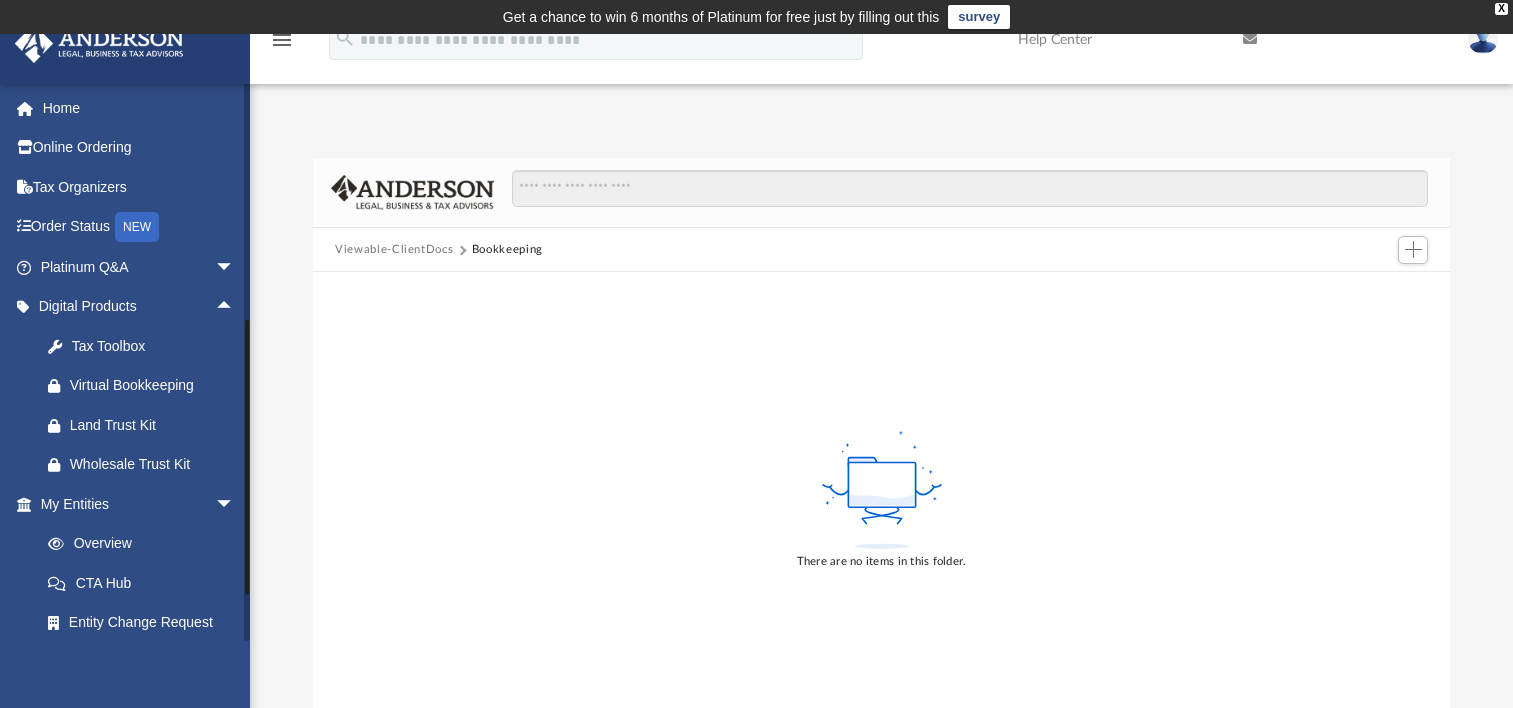 scroll, scrollTop: 0, scrollLeft: 0, axis: both 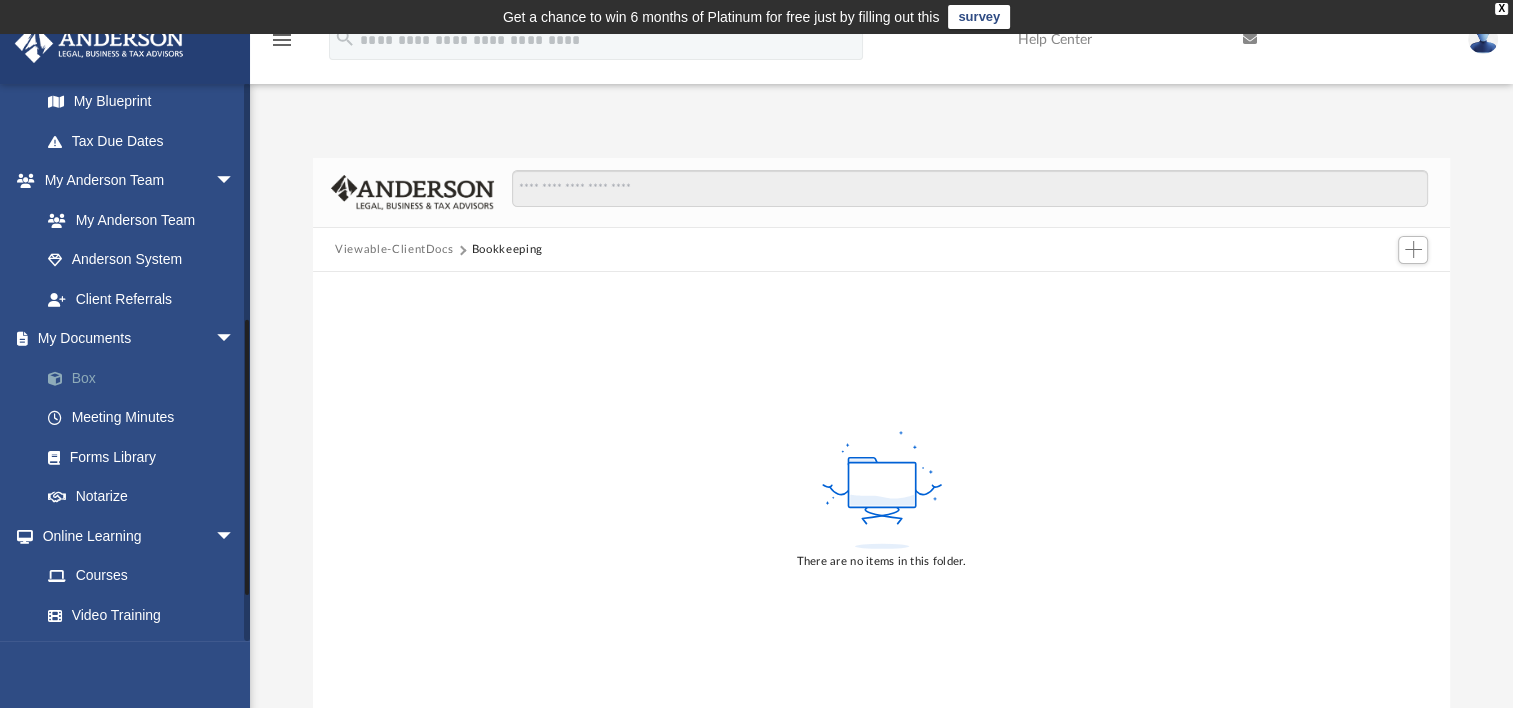click on "Box" at bounding box center (146, 378) 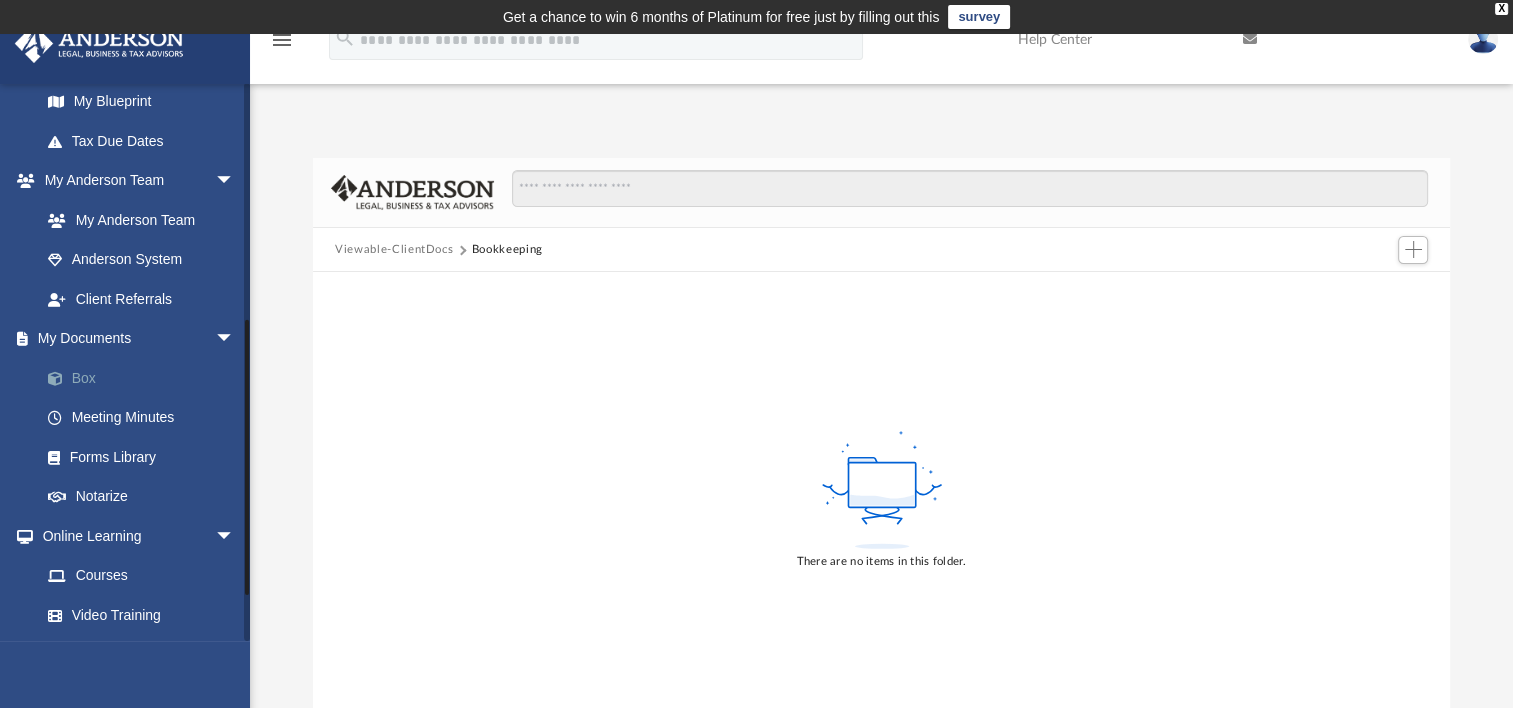 click on "Box" at bounding box center (146, 378) 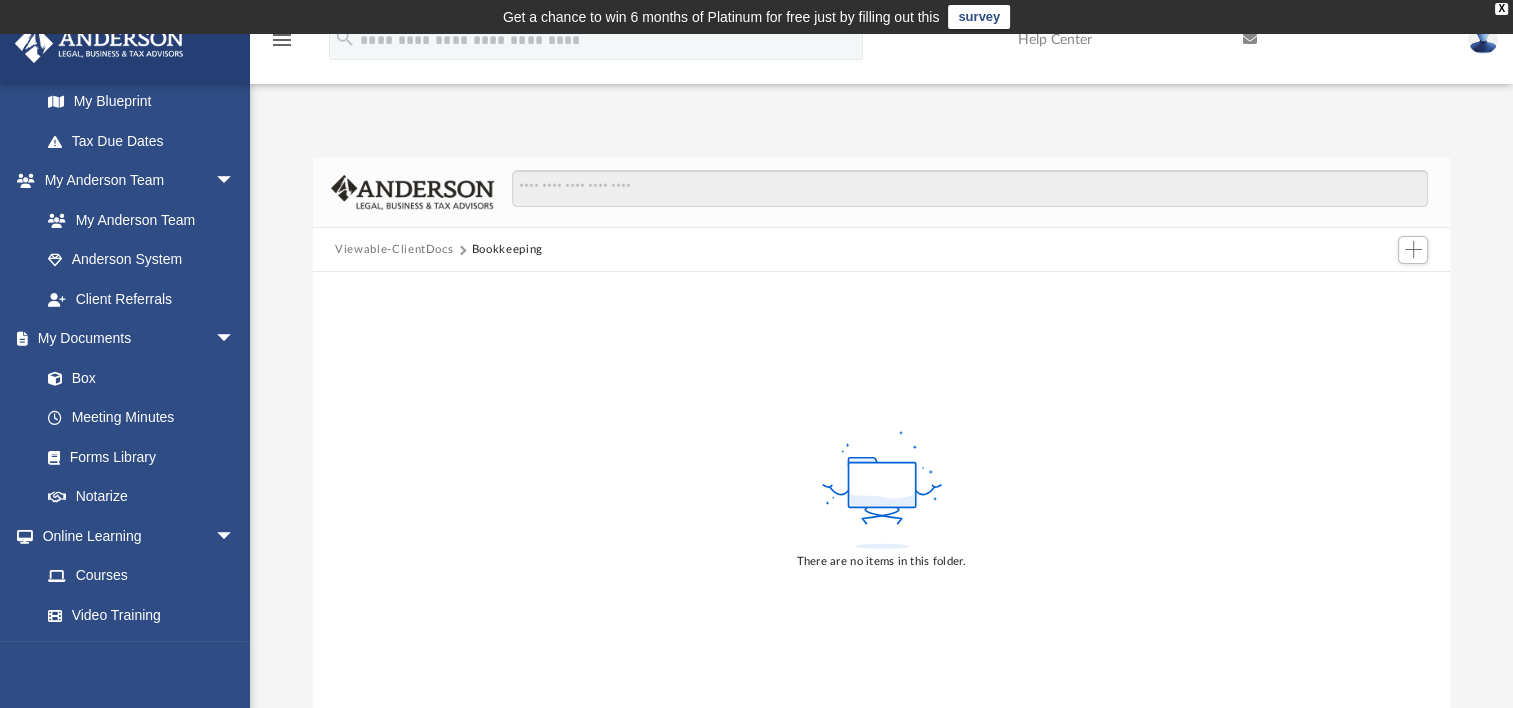 click on "Viewable-ClientDocs" at bounding box center [394, 250] 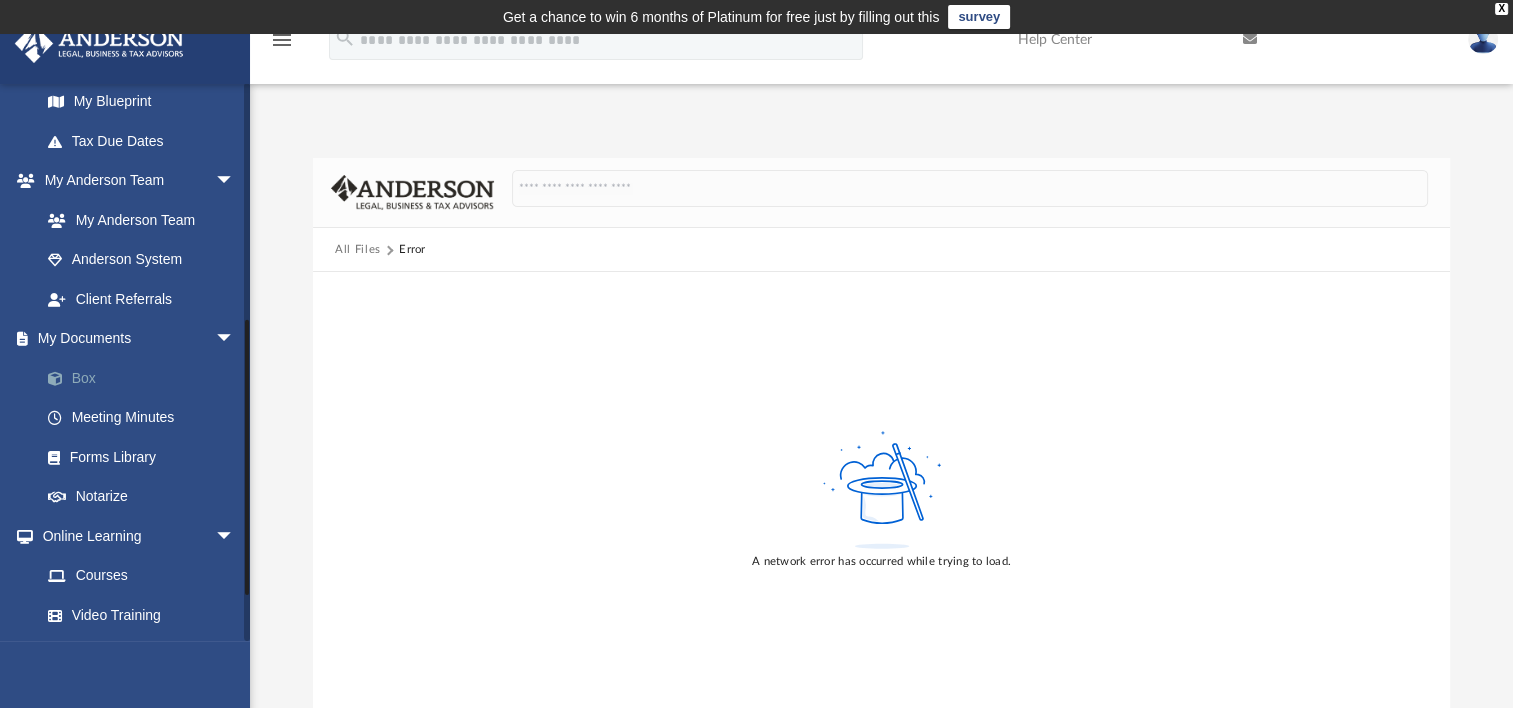 click on "Box" at bounding box center (146, 378) 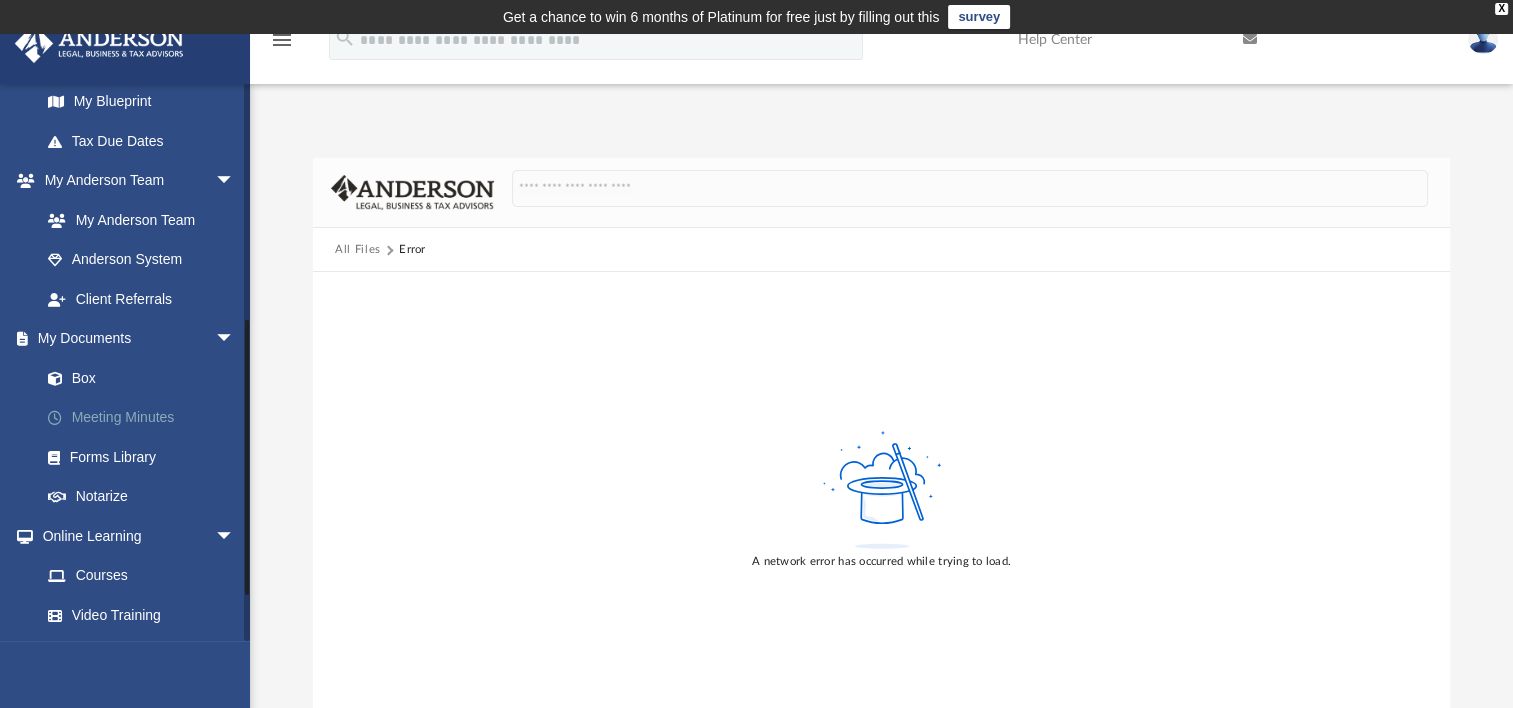 click on "Meeting Minutes" at bounding box center [146, 418] 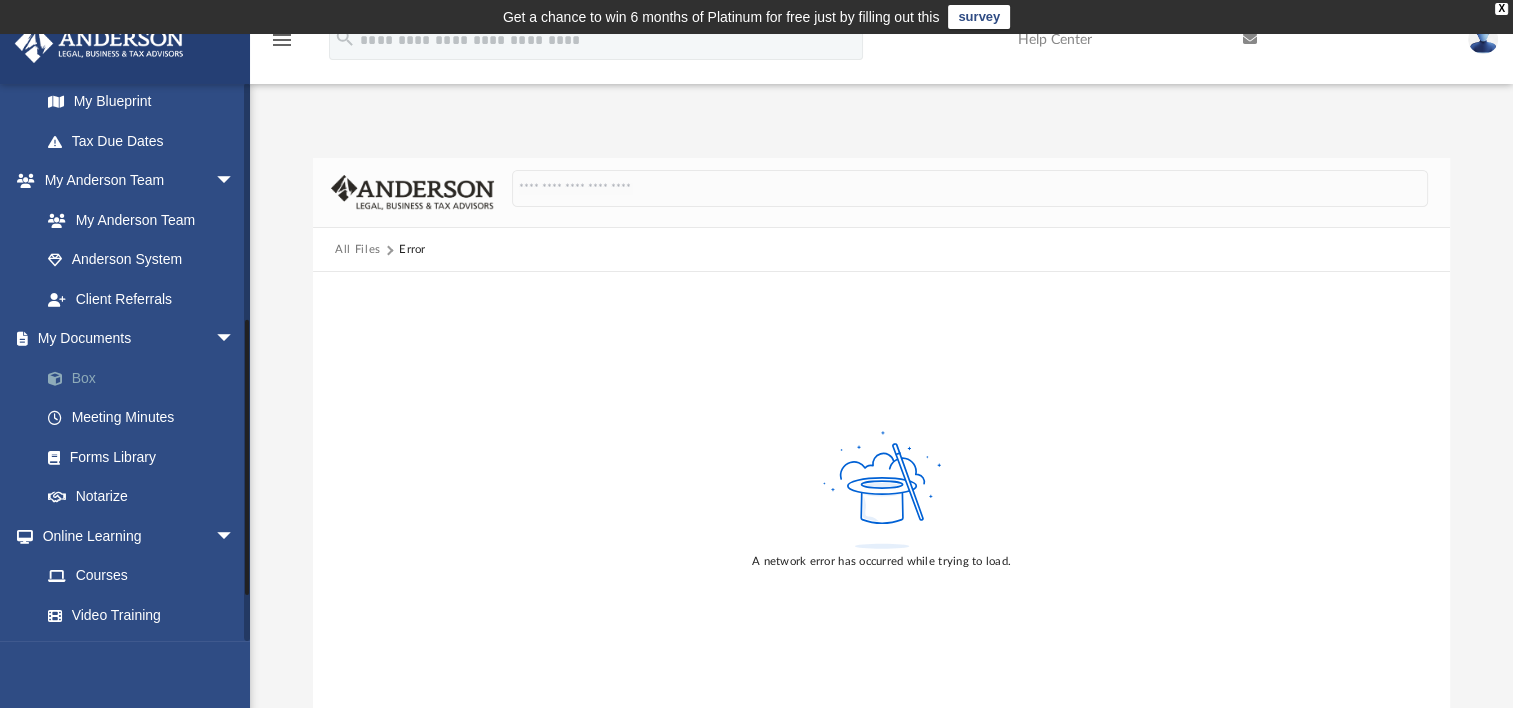 click on "Box" at bounding box center (146, 378) 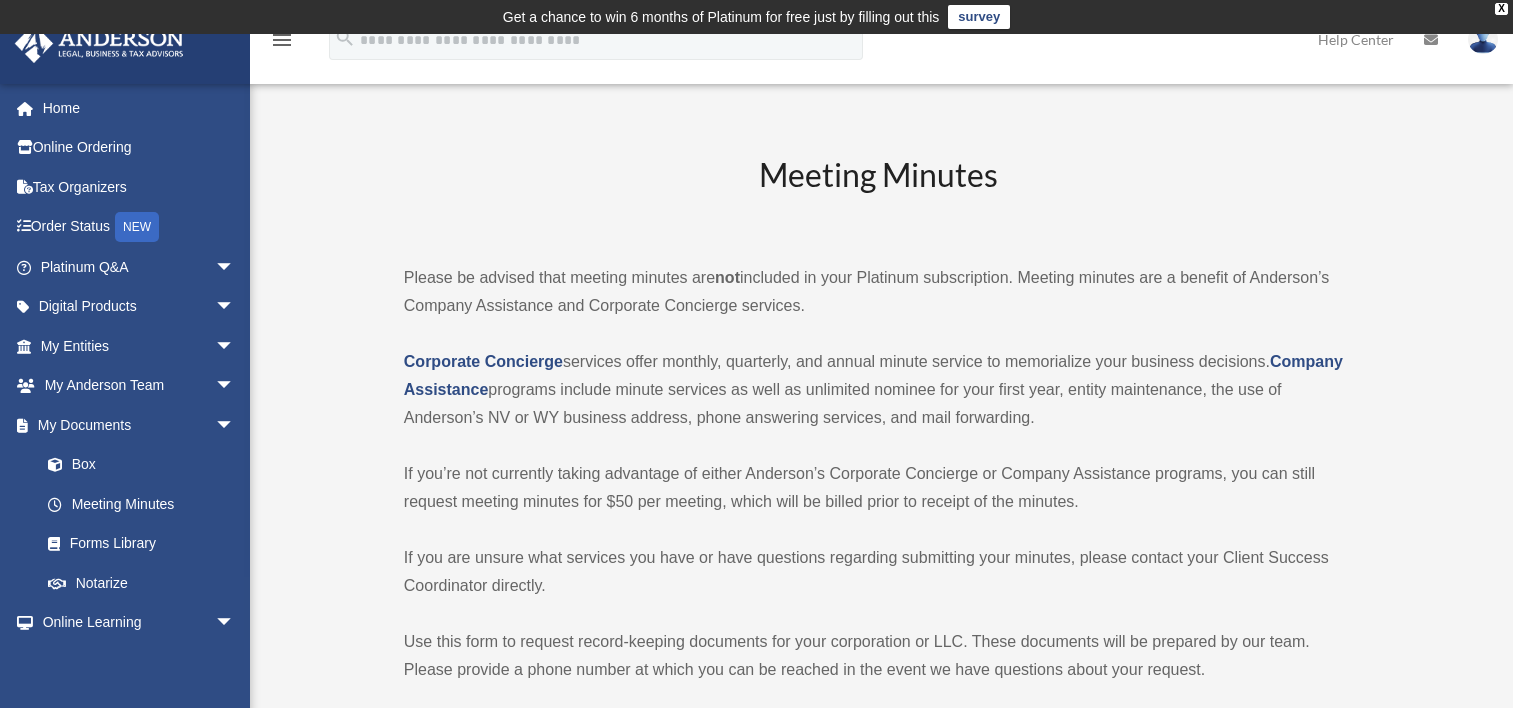 scroll, scrollTop: 0, scrollLeft: 0, axis: both 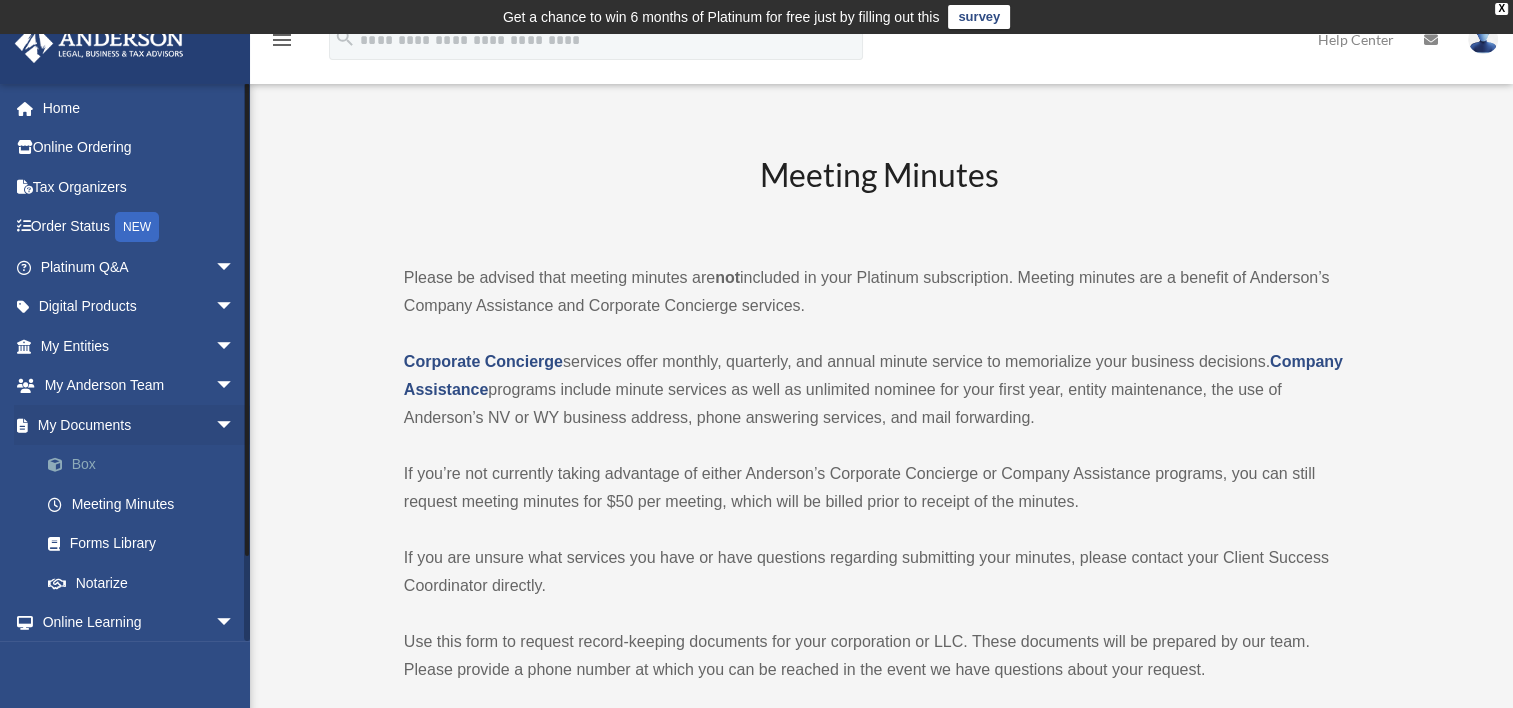 click on "Box" at bounding box center (146, 465) 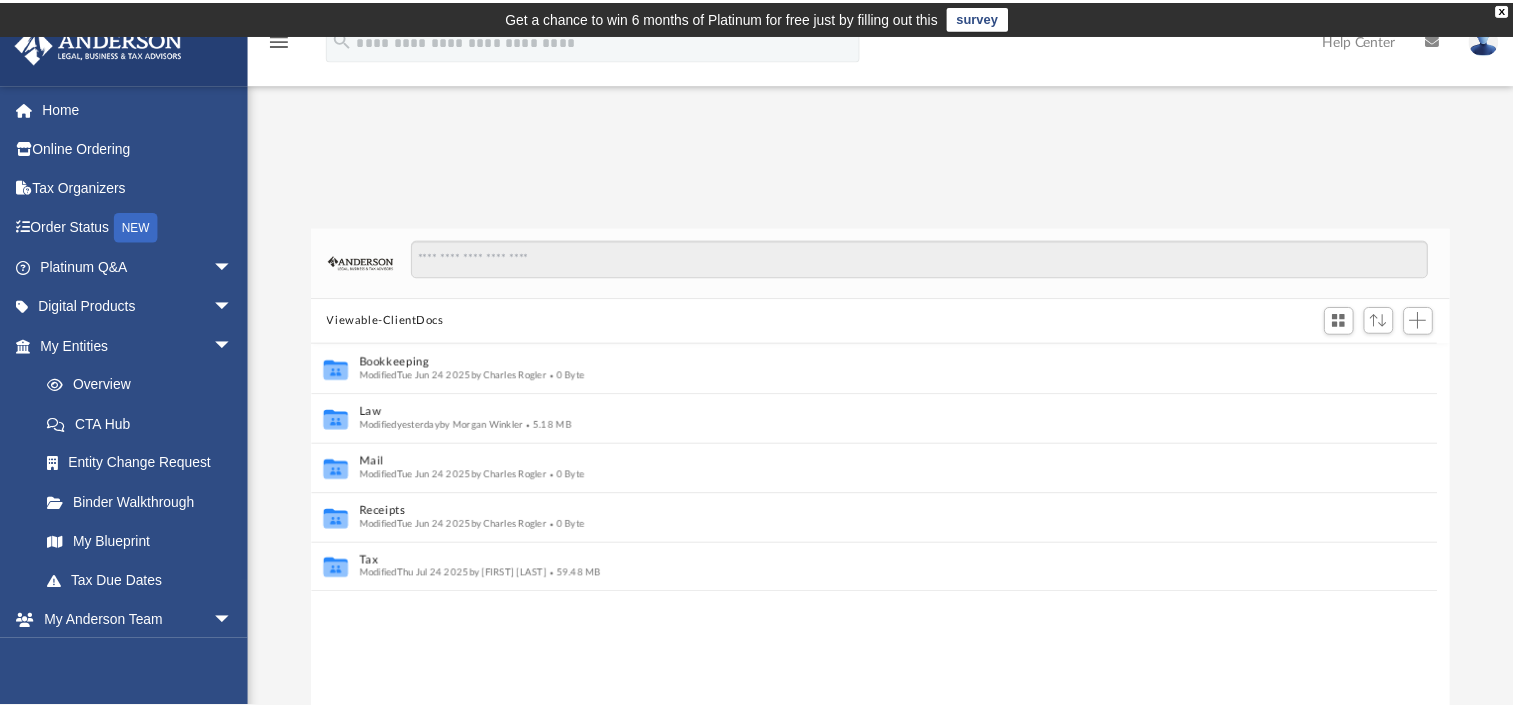 scroll, scrollTop: 0, scrollLeft: 0, axis: both 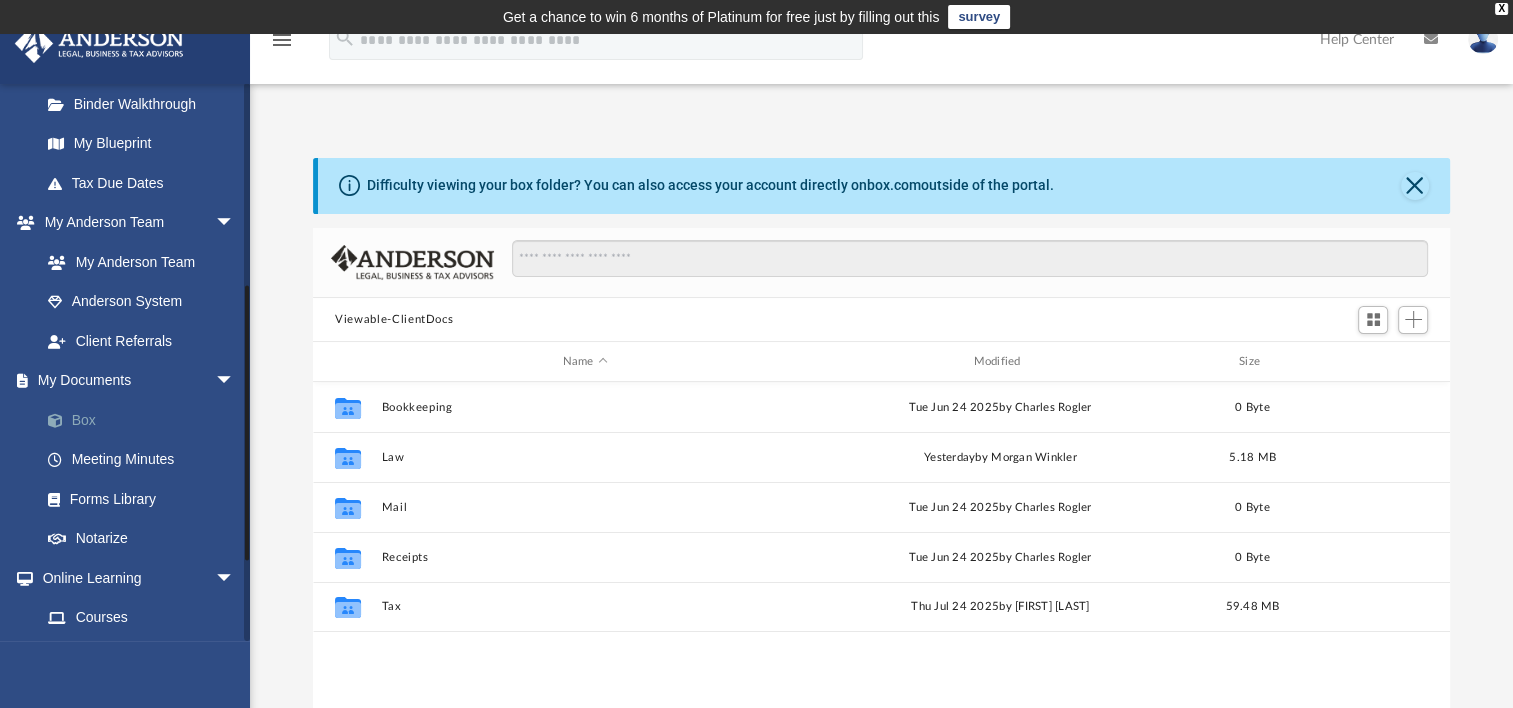 click on "Box" at bounding box center (146, 420) 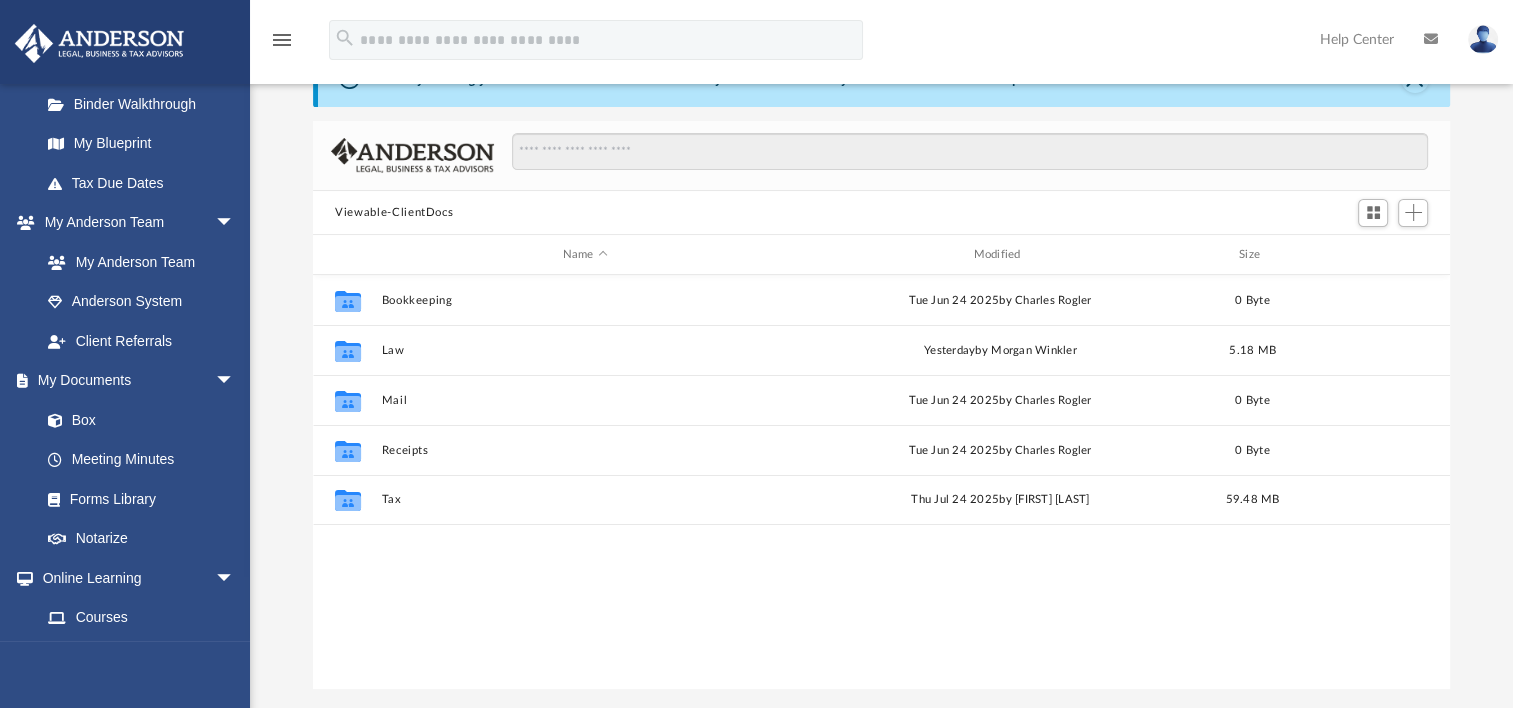 scroll, scrollTop: 100, scrollLeft: 0, axis: vertical 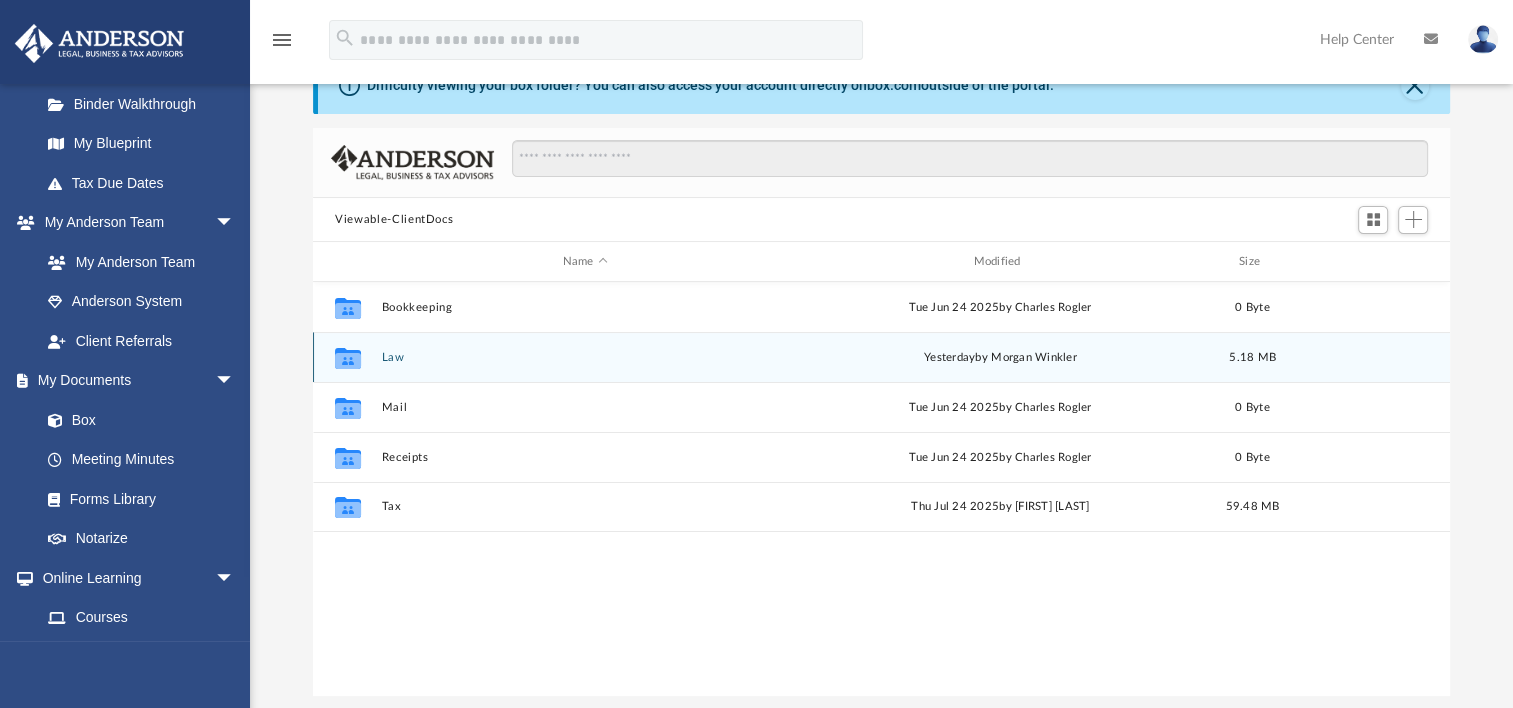 click on "yesterday  by [FIRST] [LAST]" at bounding box center (1000, 358) 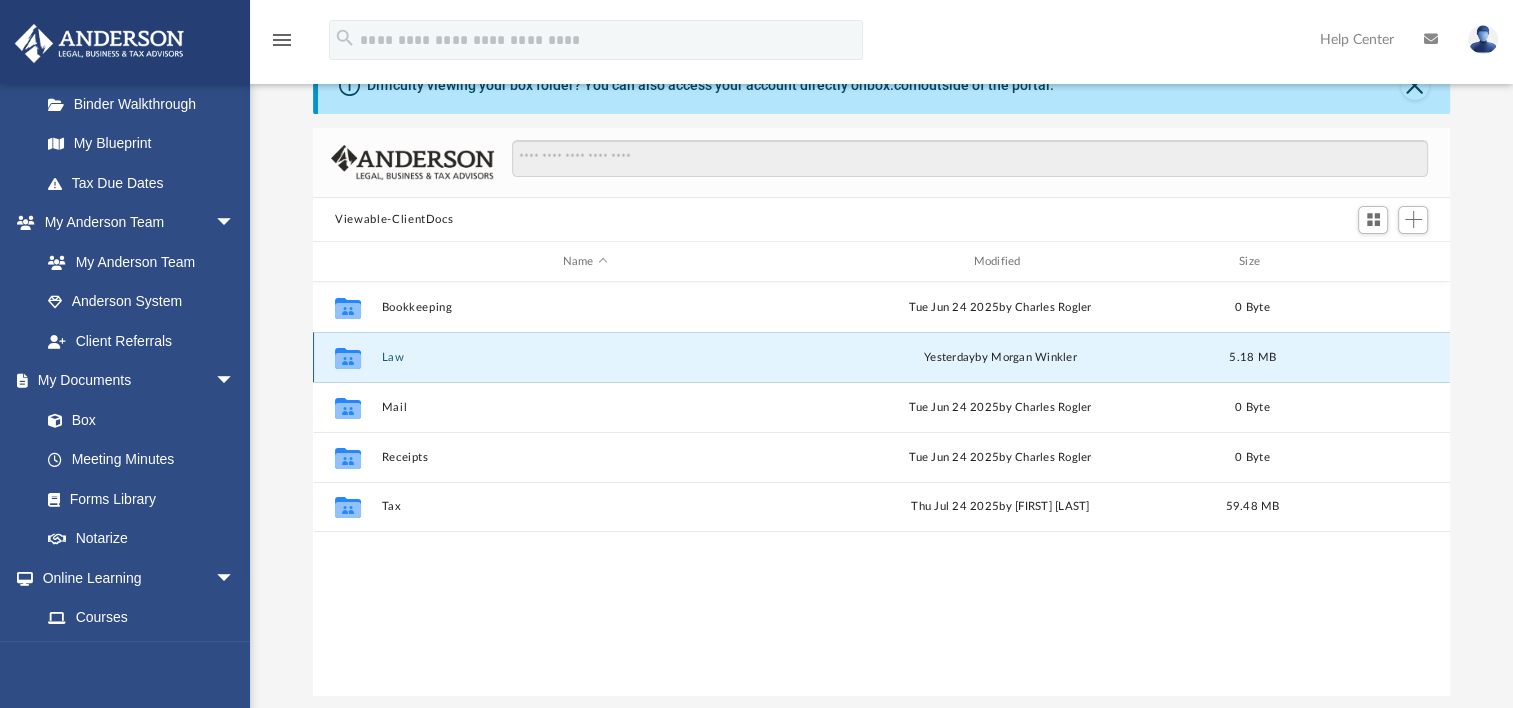 click on "yesterday  by [FIRST] [LAST]" at bounding box center (1000, 358) 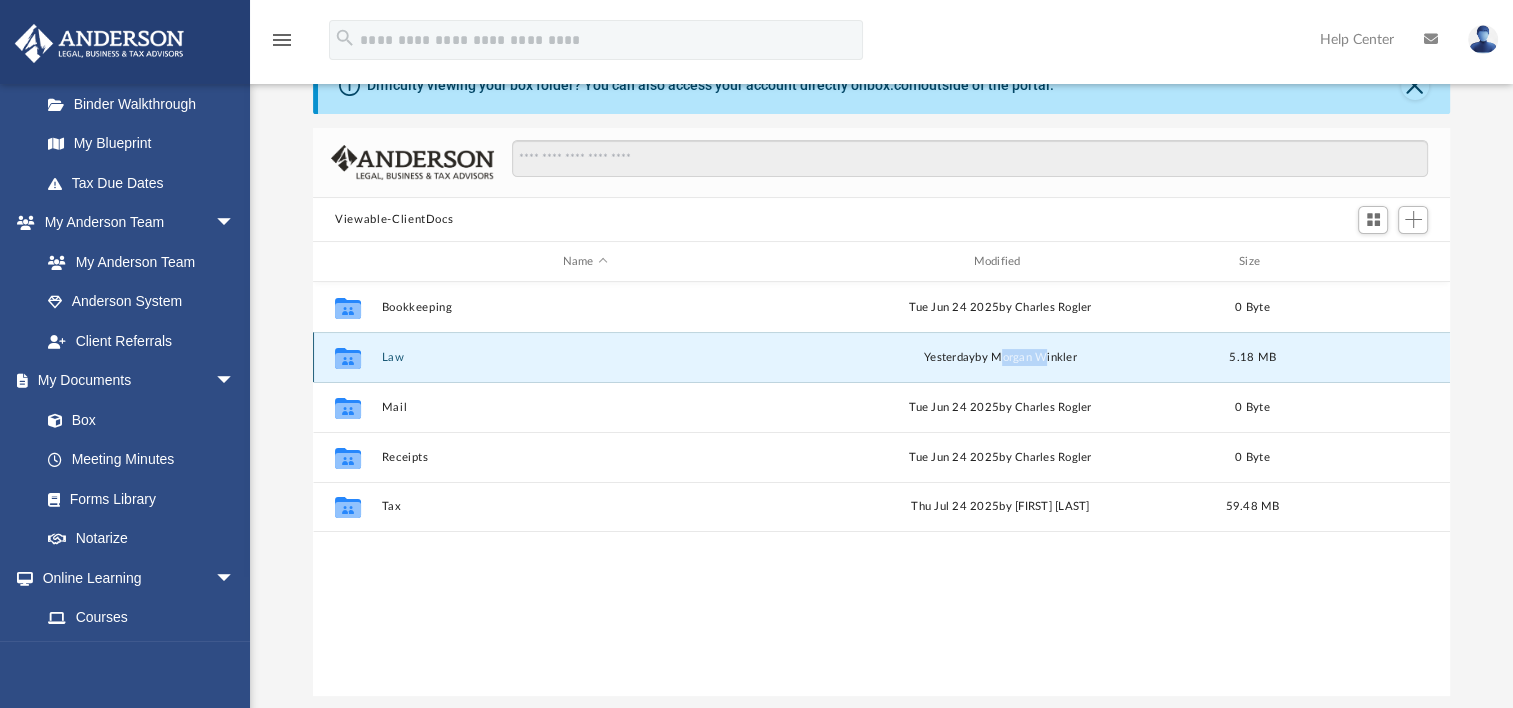 click on "Collaborated Folder Law yesterday  by [FIRST] [LAST] 5.18 MB" at bounding box center (881, 357) 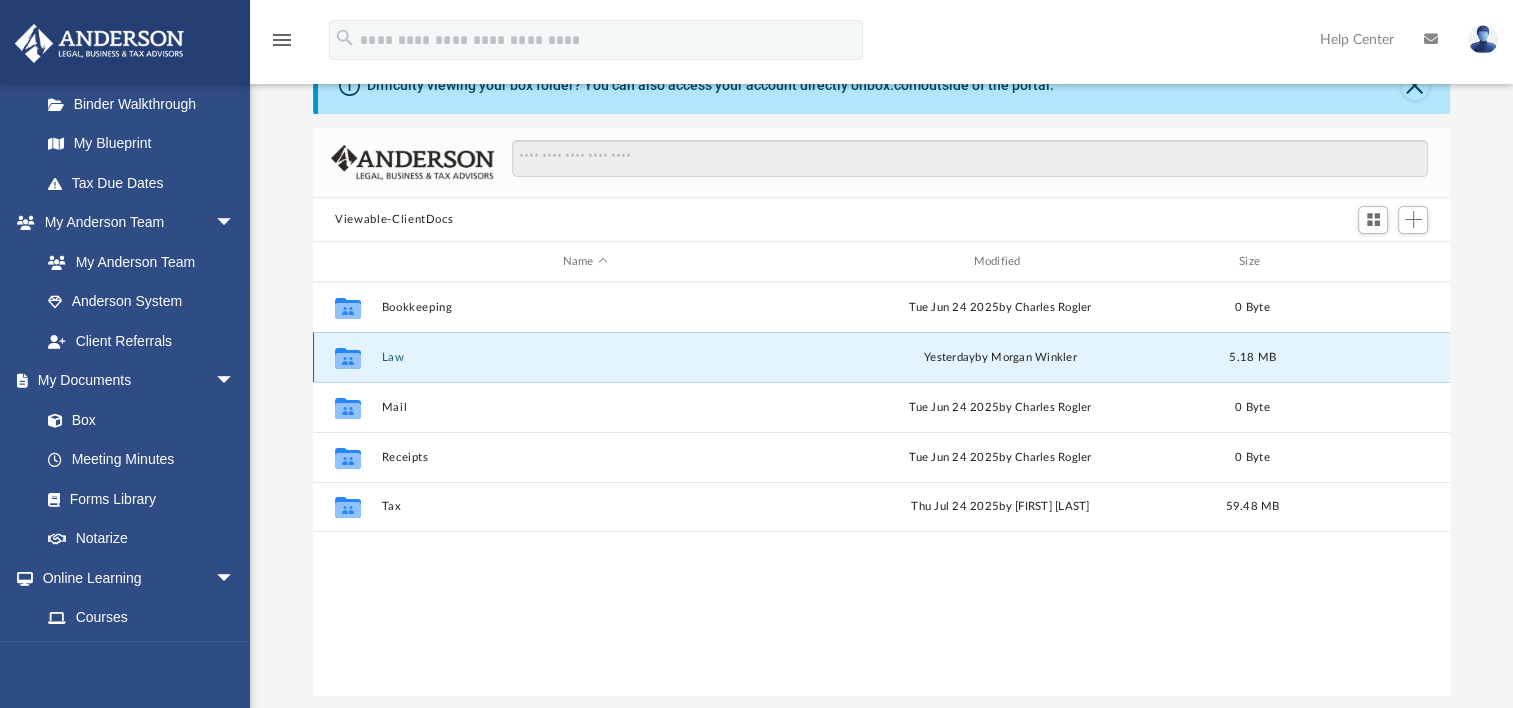 drag, startPoint x: 1013, startPoint y: 366, endPoint x: 966, endPoint y: 357, distance: 47.853943 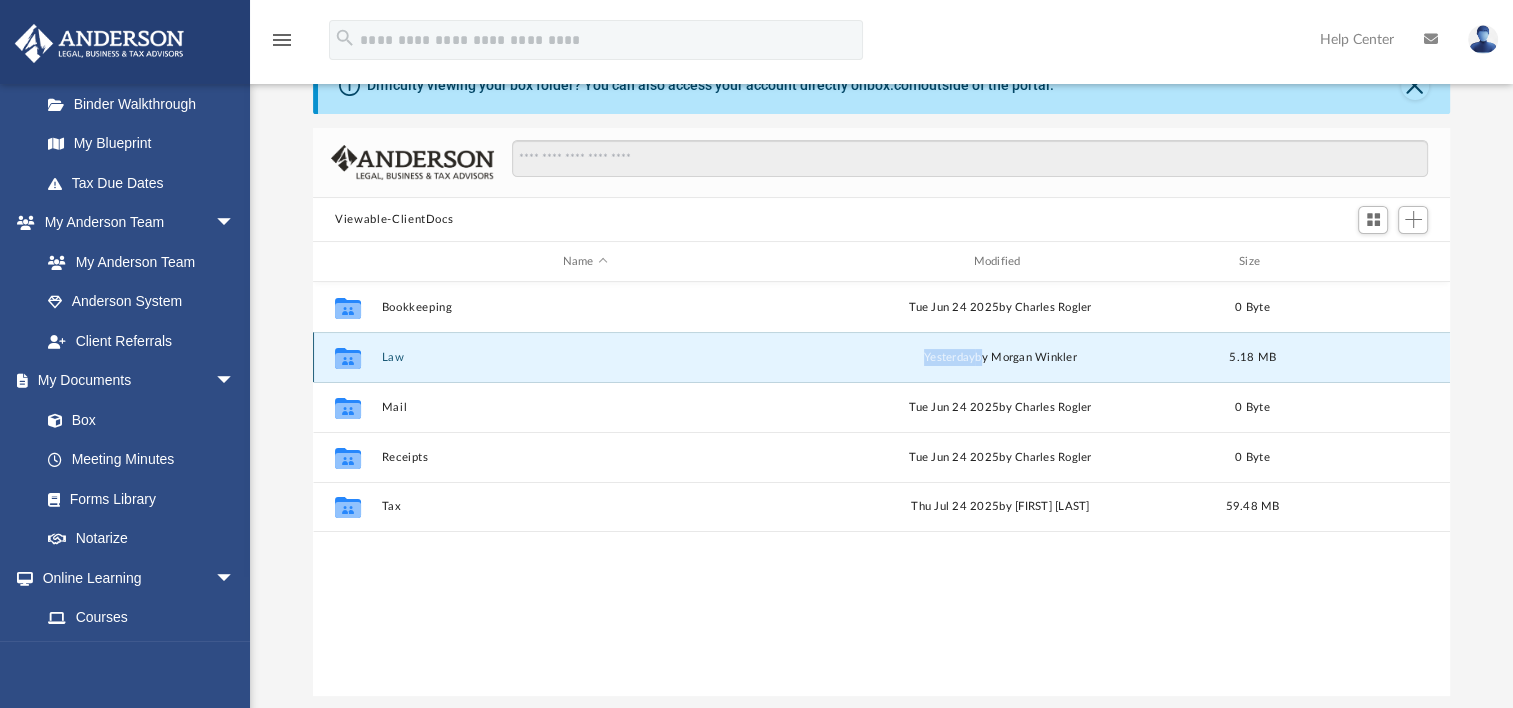 click on "yesterday" at bounding box center (949, 357) 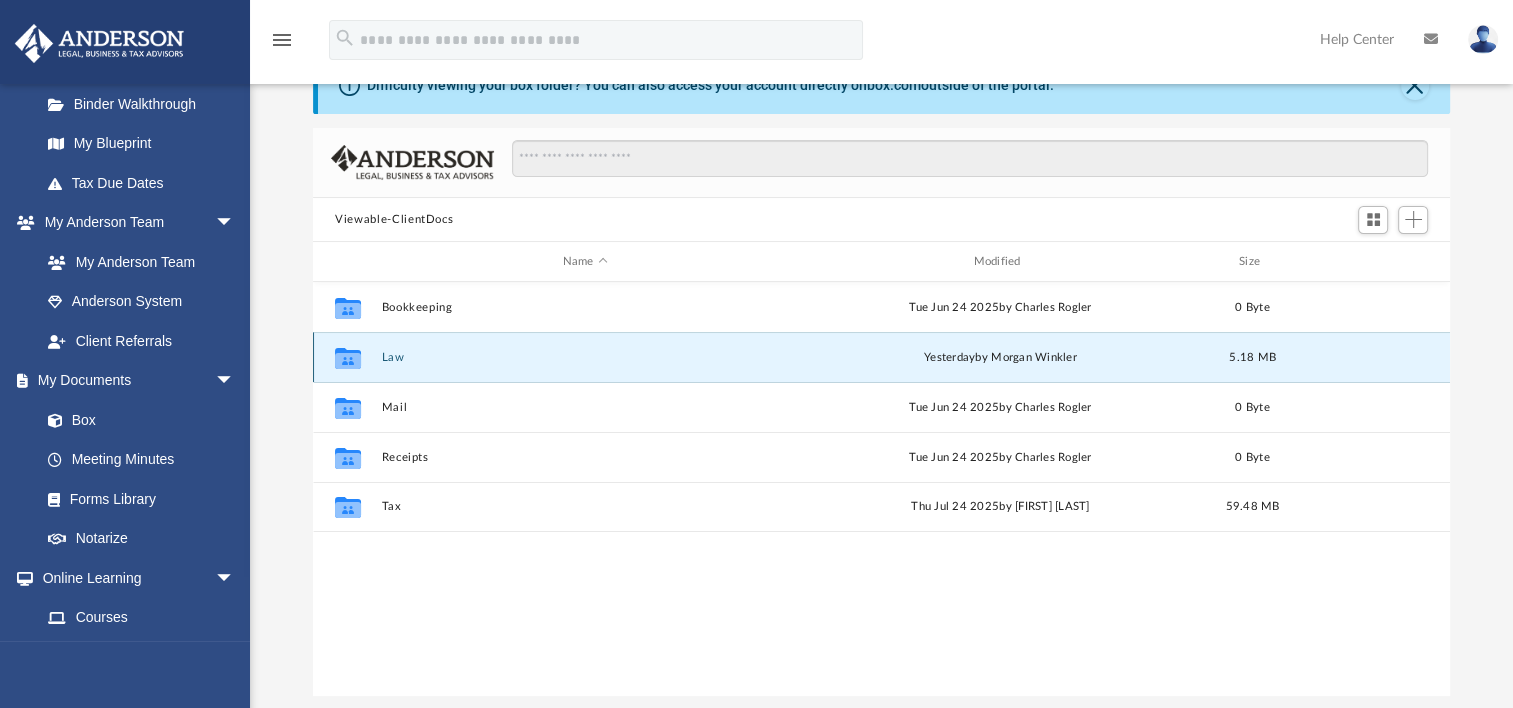 click 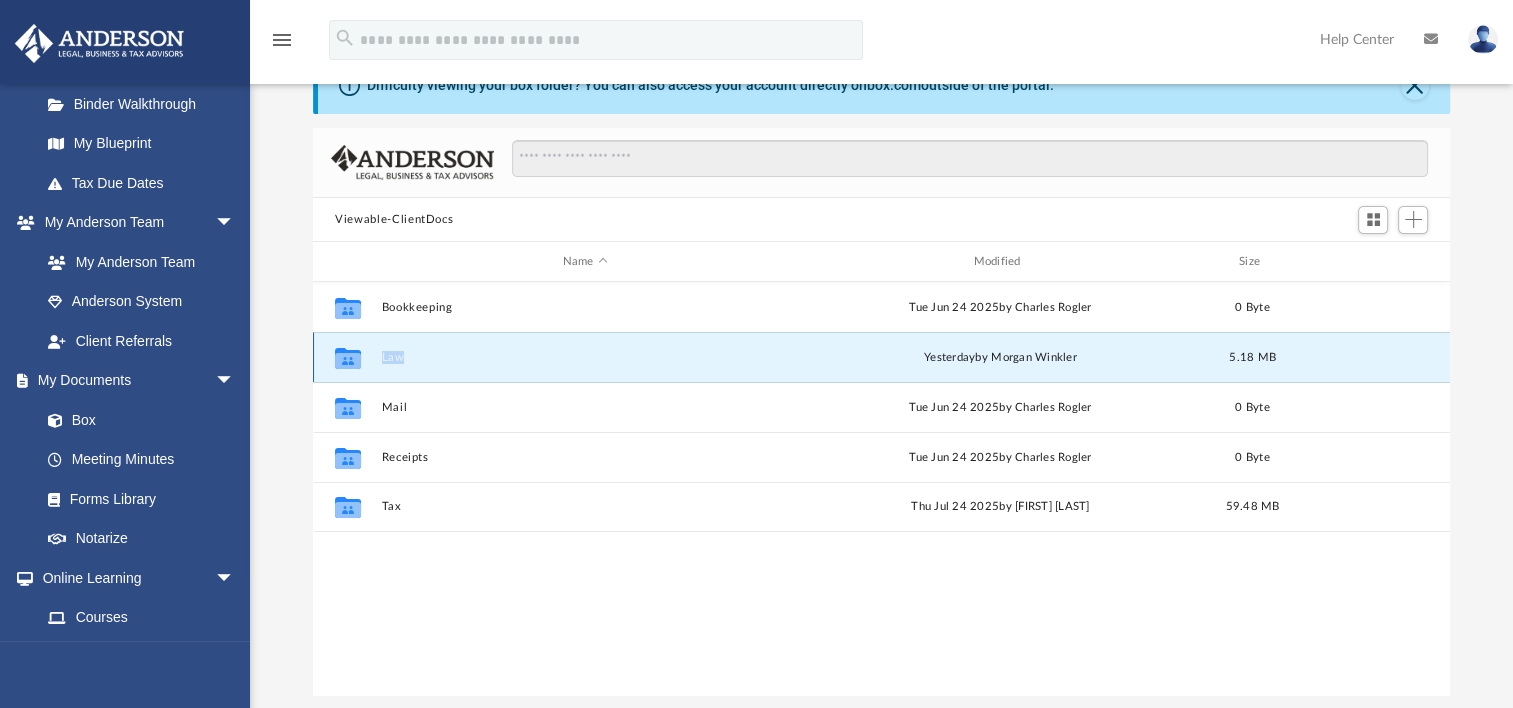 click 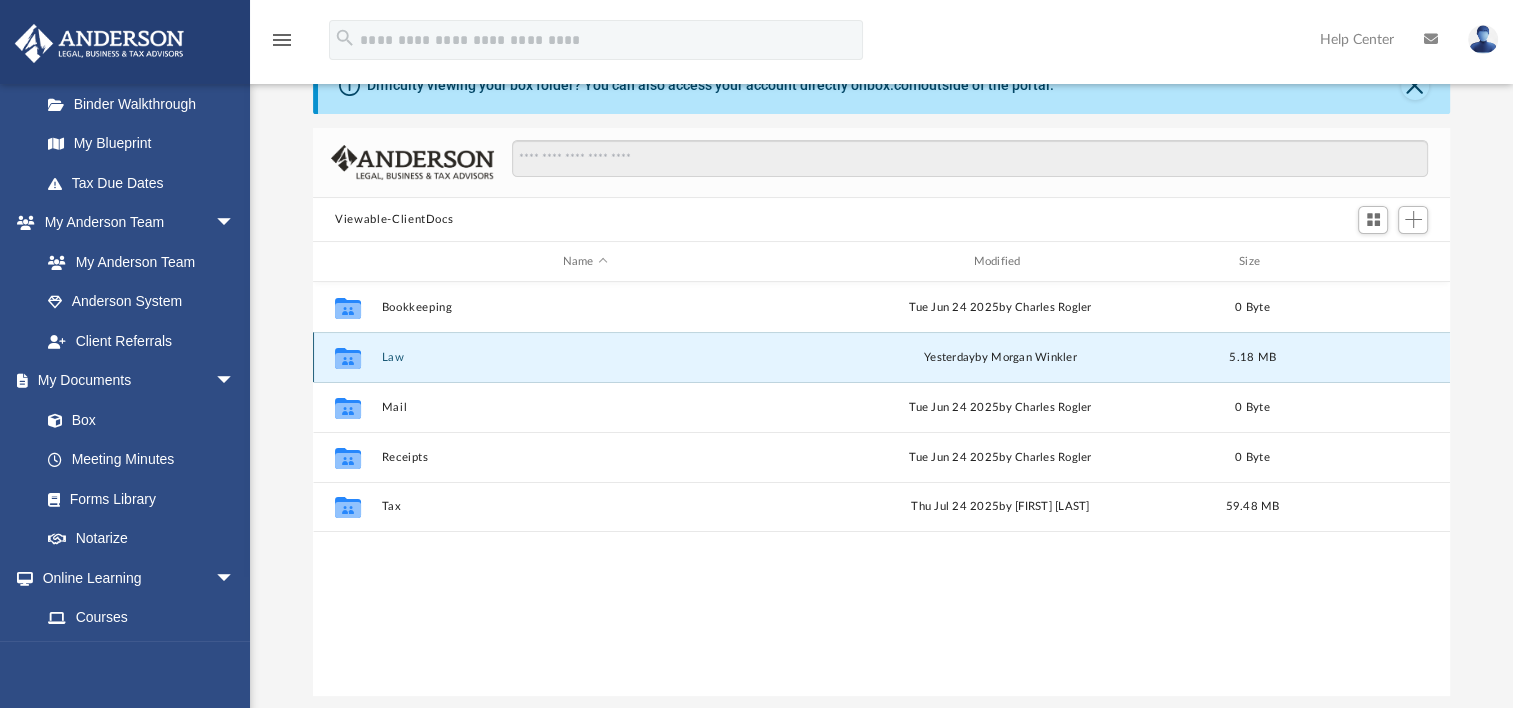 click on "Collaborated Folder Law yesterday  by [FIRST] [LAST] 5.18 MB" at bounding box center [881, 357] 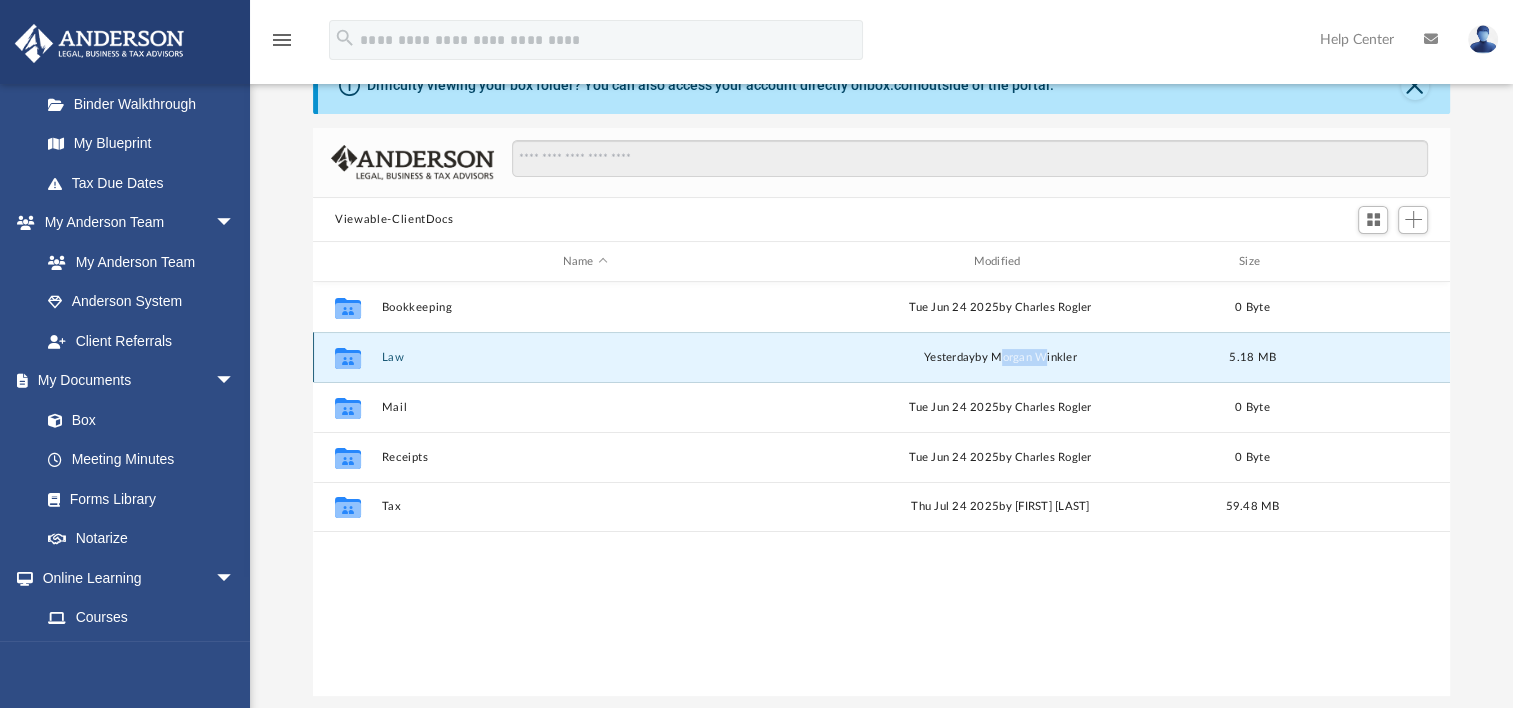 click on "Collaborated Folder Law yesterday  by [FIRST] [LAST] 5.18 MB" at bounding box center (881, 357) 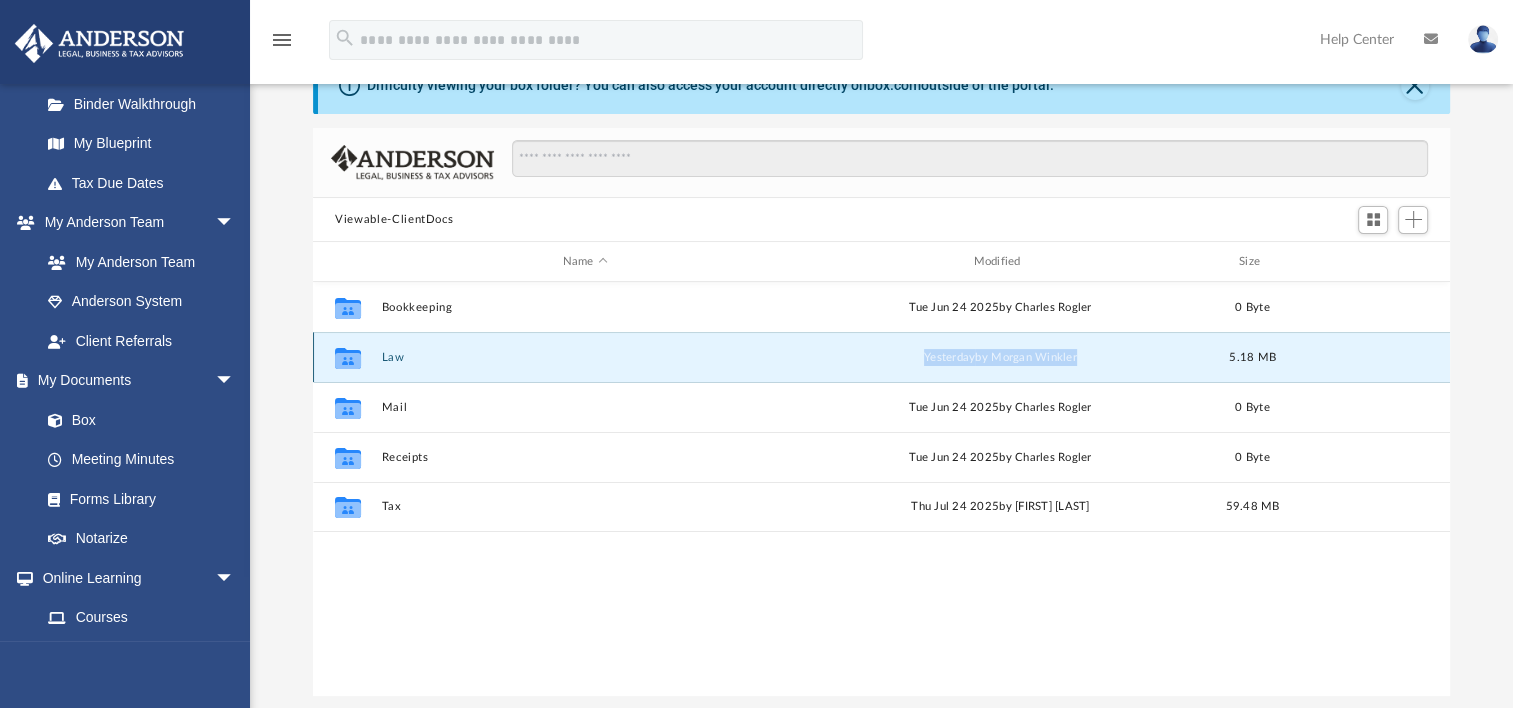 click on "Collaborated Folder Law yesterday  by [FIRST] [LAST] 5.18 MB" at bounding box center [881, 357] 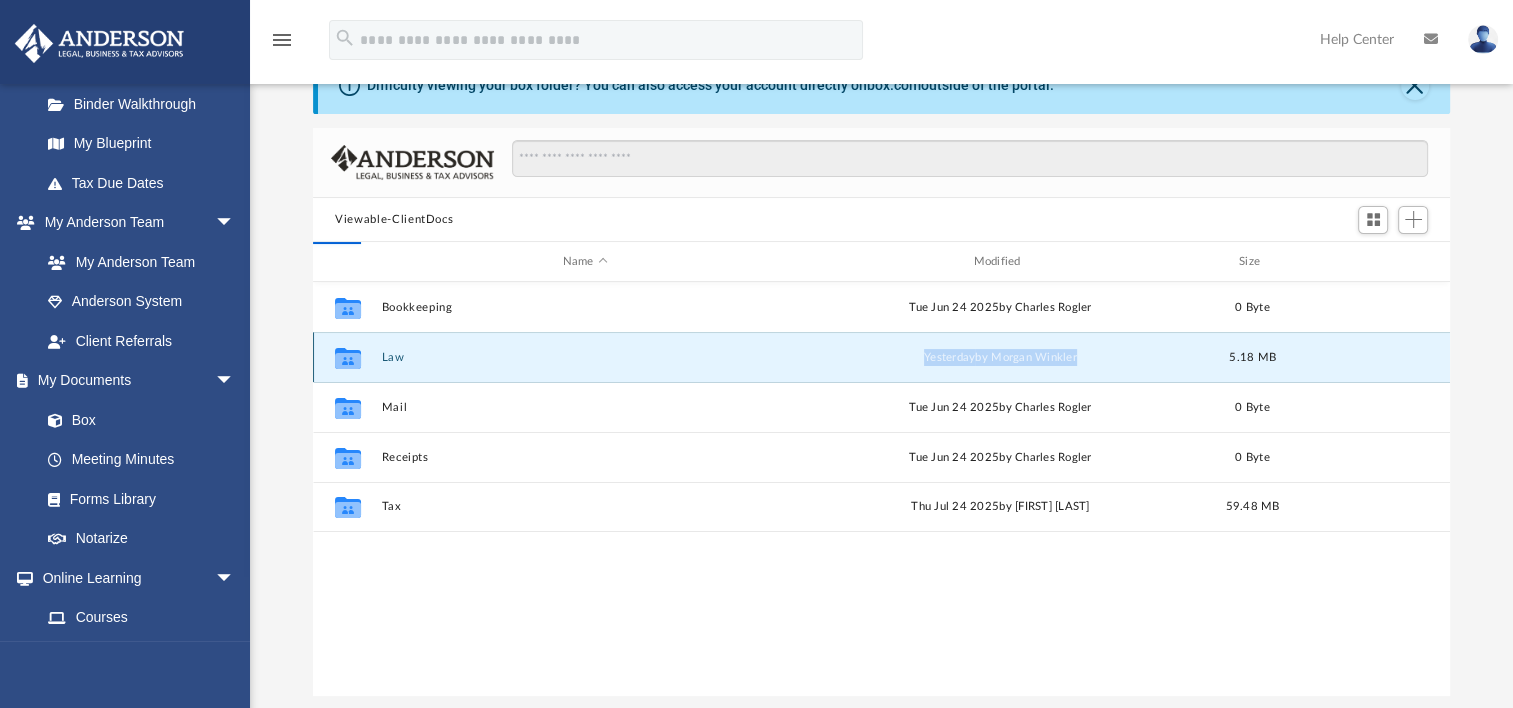 click on "Law" at bounding box center [585, 357] 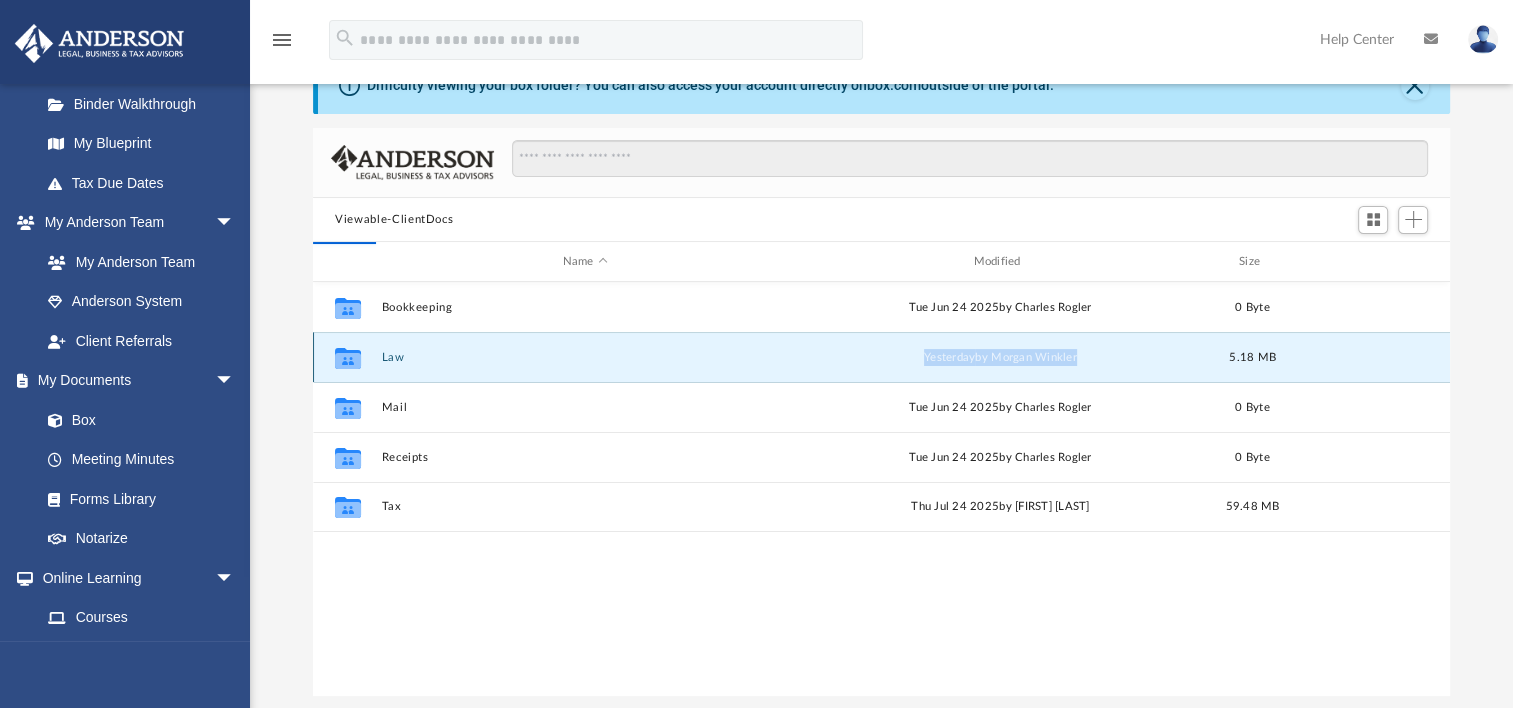 click on "Law" at bounding box center (585, 357) 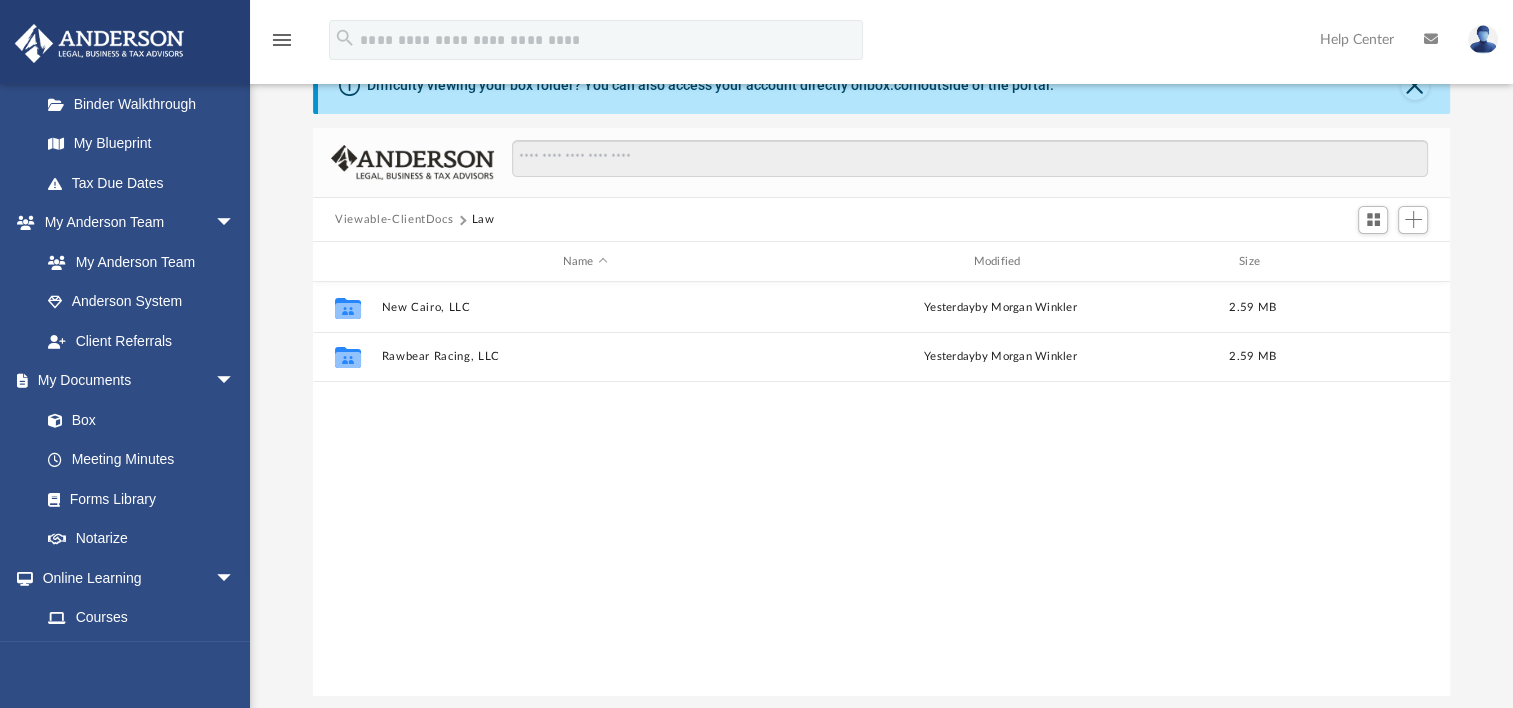 click on "Collaborated Folder New Cairo, LLC yesterday  by [FIRST] [LAST] 2.59 MB Collaborated Folder Rawbear Racing, LLC yesterday  by [FIRST] [LAST] 2.59 MB" at bounding box center [881, 489] 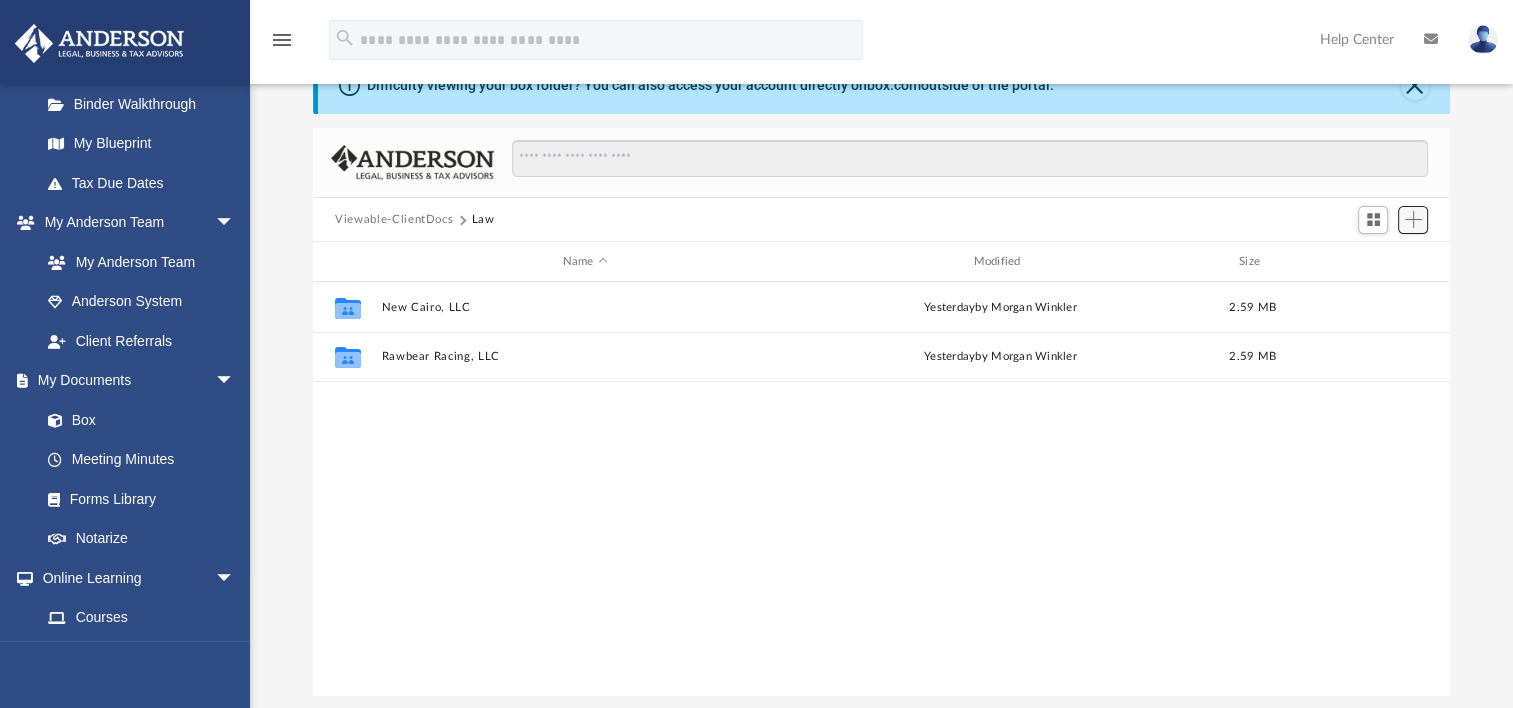 click at bounding box center (1413, 219) 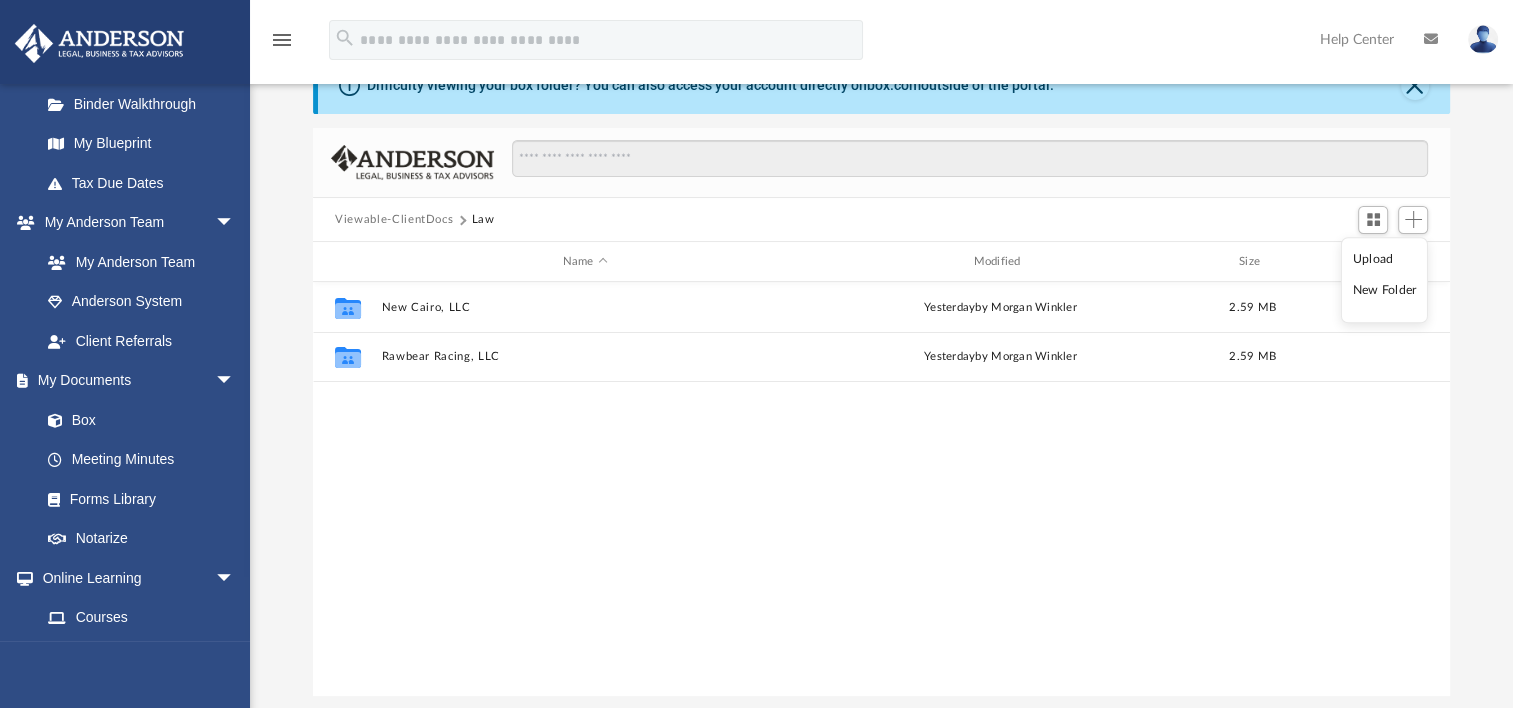 click on "Upload" at bounding box center [1385, 259] 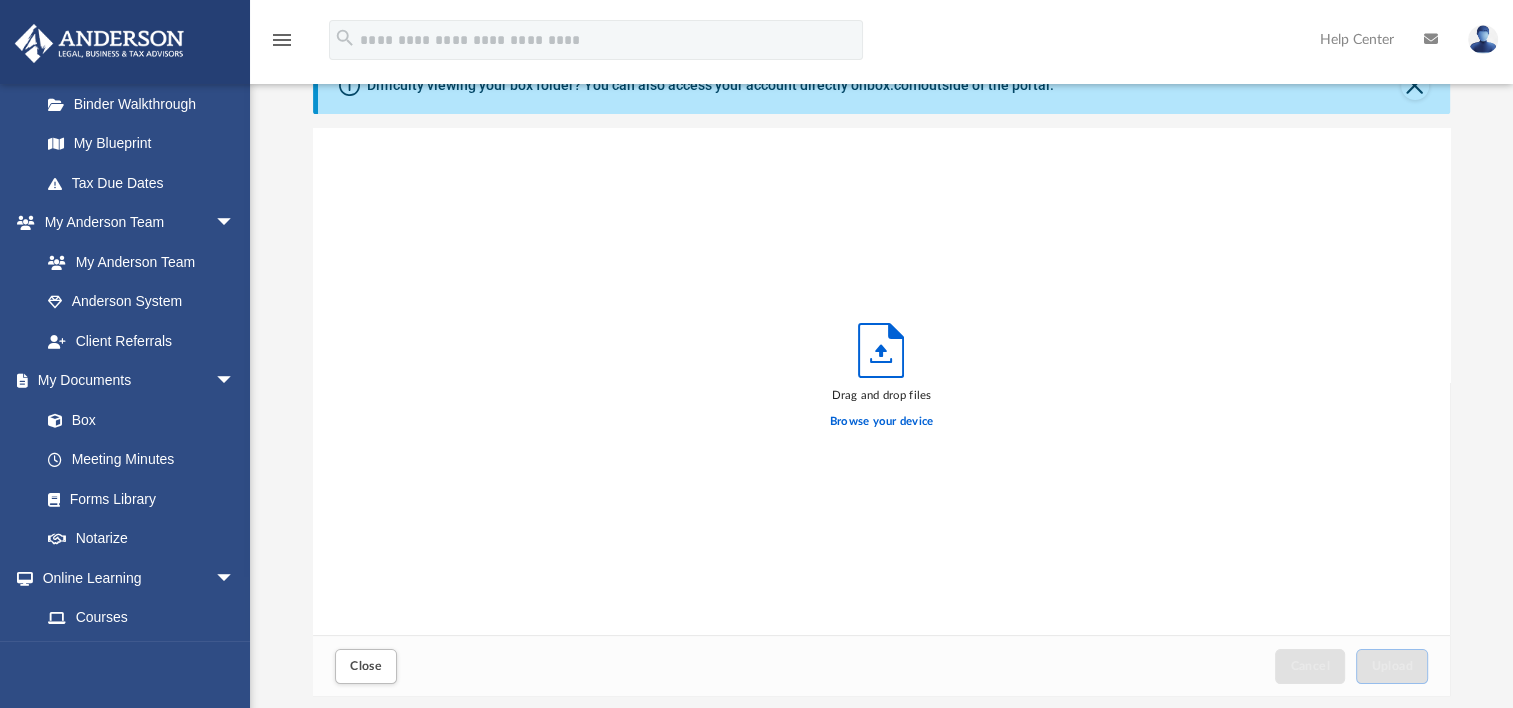 scroll, scrollTop: 16, scrollLeft: 16, axis: both 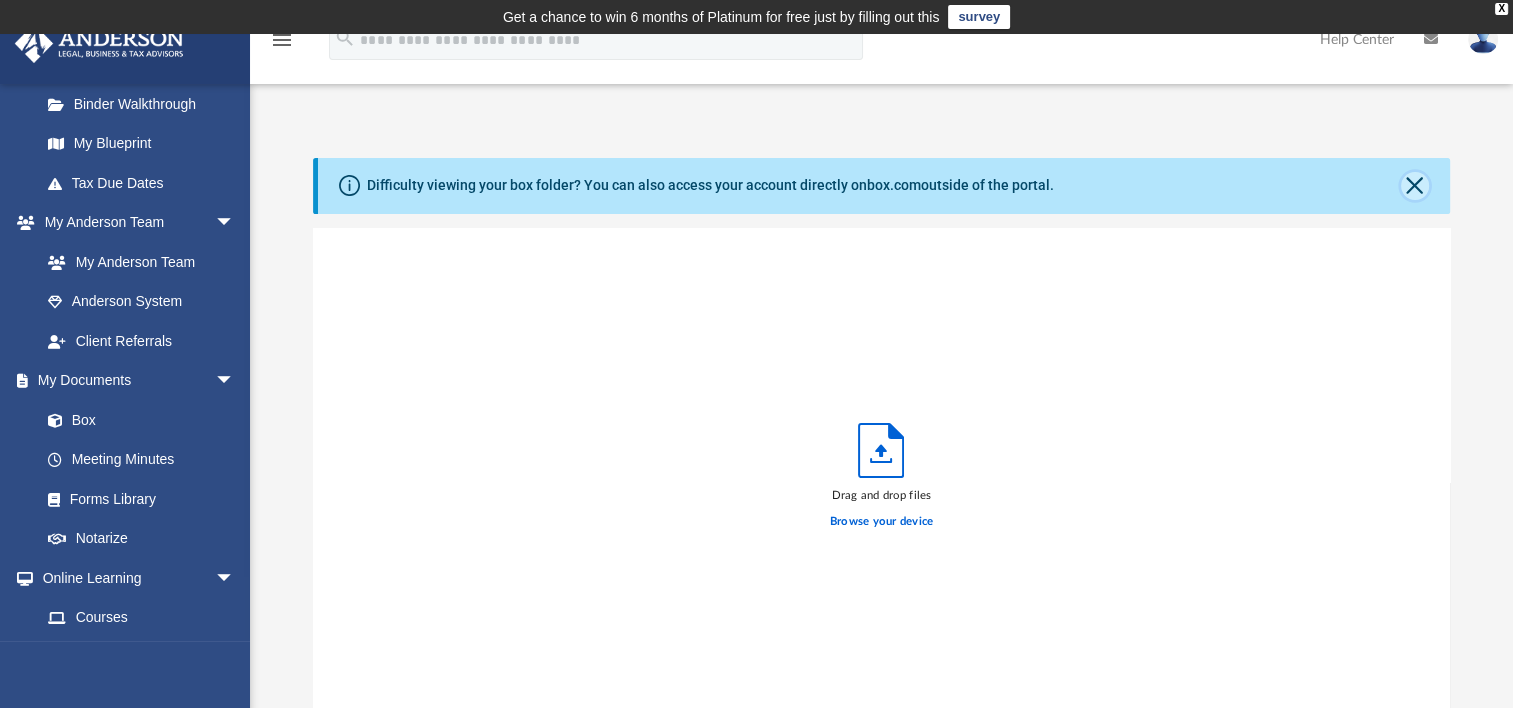 click 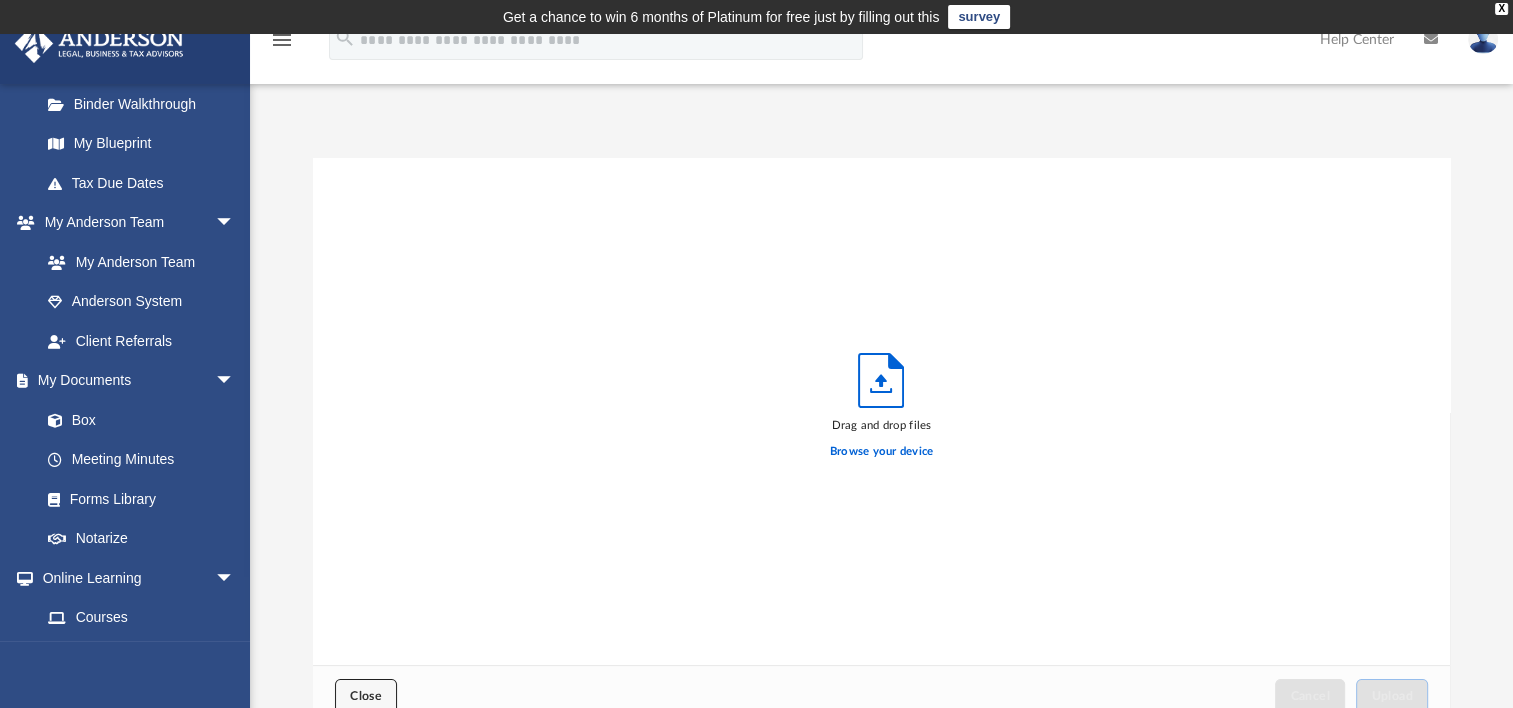 click on "Close" at bounding box center [366, 696] 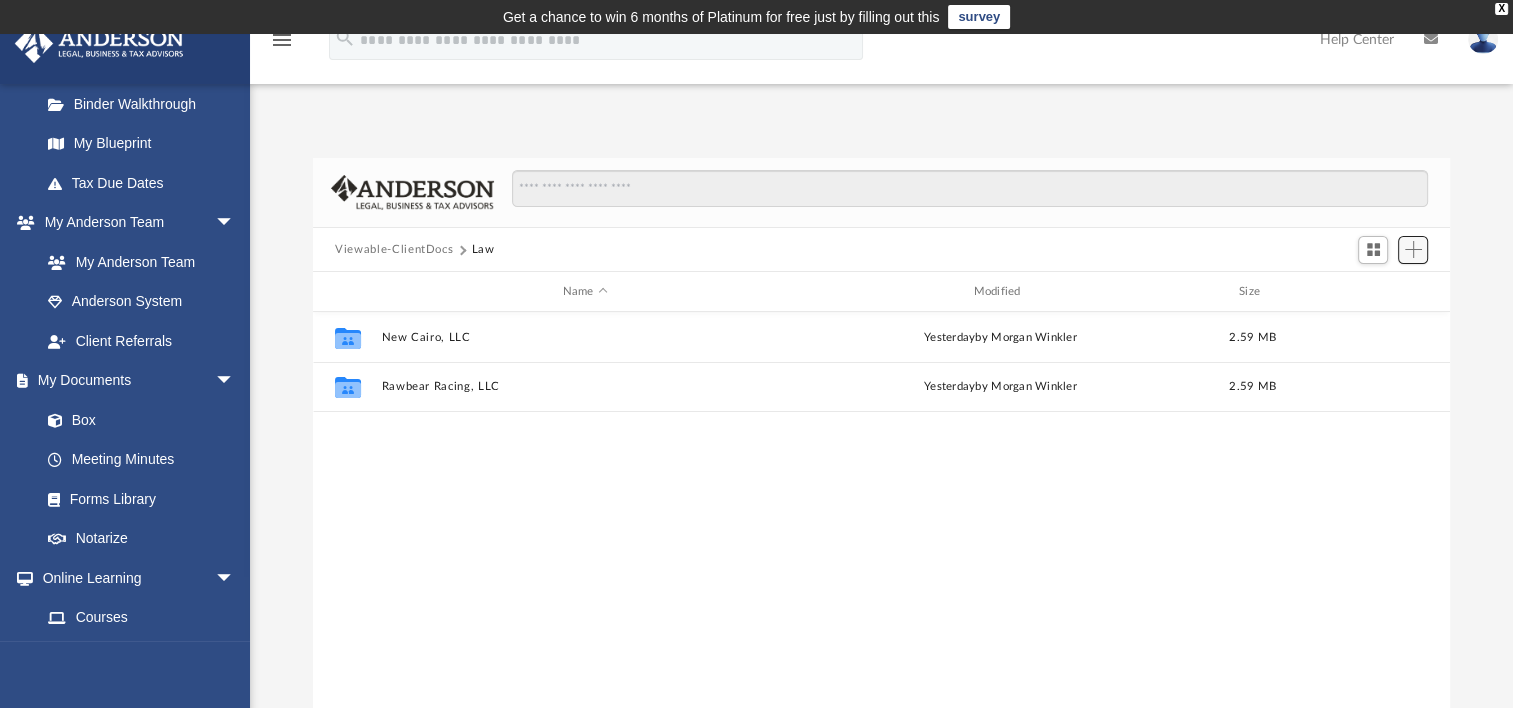 click at bounding box center (1413, 250) 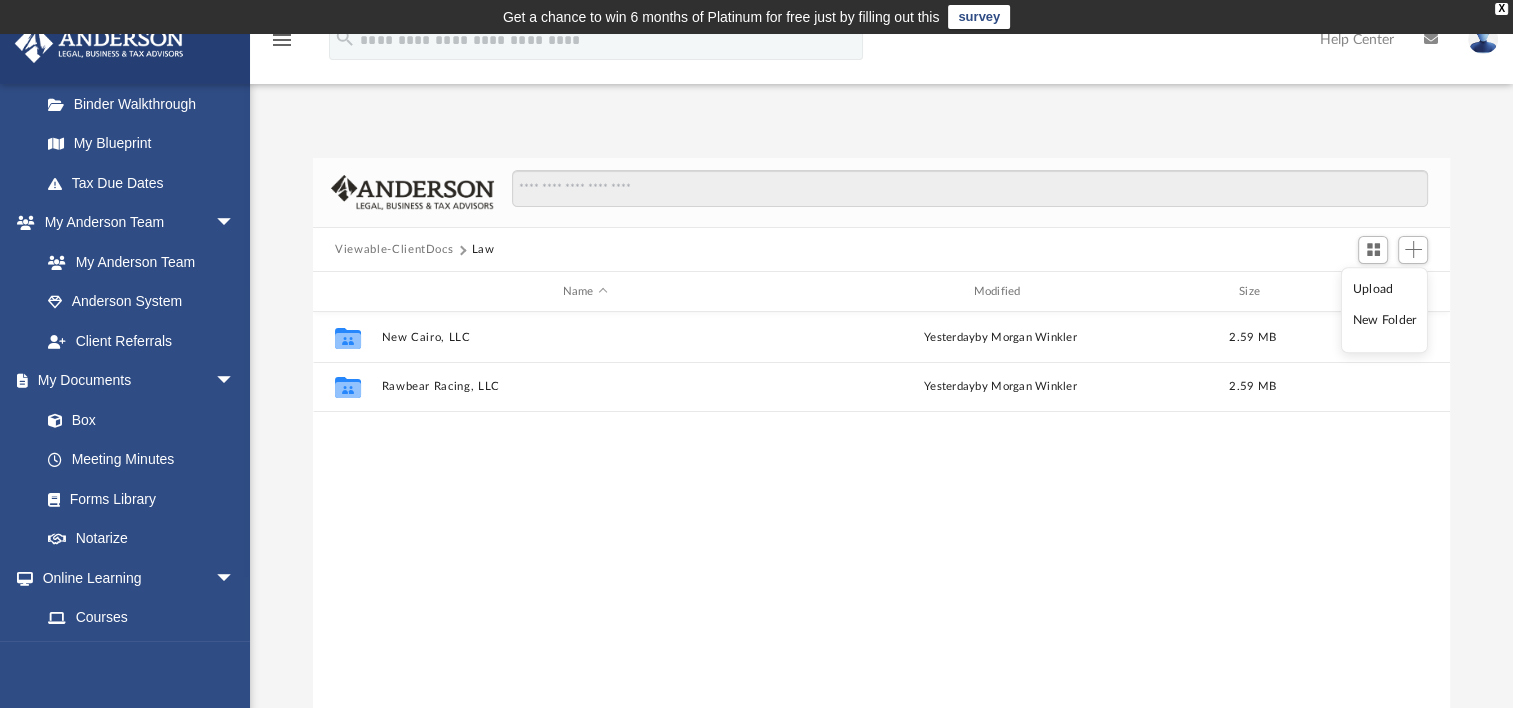 click on "New Folder" at bounding box center (1385, 321) 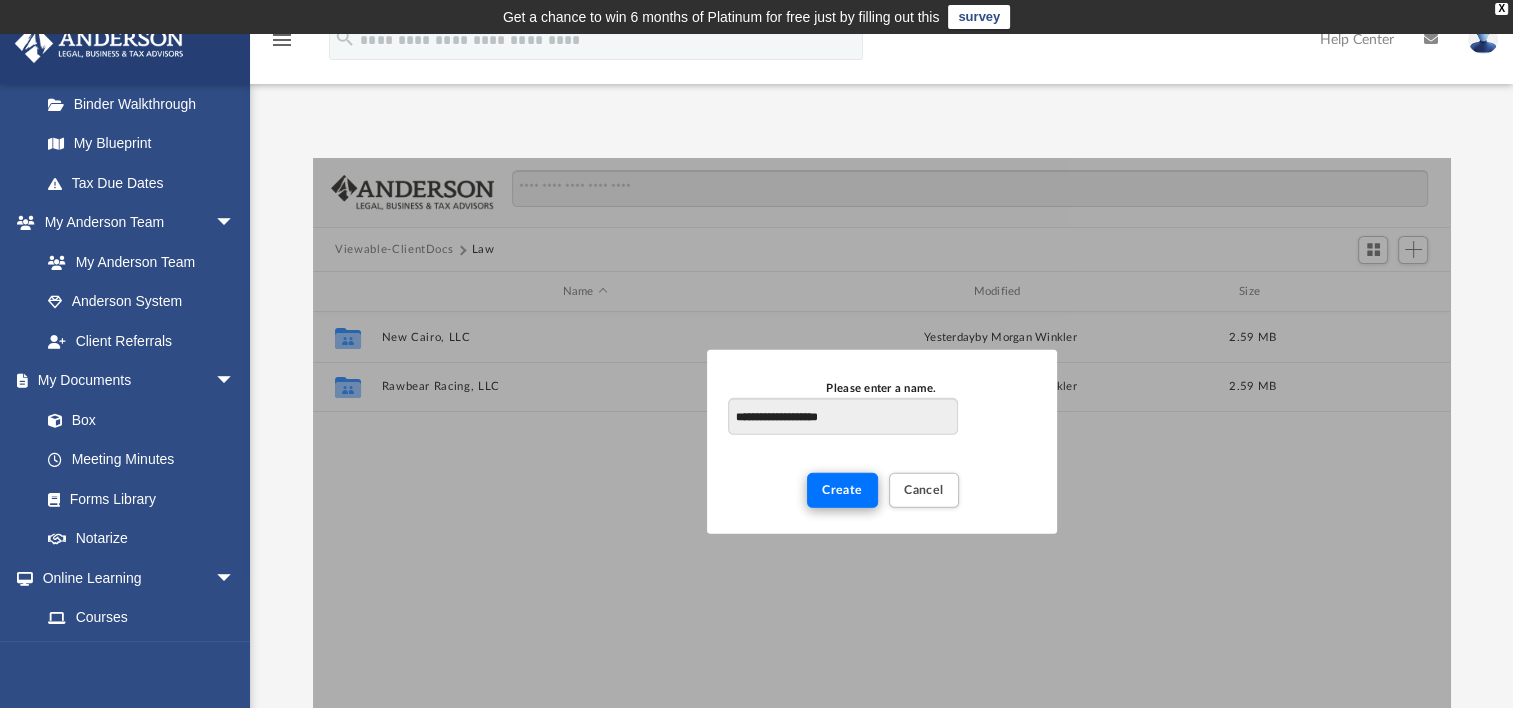 type on "**********" 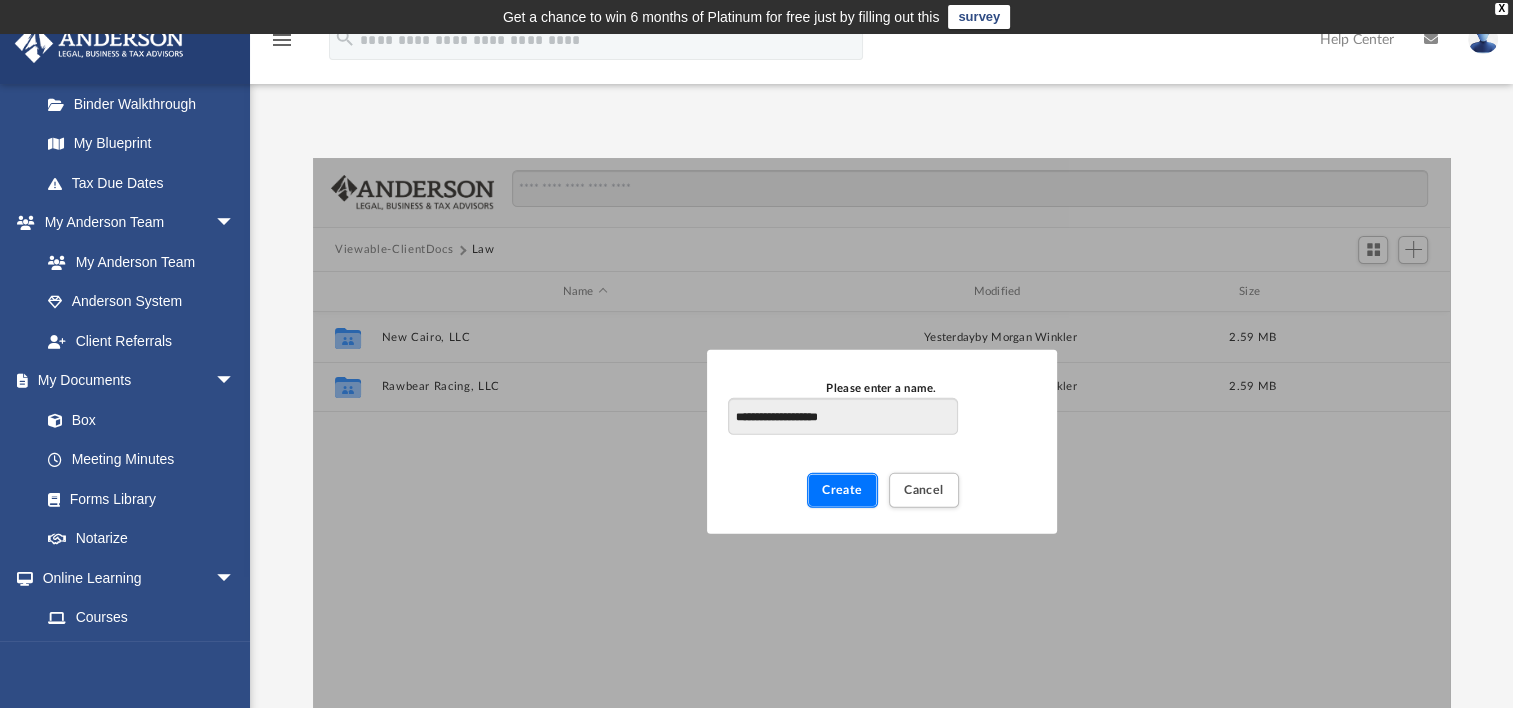 click on "Create" at bounding box center [842, 490] 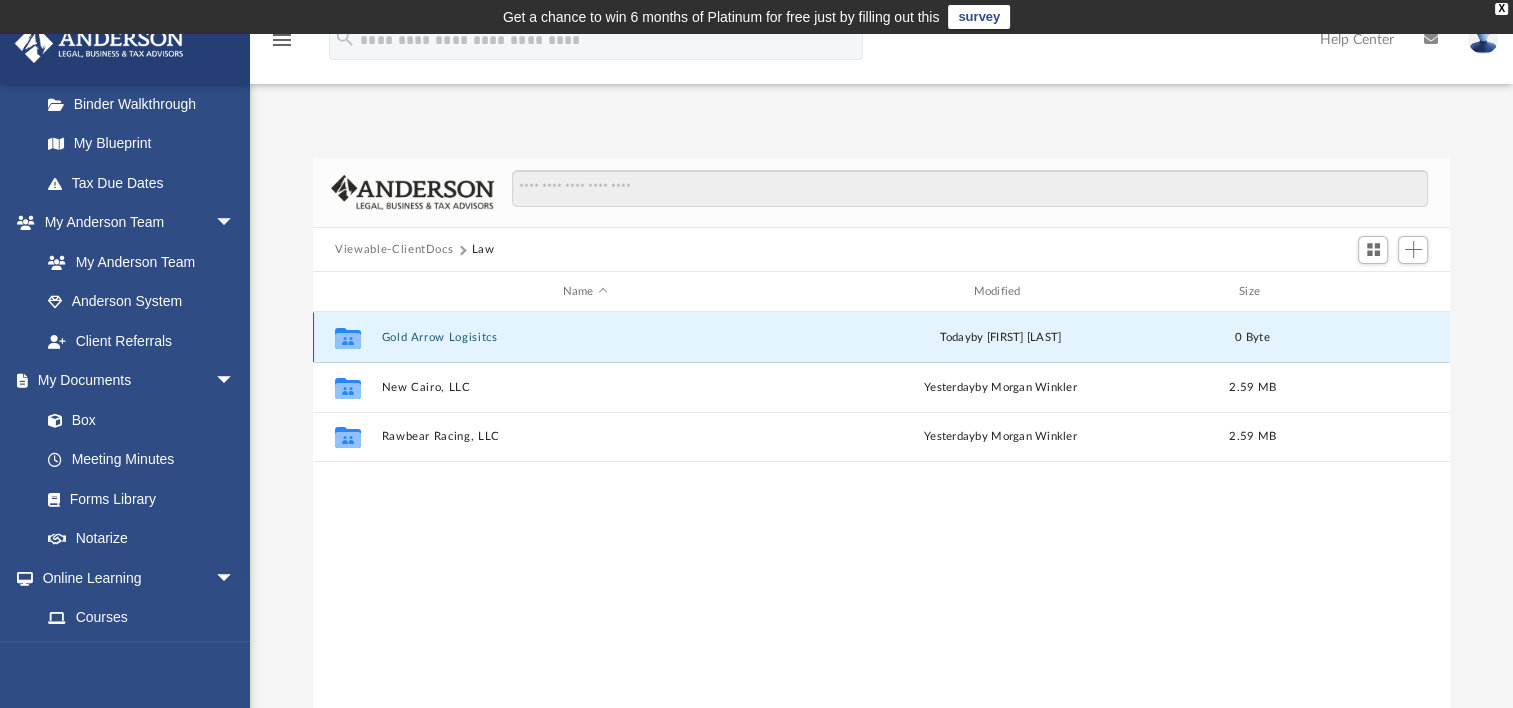 click on "Gold Arrow Logisitcs" at bounding box center (585, 337) 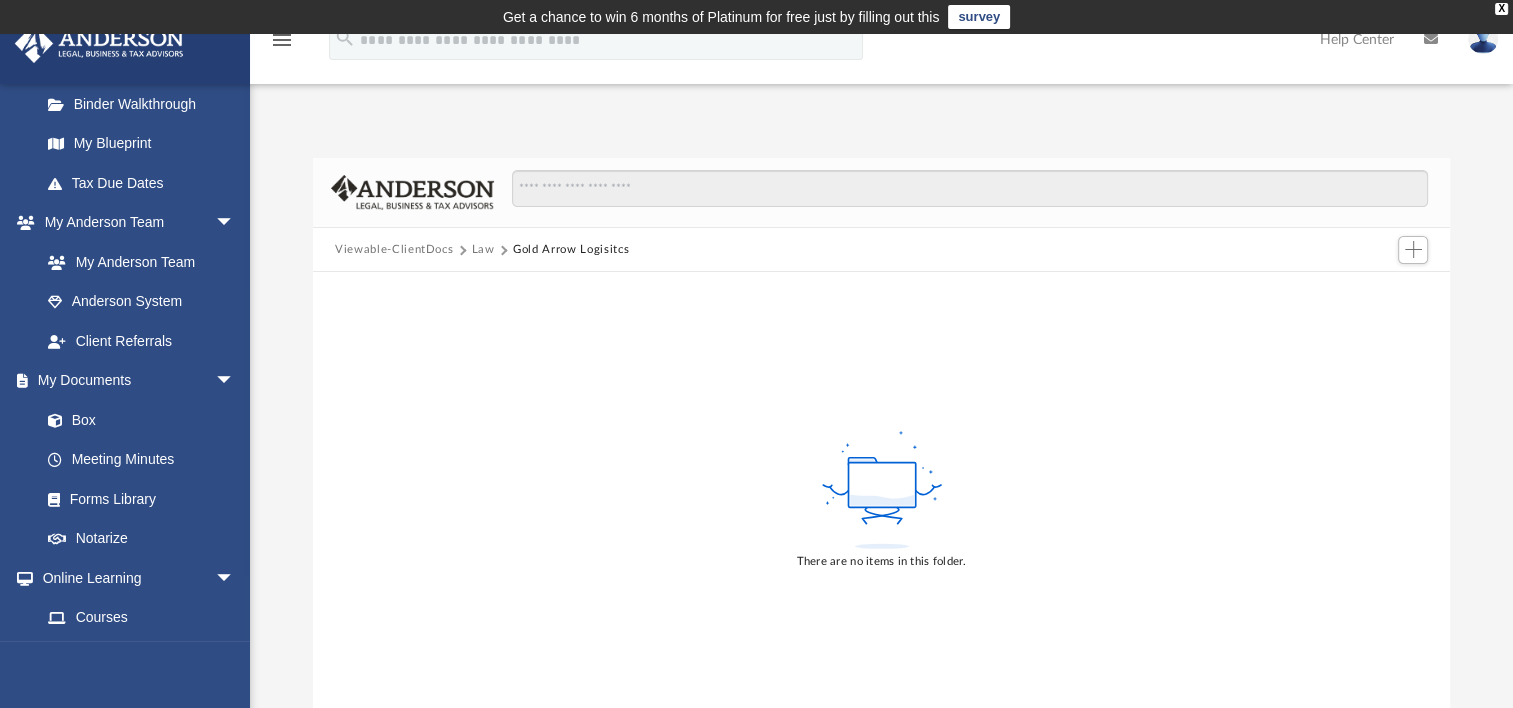click on "There are no items in this folder." at bounding box center (881, 499) 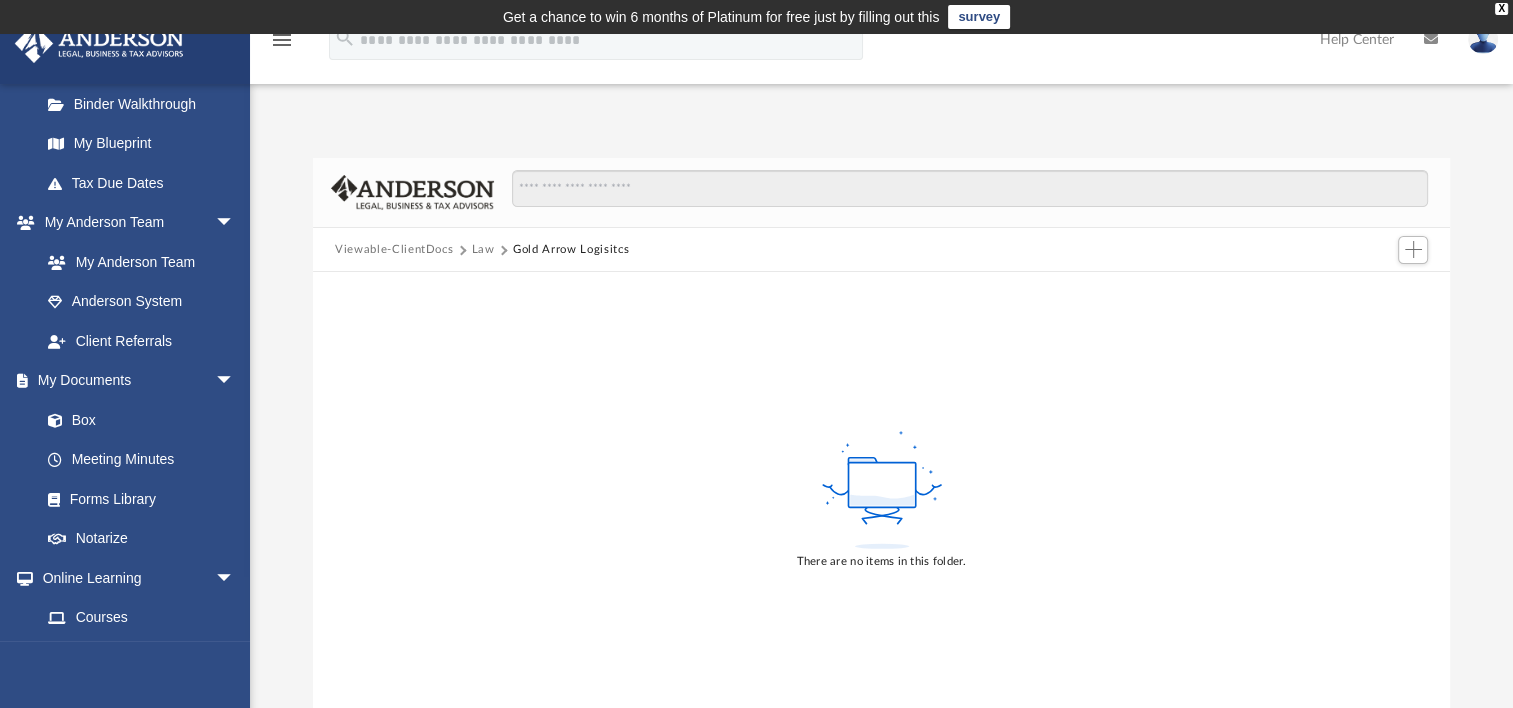 click on "Gold Arrow Logisitcs" at bounding box center (571, 250) 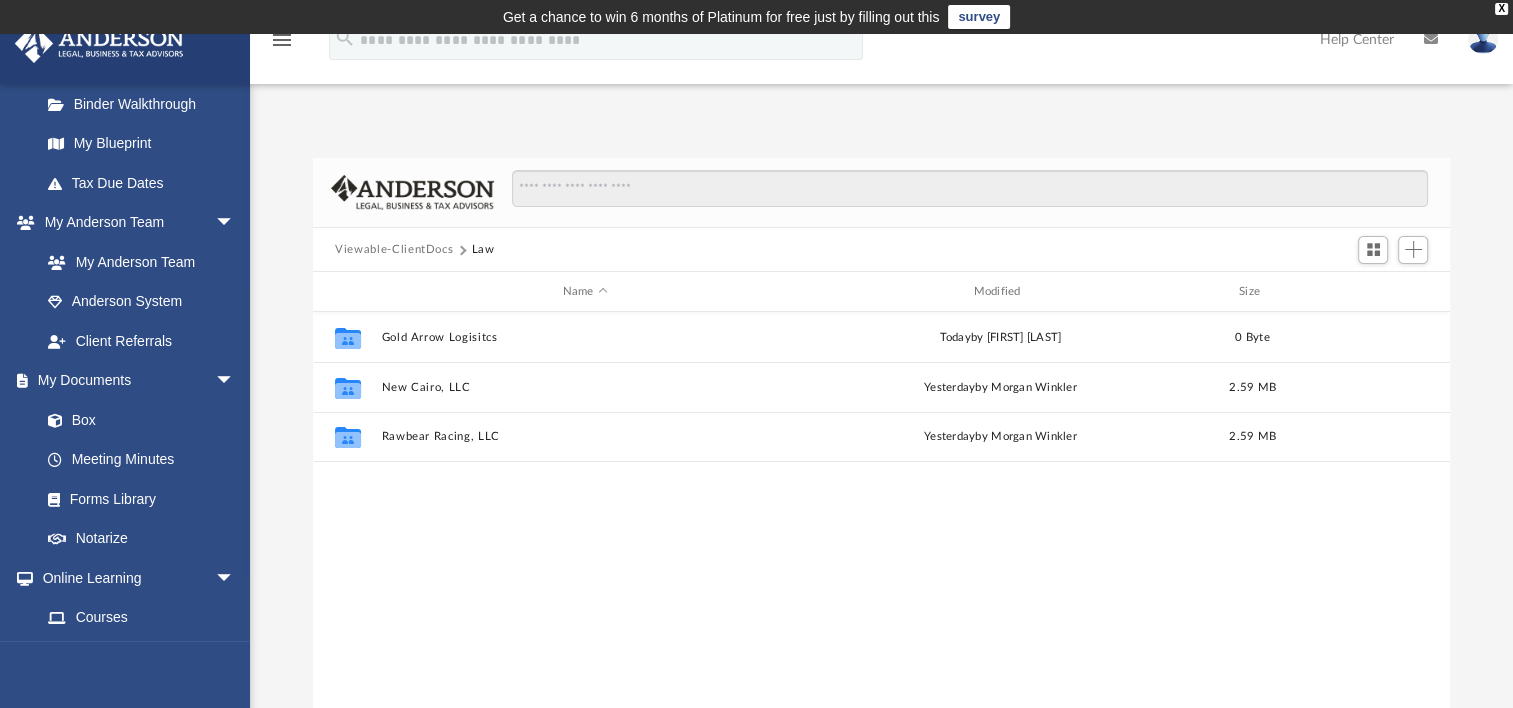 scroll, scrollTop: 16, scrollLeft: 16, axis: both 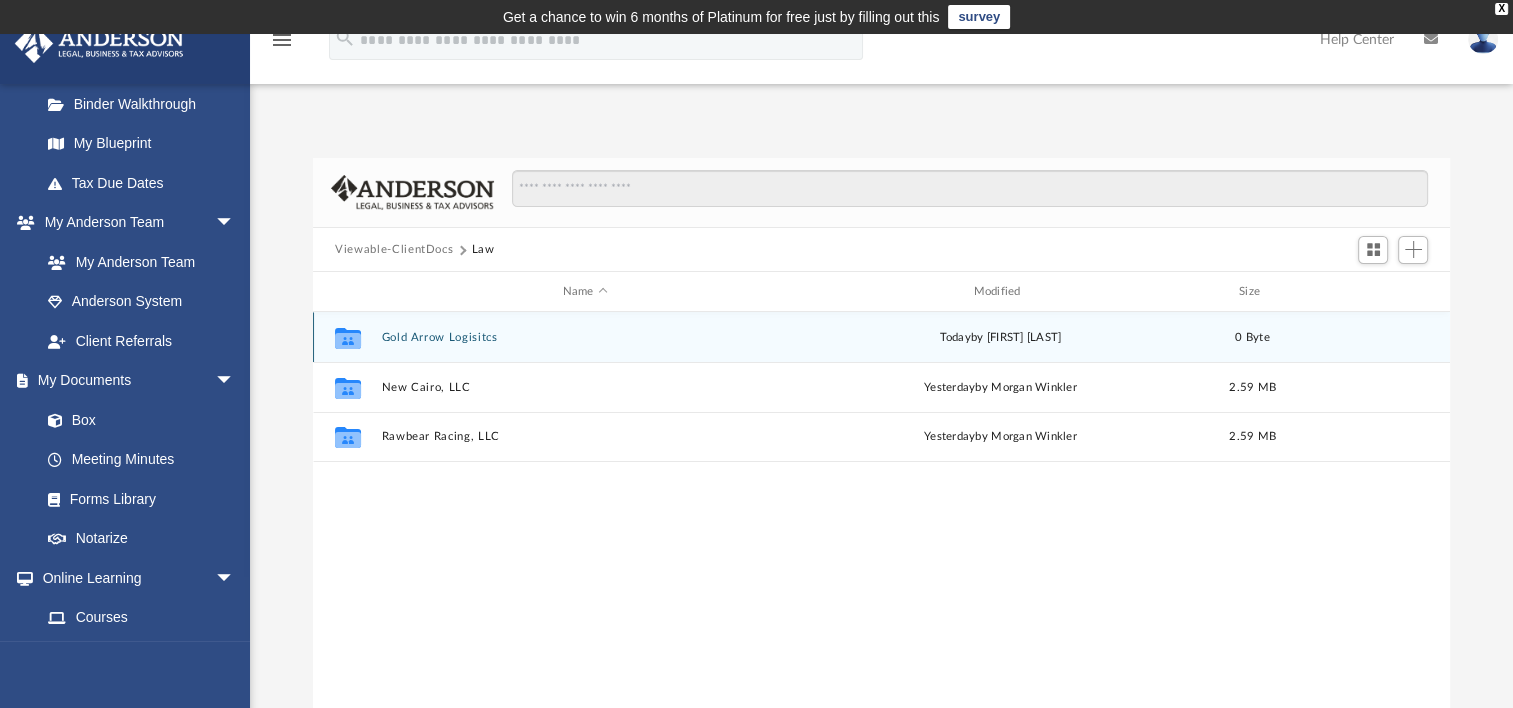 click 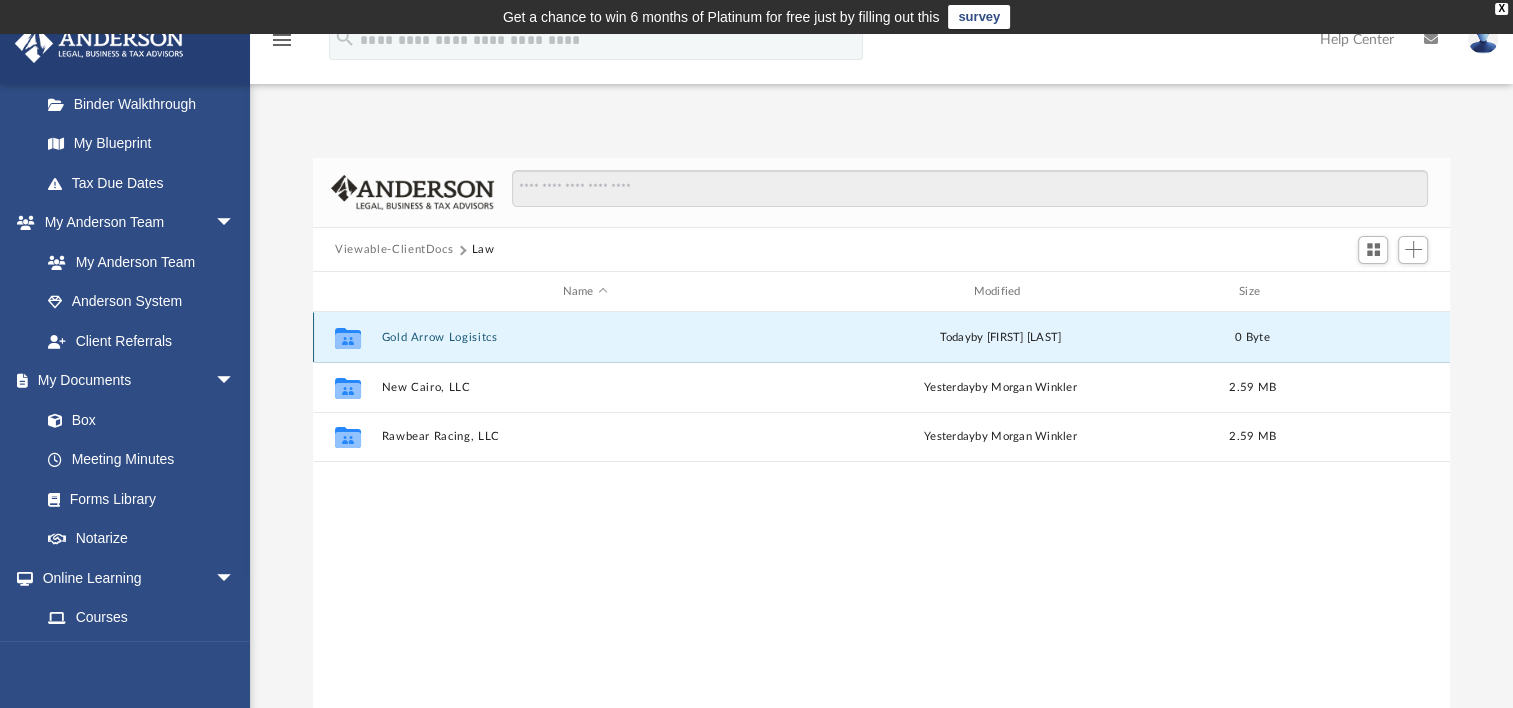 drag, startPoint x: 348, startPoint y: 336, endPoint x: 965, endPoint y: 344, distance: 617.0519 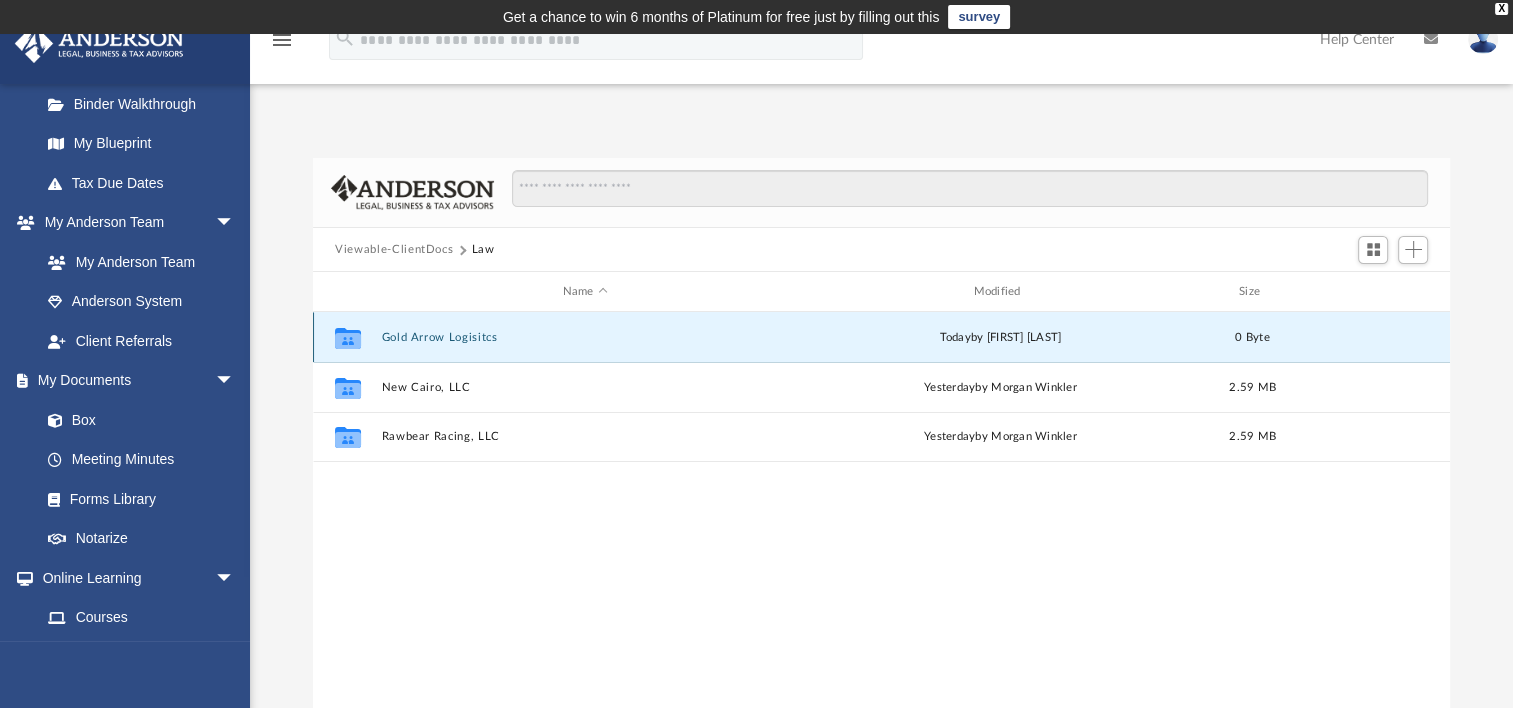 click on "today  by [FIRST] [LAST]" at bounding box center [1000, 338] 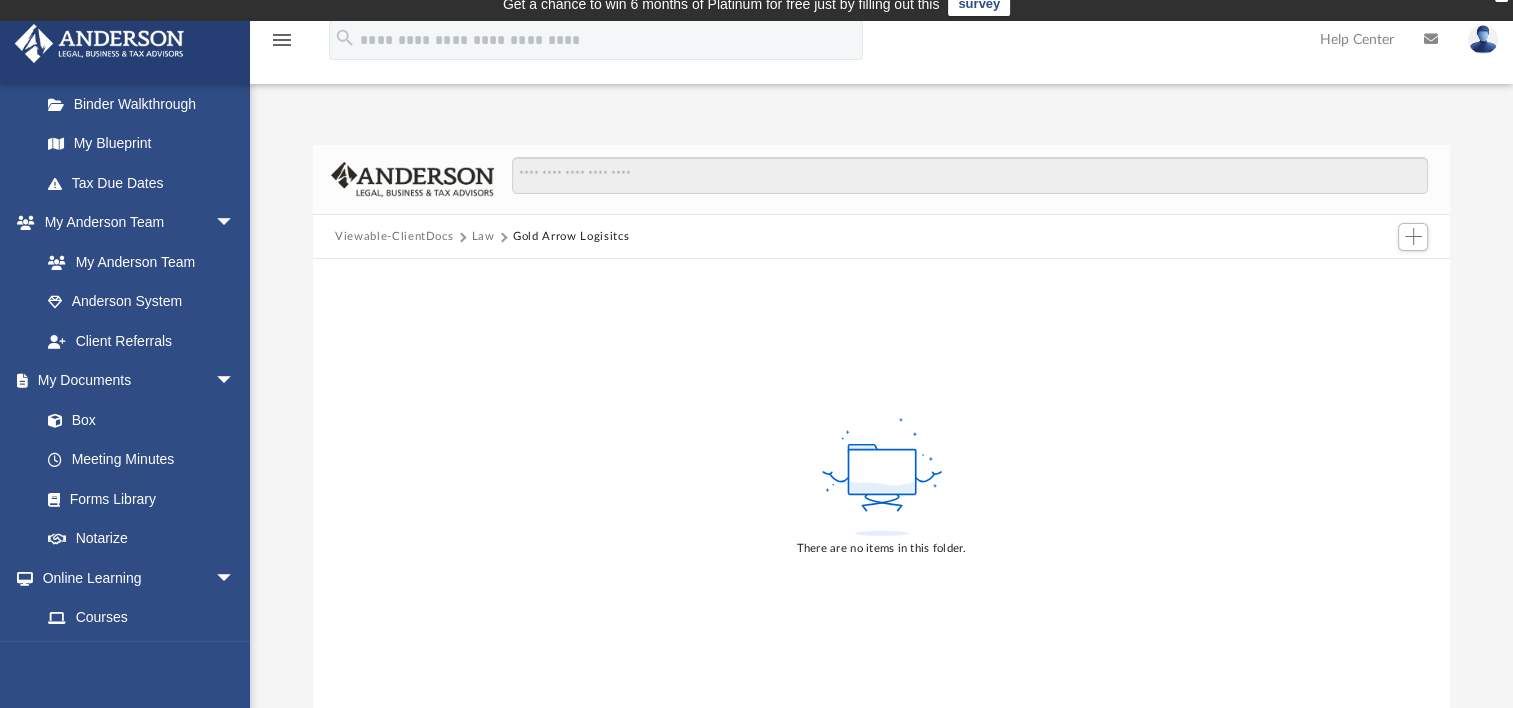 scroll, scrollTop: 0, scrollLeft: 0, axis: both 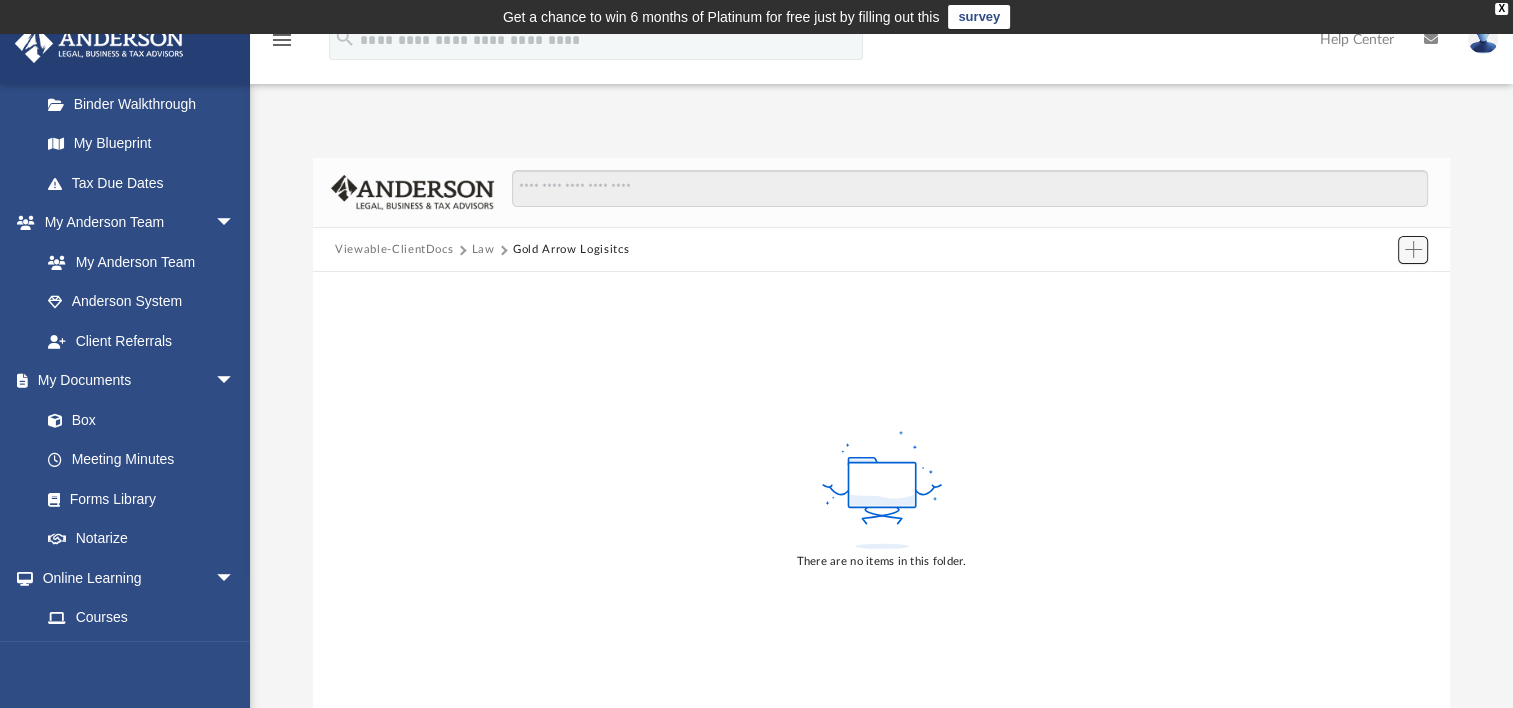 click at bounding box center [1413, 249] 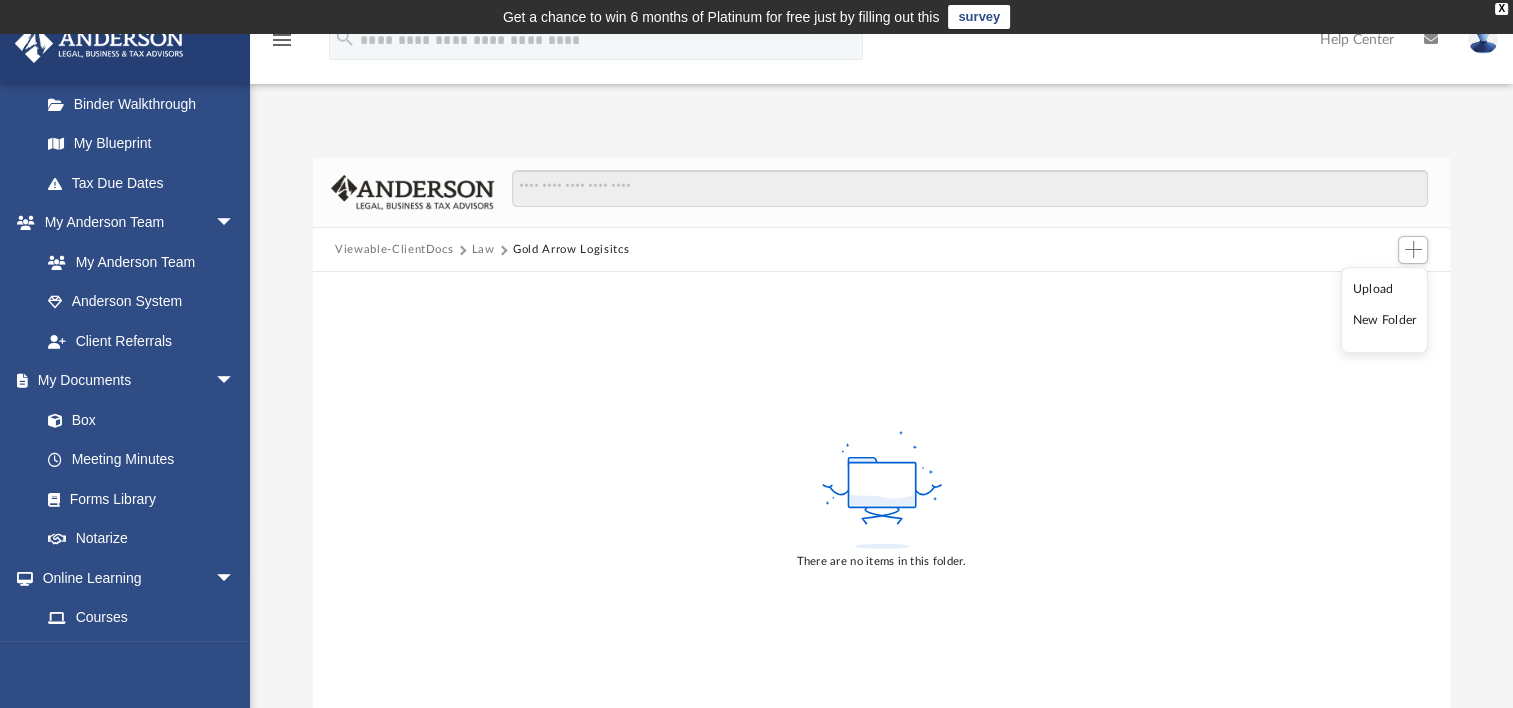 click on "Upload" at bounding box center (1385, 289) 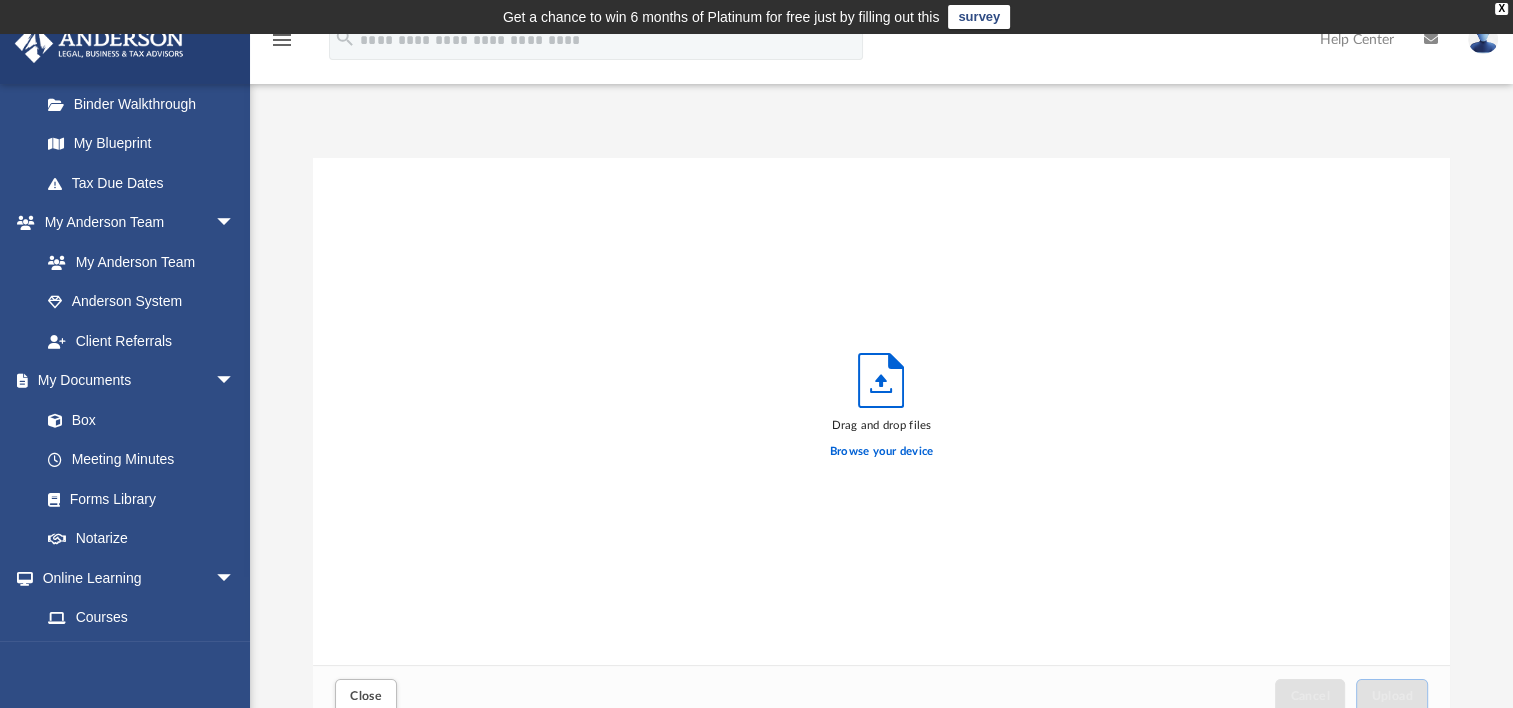 scroll, scrollTop: 16, scrollLeft: 16, axis: both 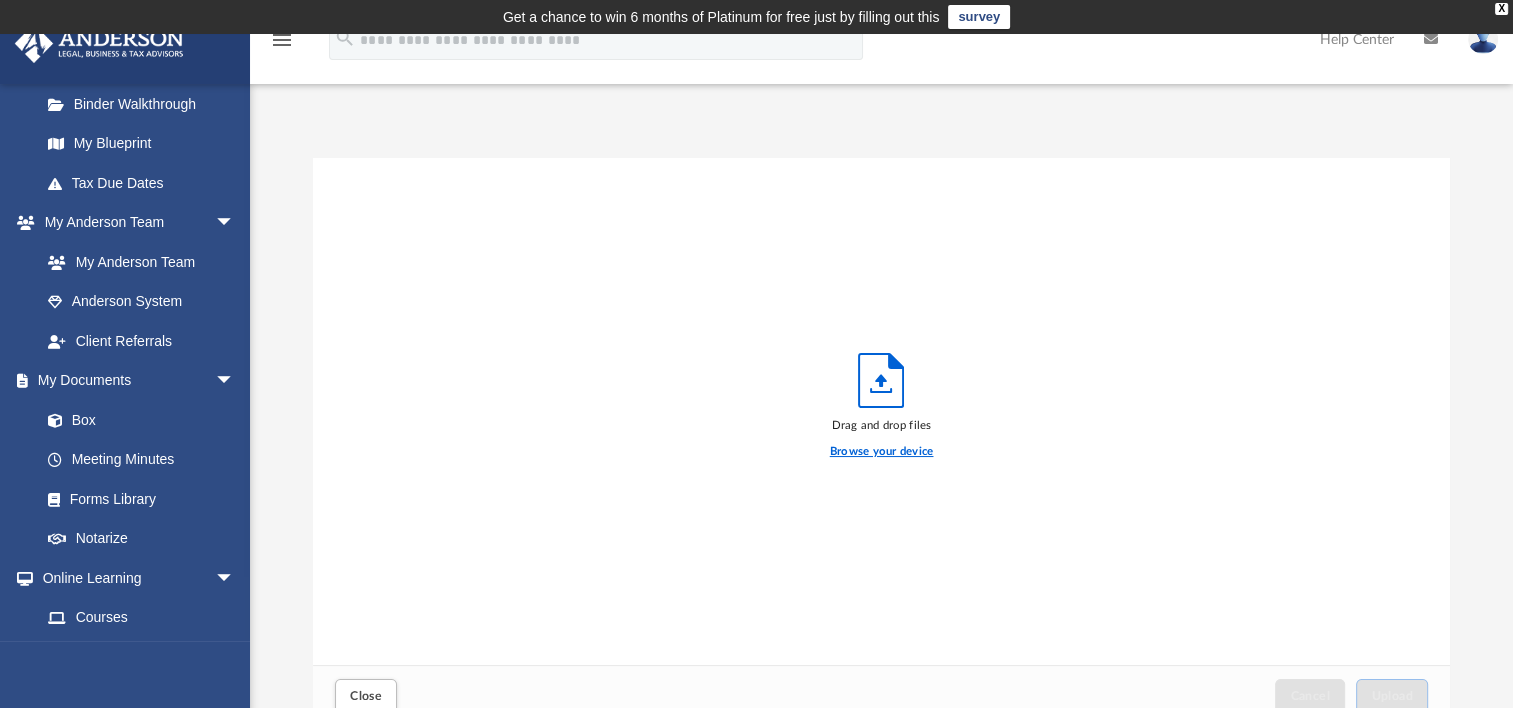 click on "Browse your device" at bounding box center [882, 452] 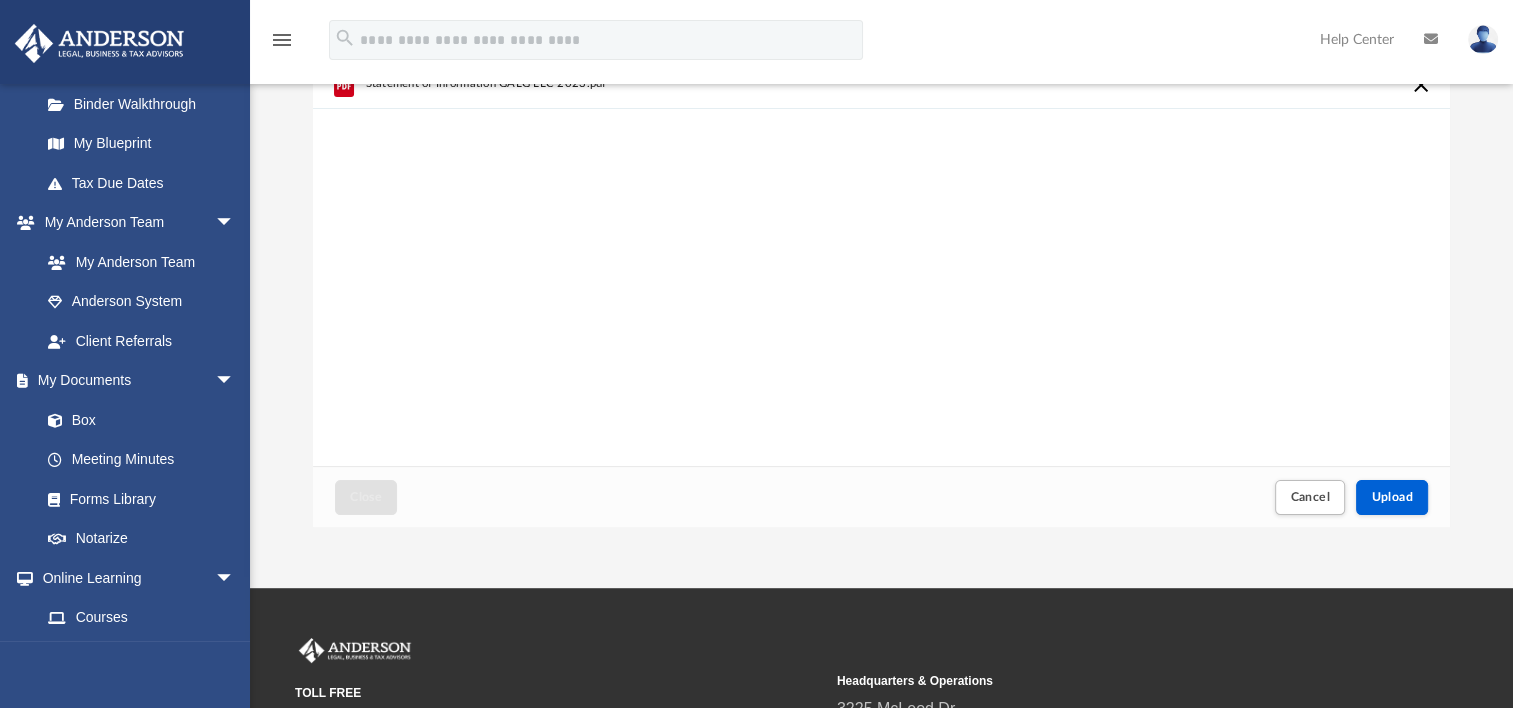 scroll, scrollTop: 200, scrollLeft: 0, axis: vertical 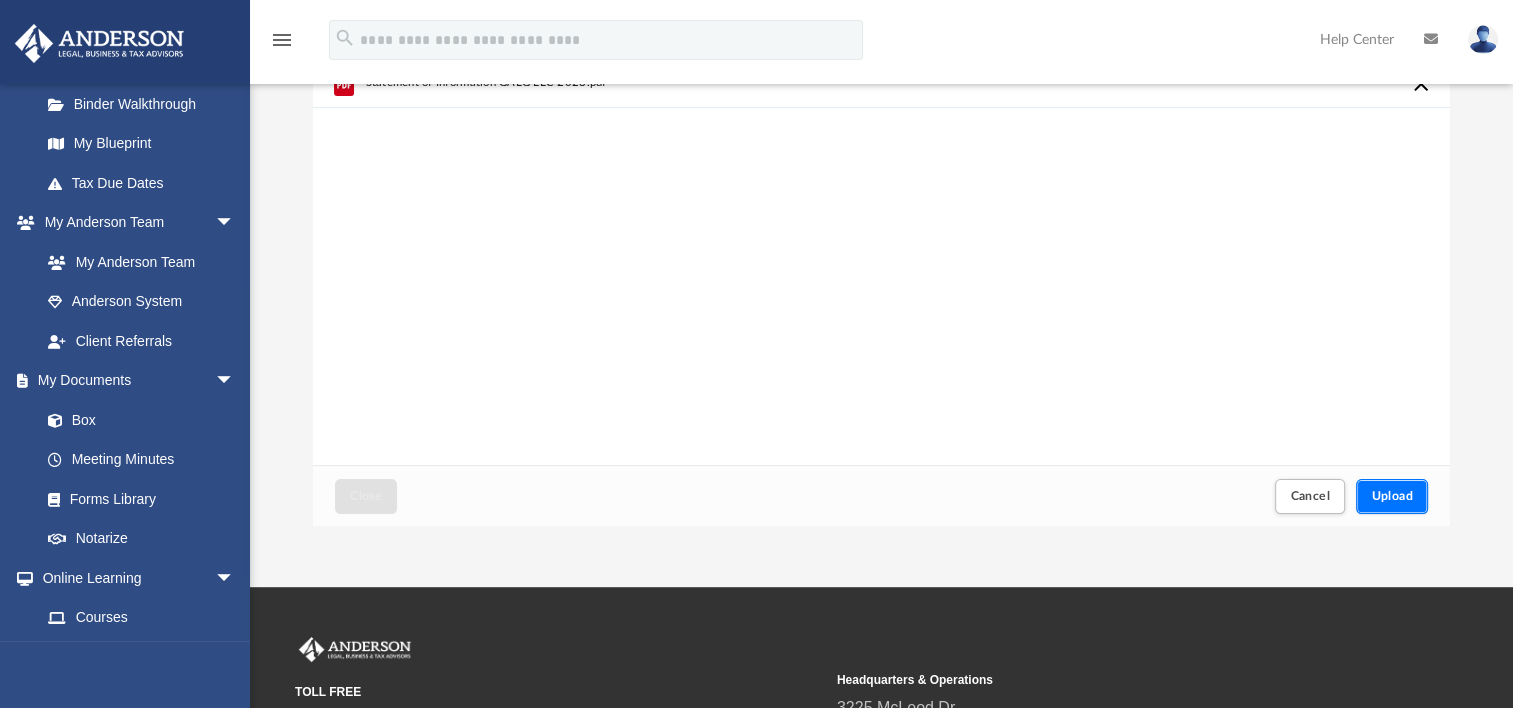 click on "Upload" at bounding box center [1392, 496] 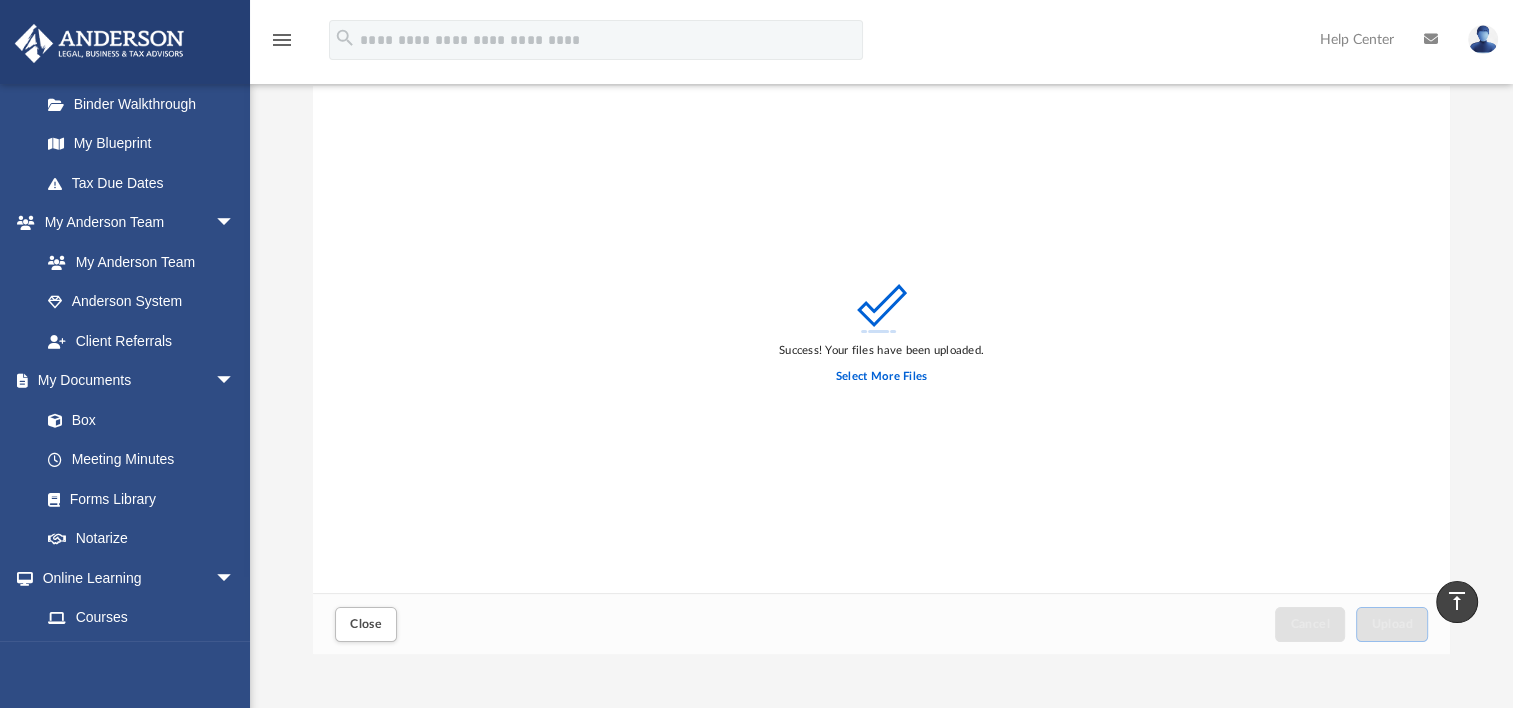 scroll, scrollTop: 0, scrollLeft: 0, axis: both 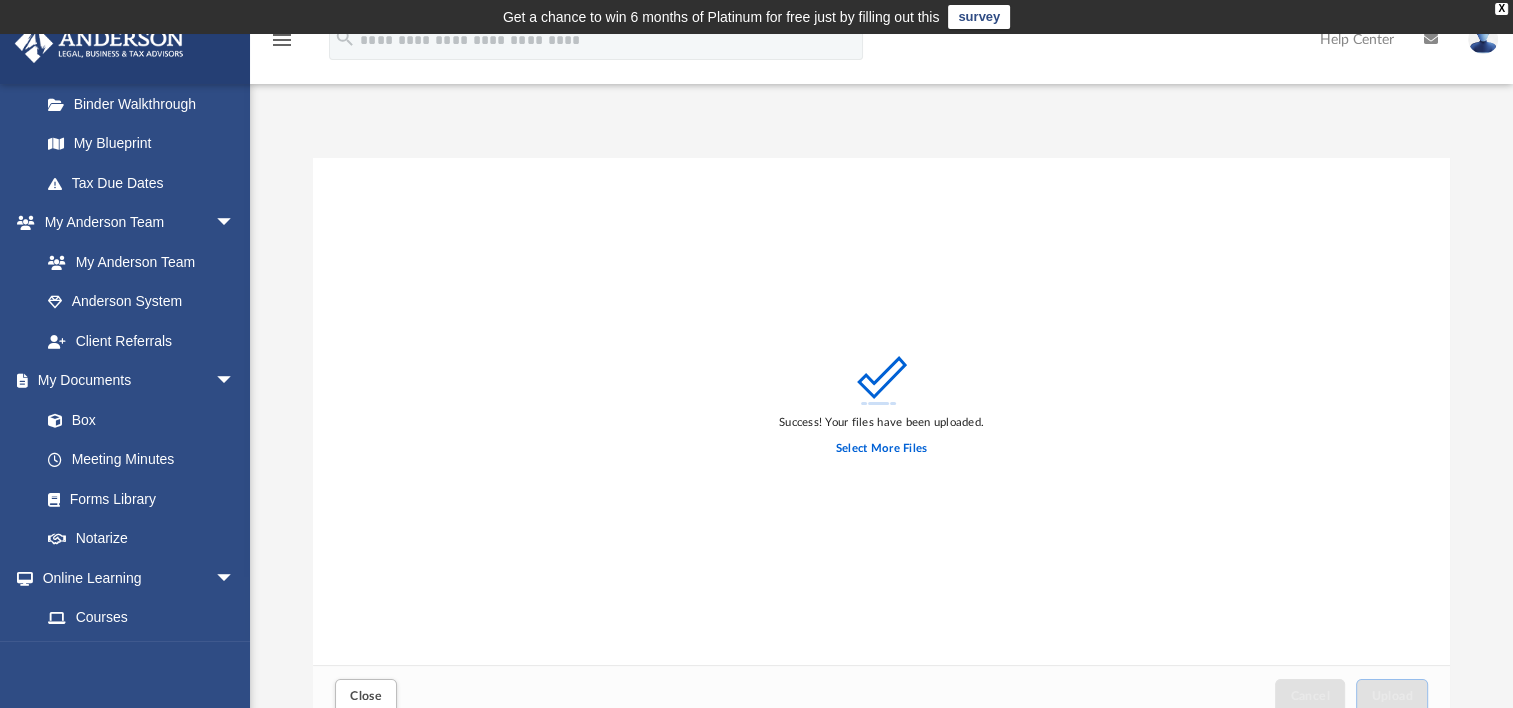 click on "Success! Your files have been uploaded. Select More Files" at bounding box center (881, 412) 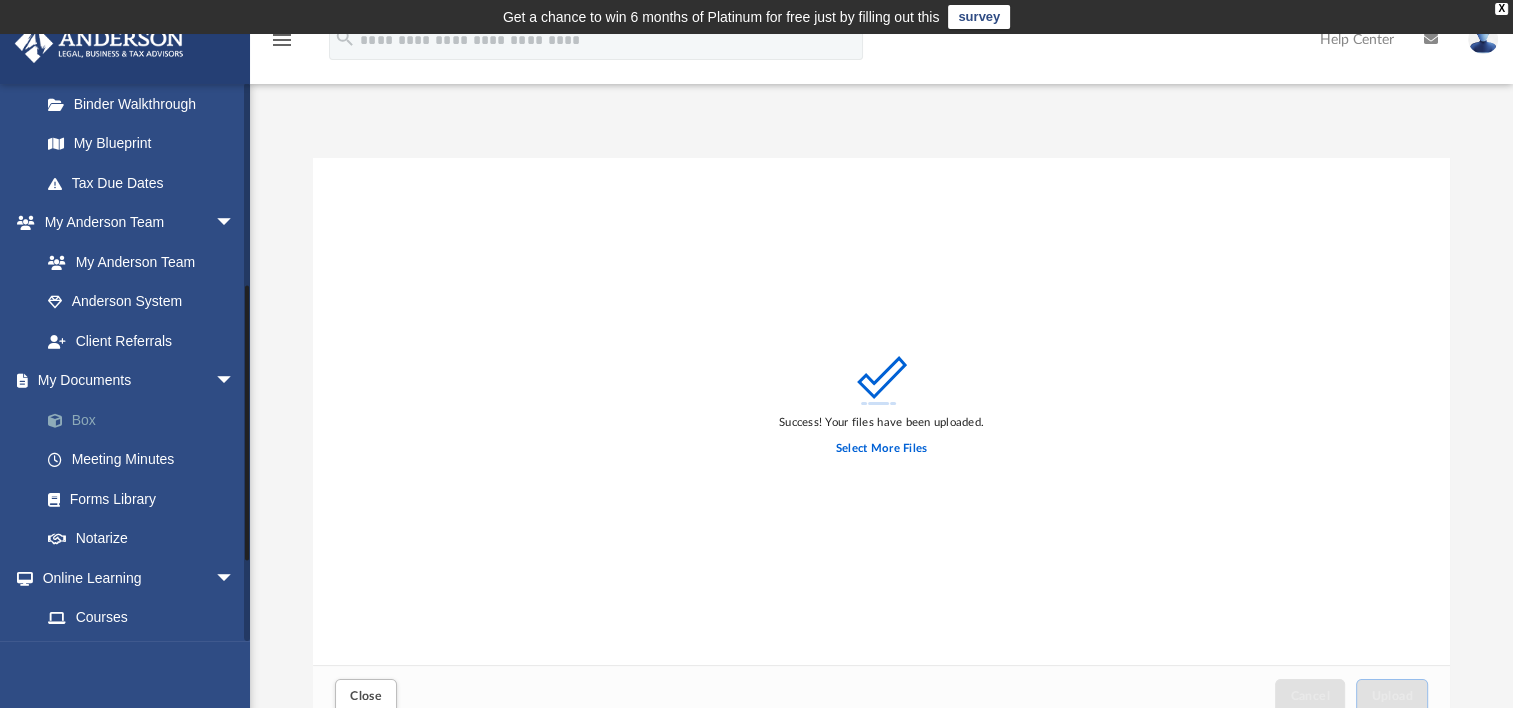 drag, startPoint x: 74, startPoint y: 417, endPoint x: 87, endPoint y: 412, distance: 13.928389 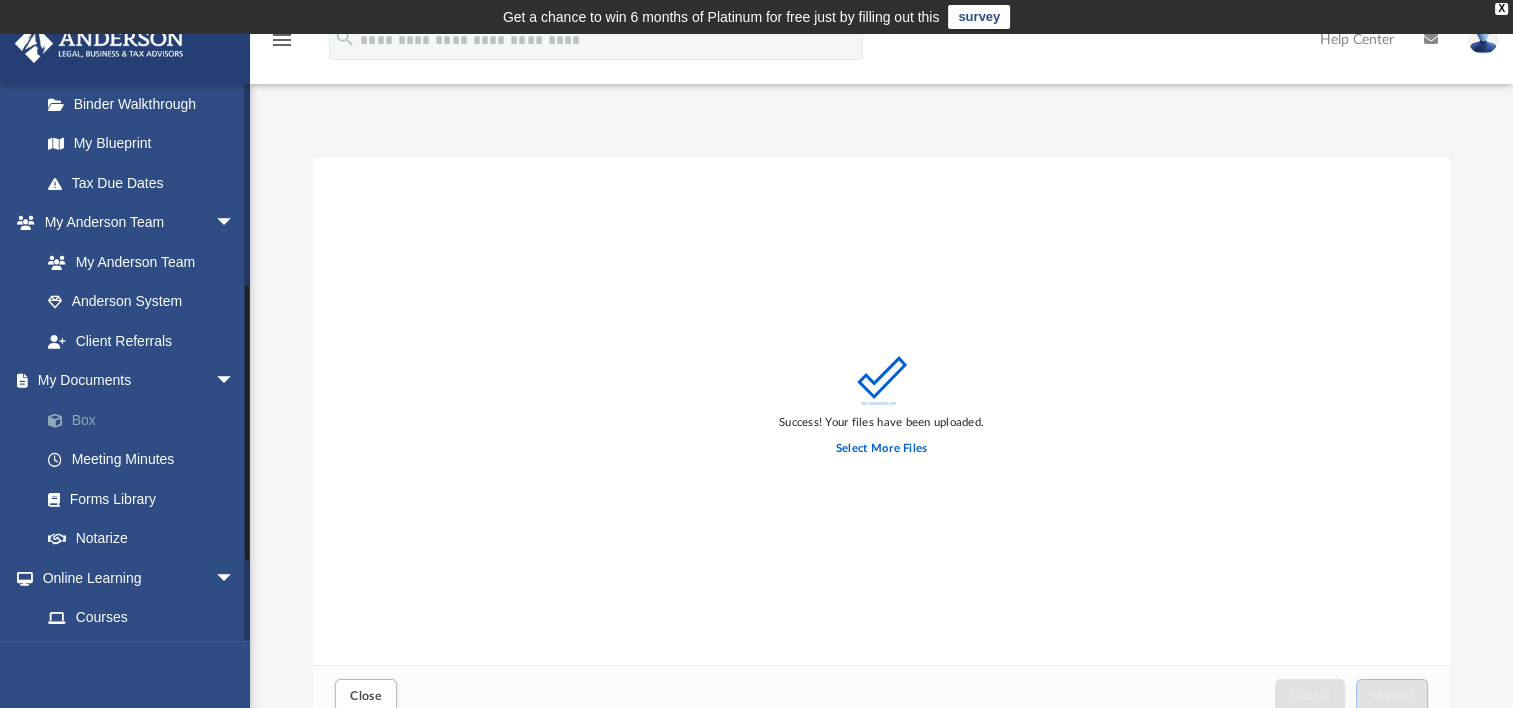 click on "Box" at bounding box center (146, 420) 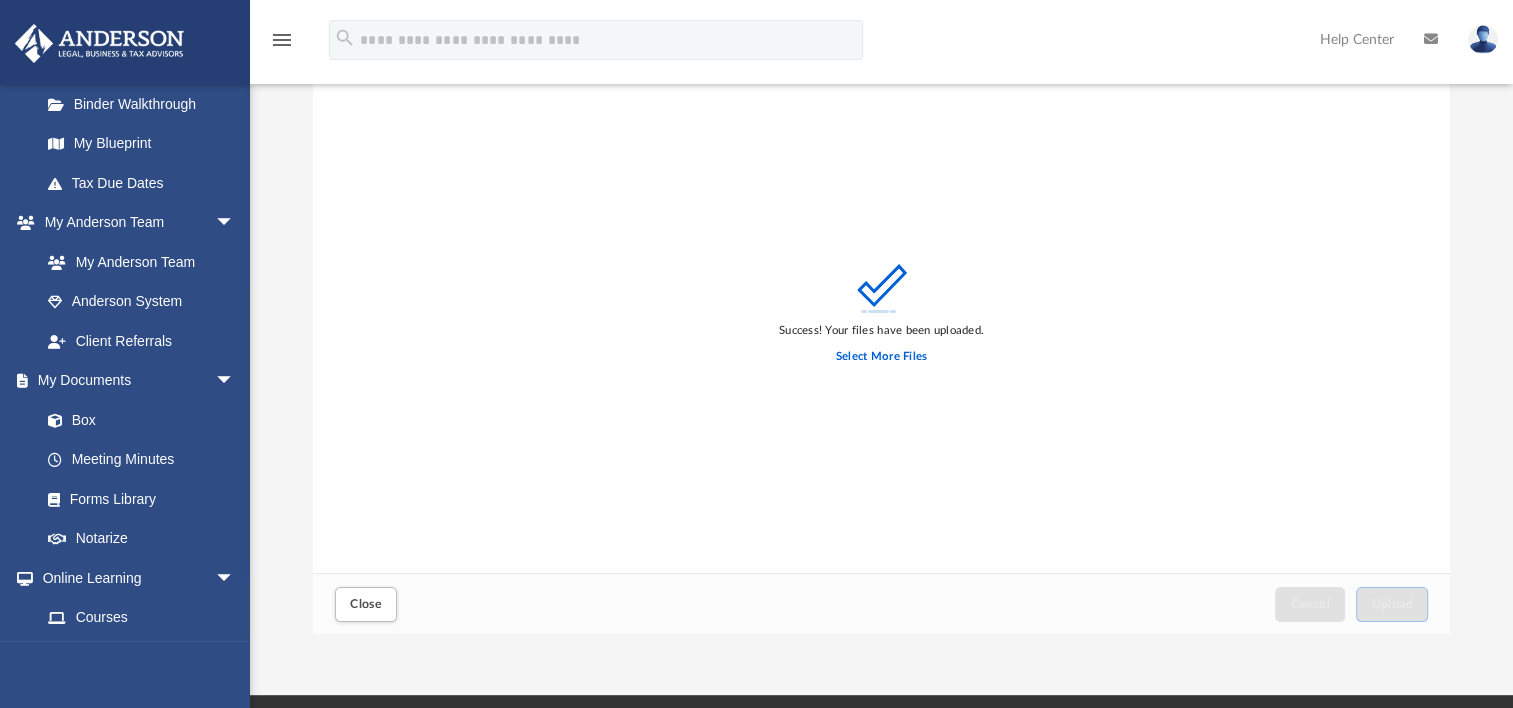 scroll, scrollTop: 100, scrollLeft: 0, axis: vertical 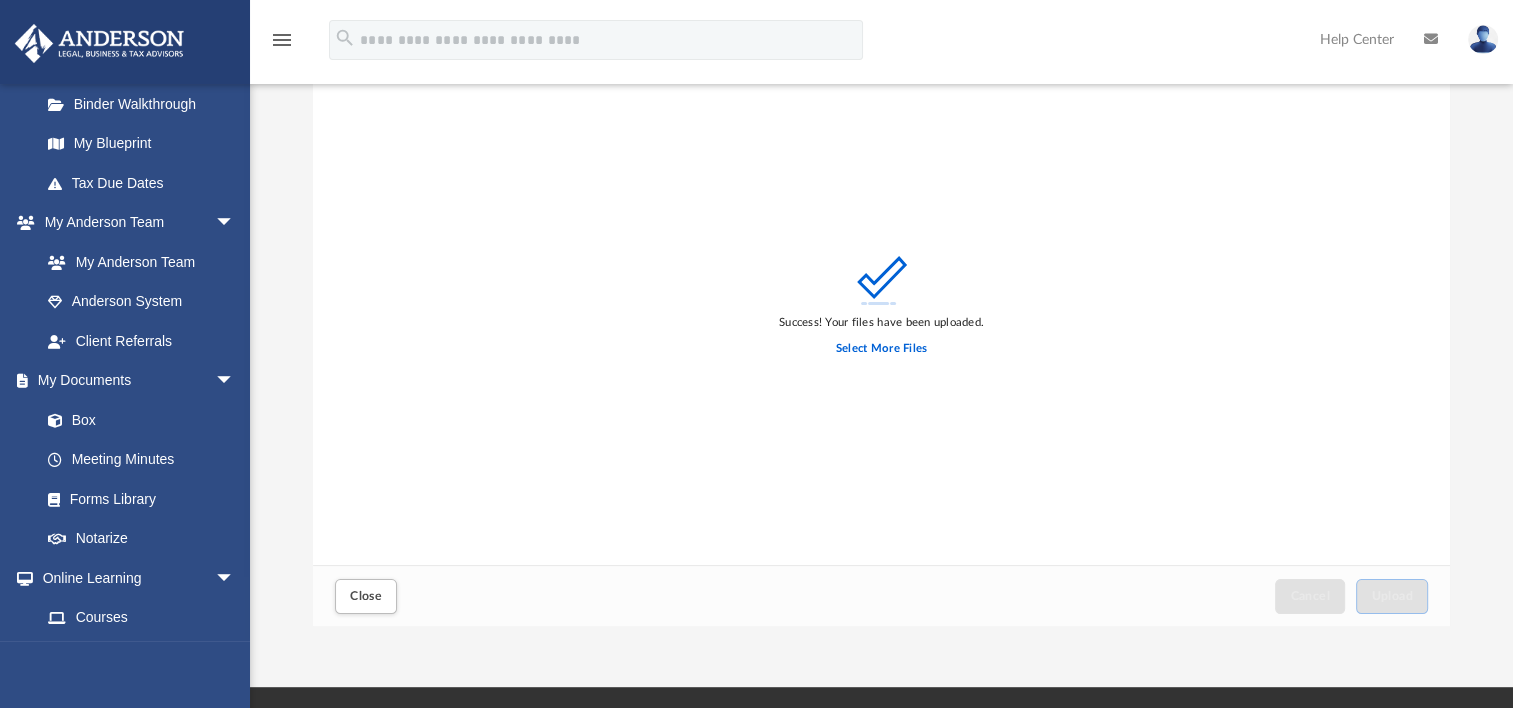 click on "Close Cancel Upload" at bounding box center (881, 595) 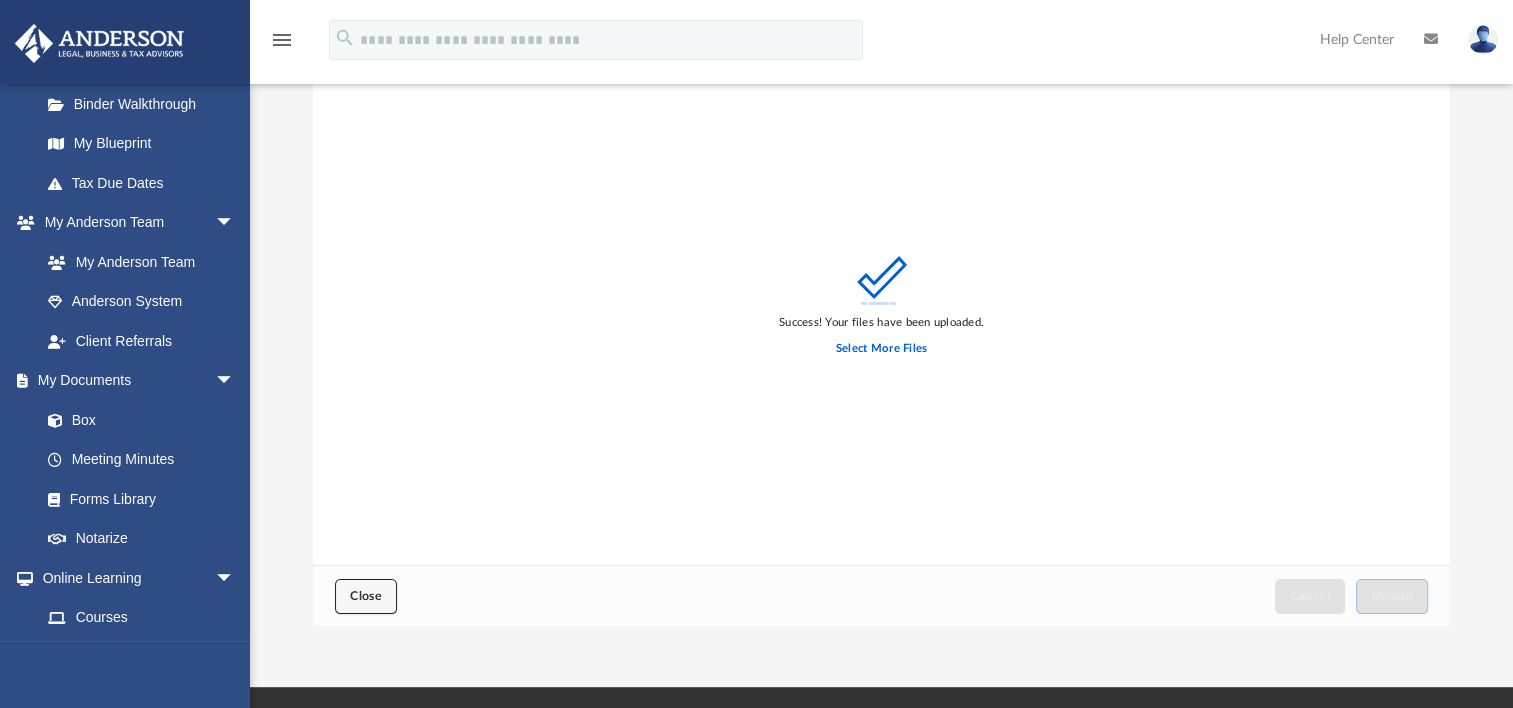 drag, startPoint x: 352, startPoint y: 595, endPoint x: 428, endPoint y: 599, distance: 76.105194 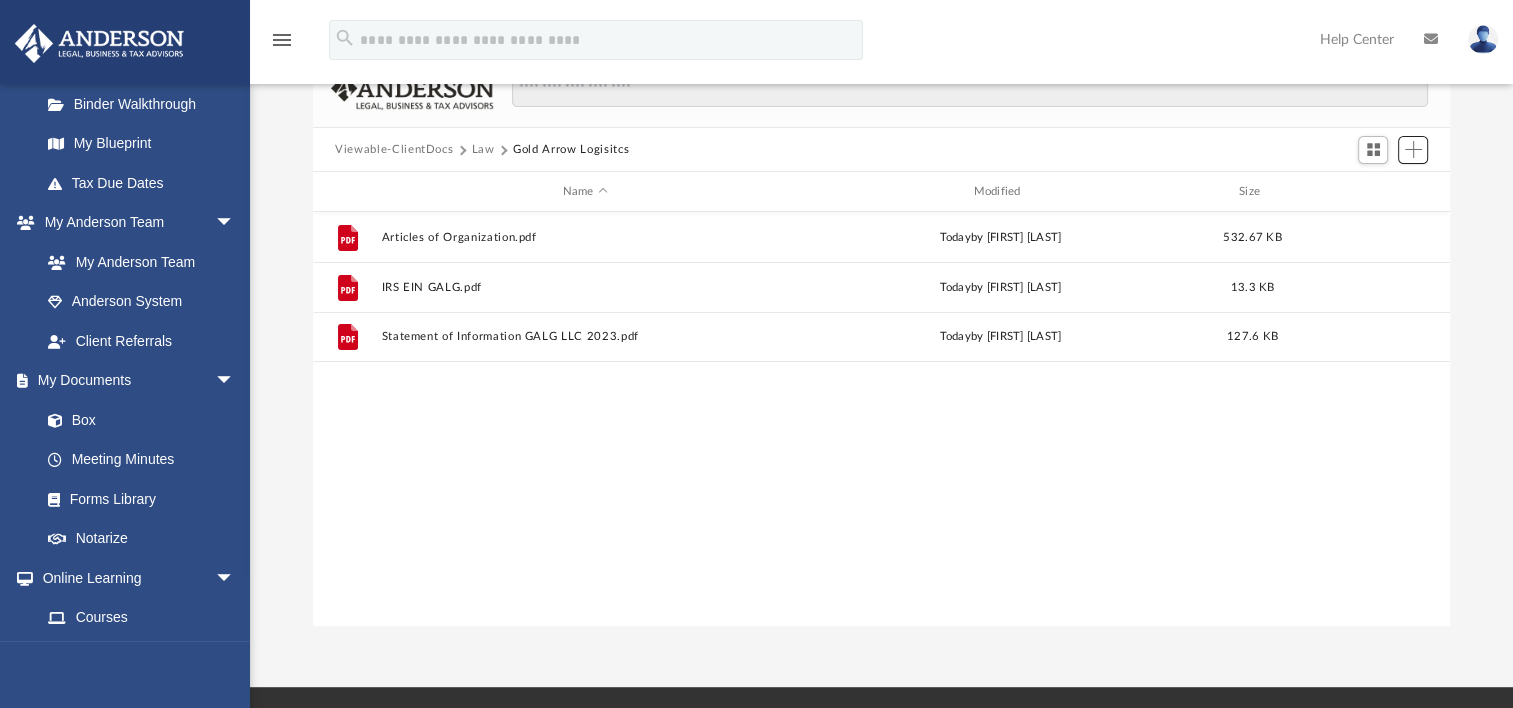 scroll, scrollTop: 16, scrollLeft: 16, axis: both 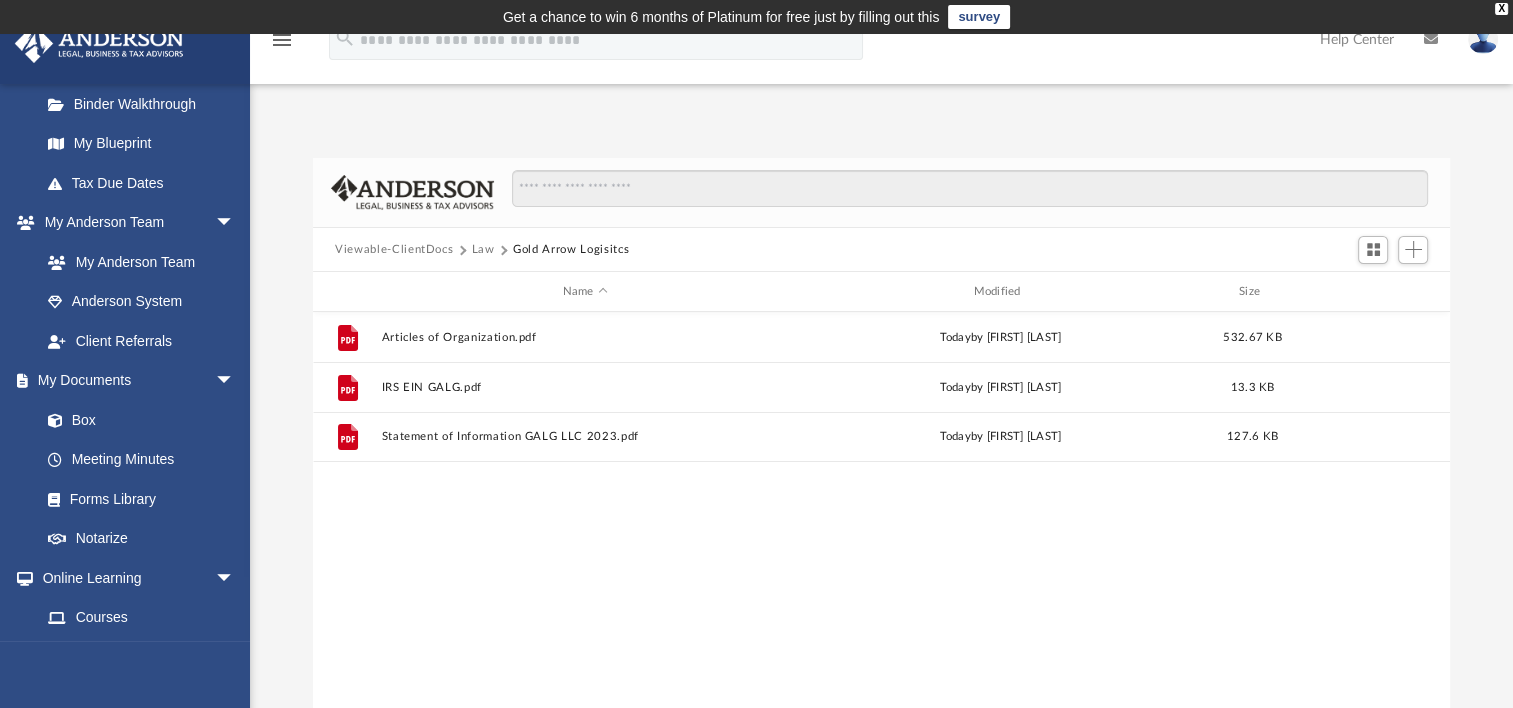 click on "Gold Arrow Logisitcs" at bounding box center [571, 250] 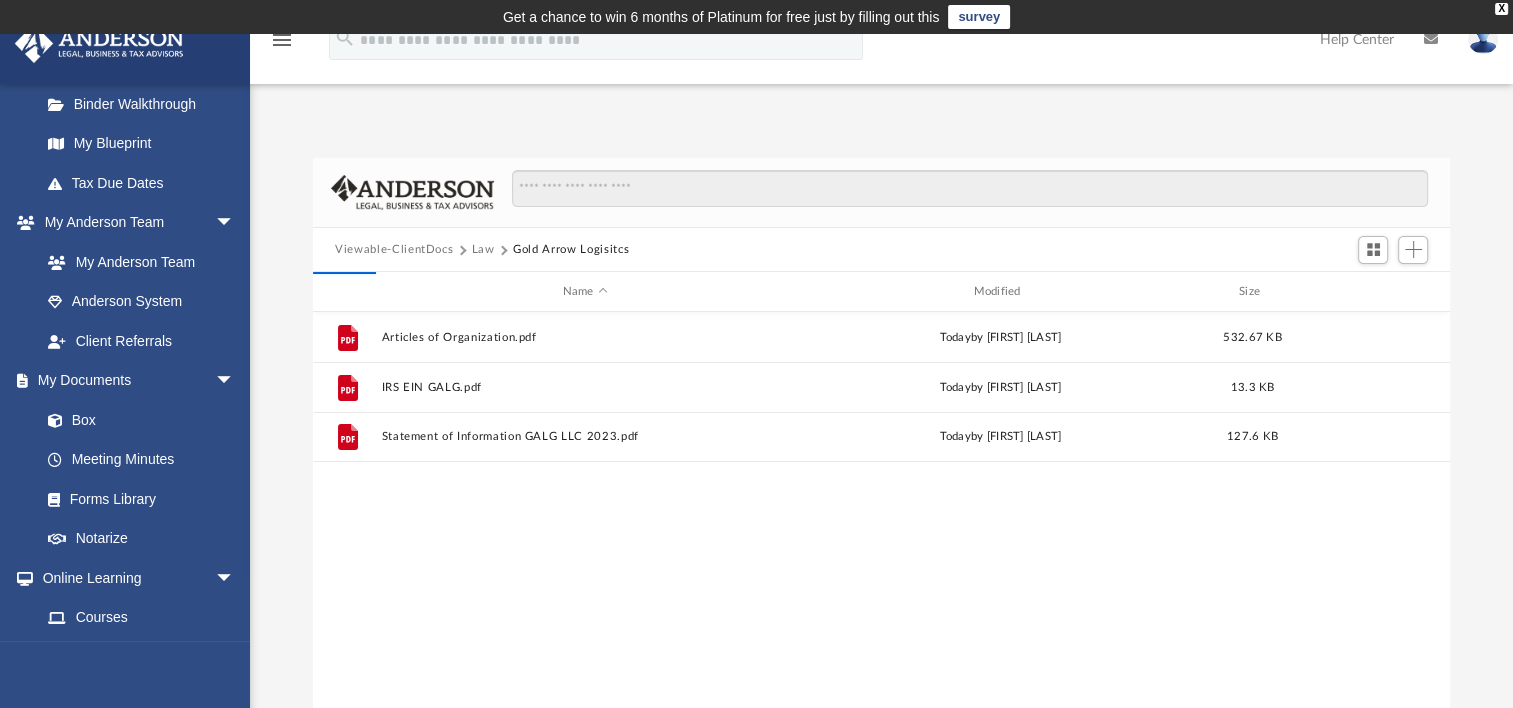 click on "Gold Arrow Logisitcs" at bounding box center [571, 250] 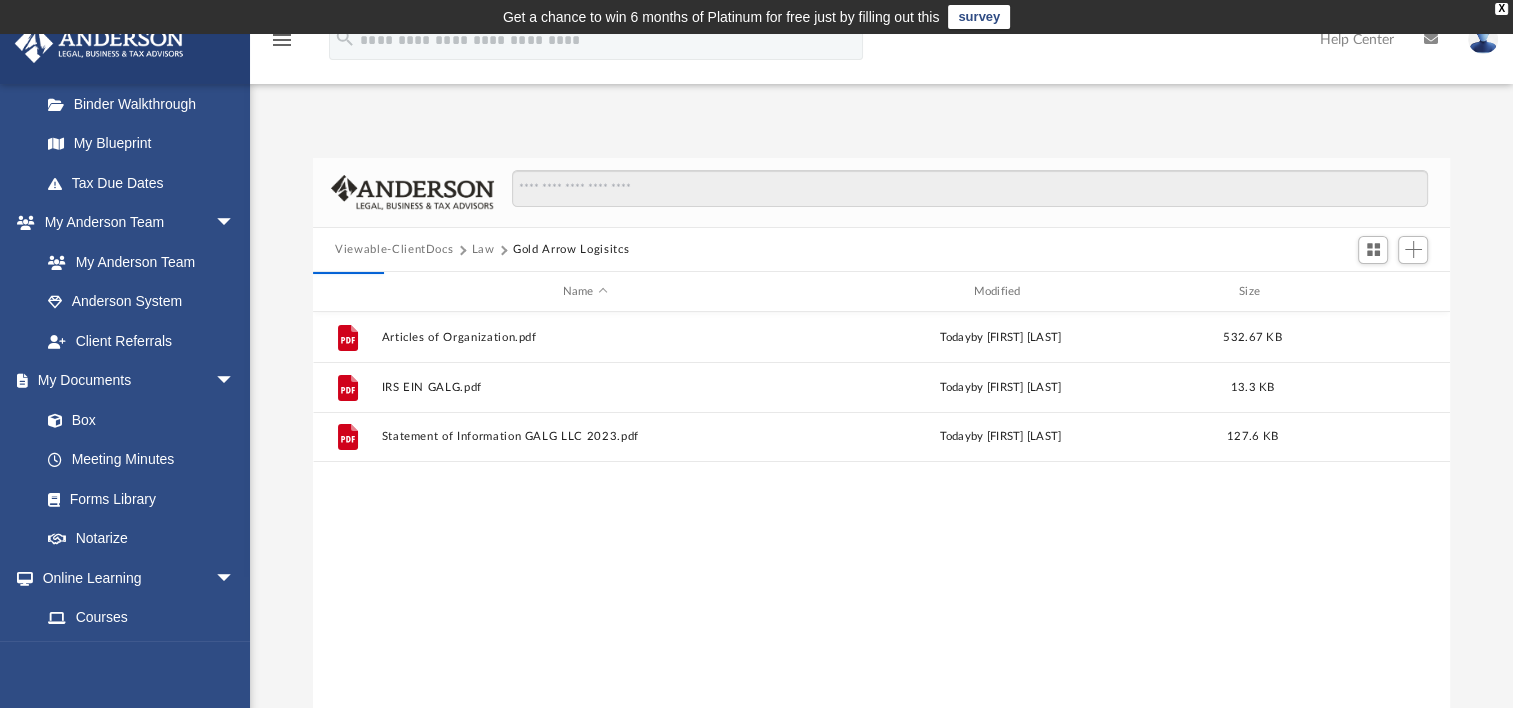 click on "Gold Arrow Logisitcs" at bounding box center [571, 250] 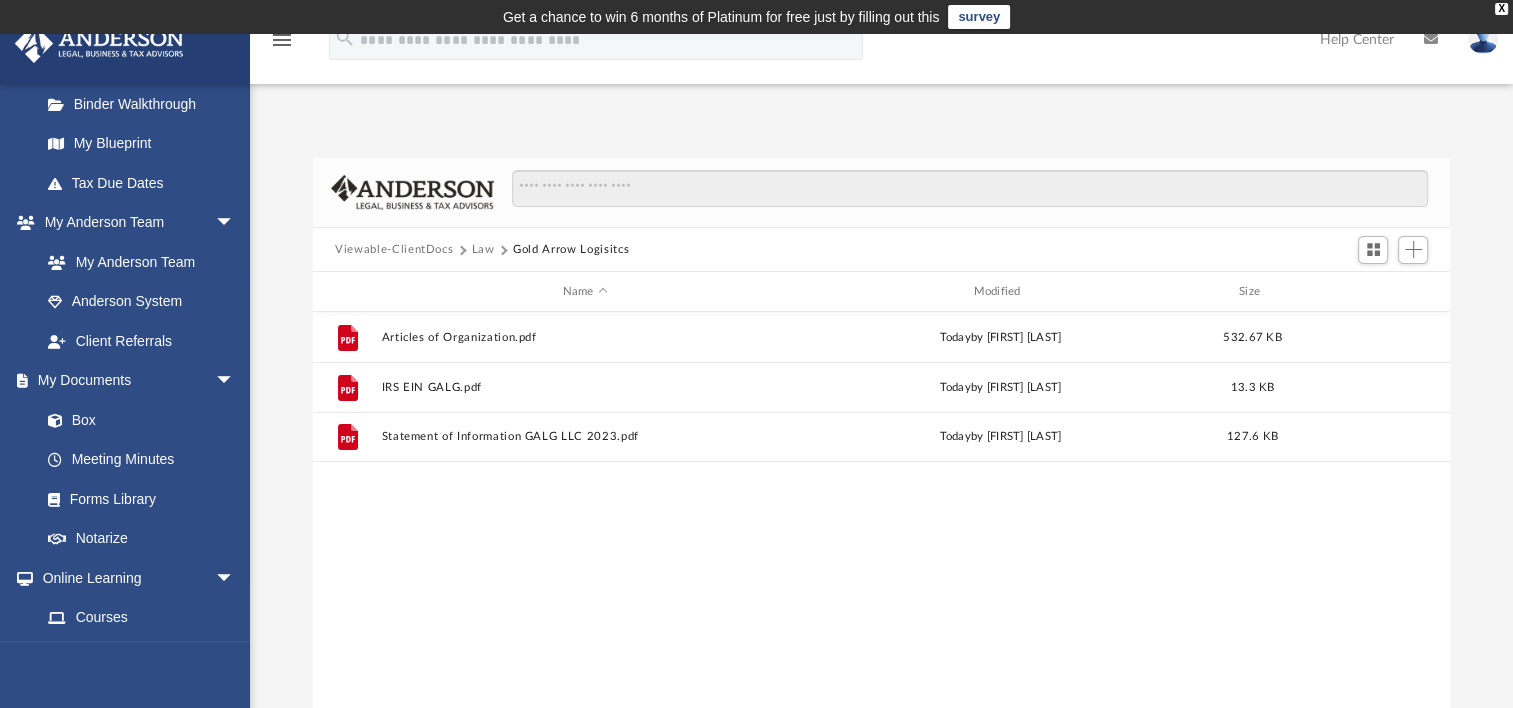 click on "Law" at bounding box center (483, 250) 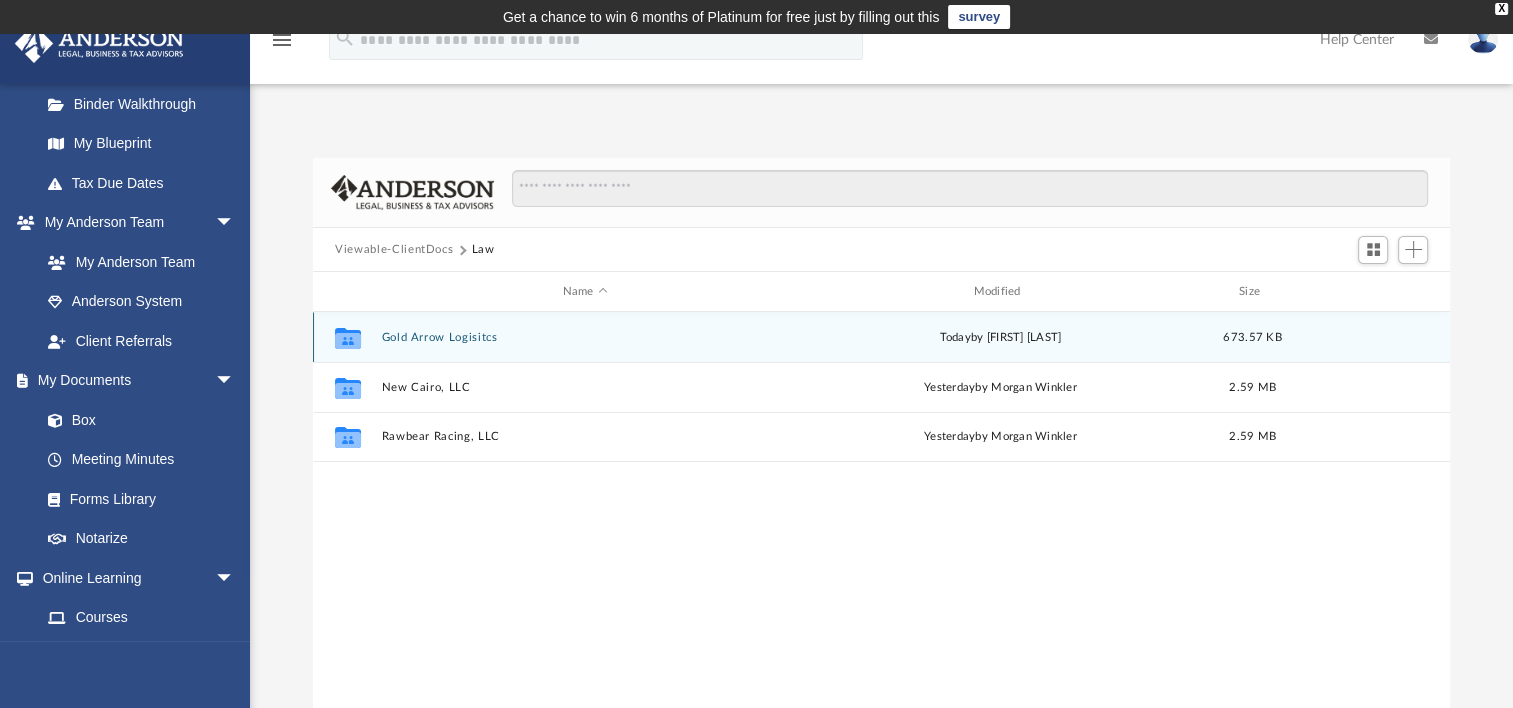 click 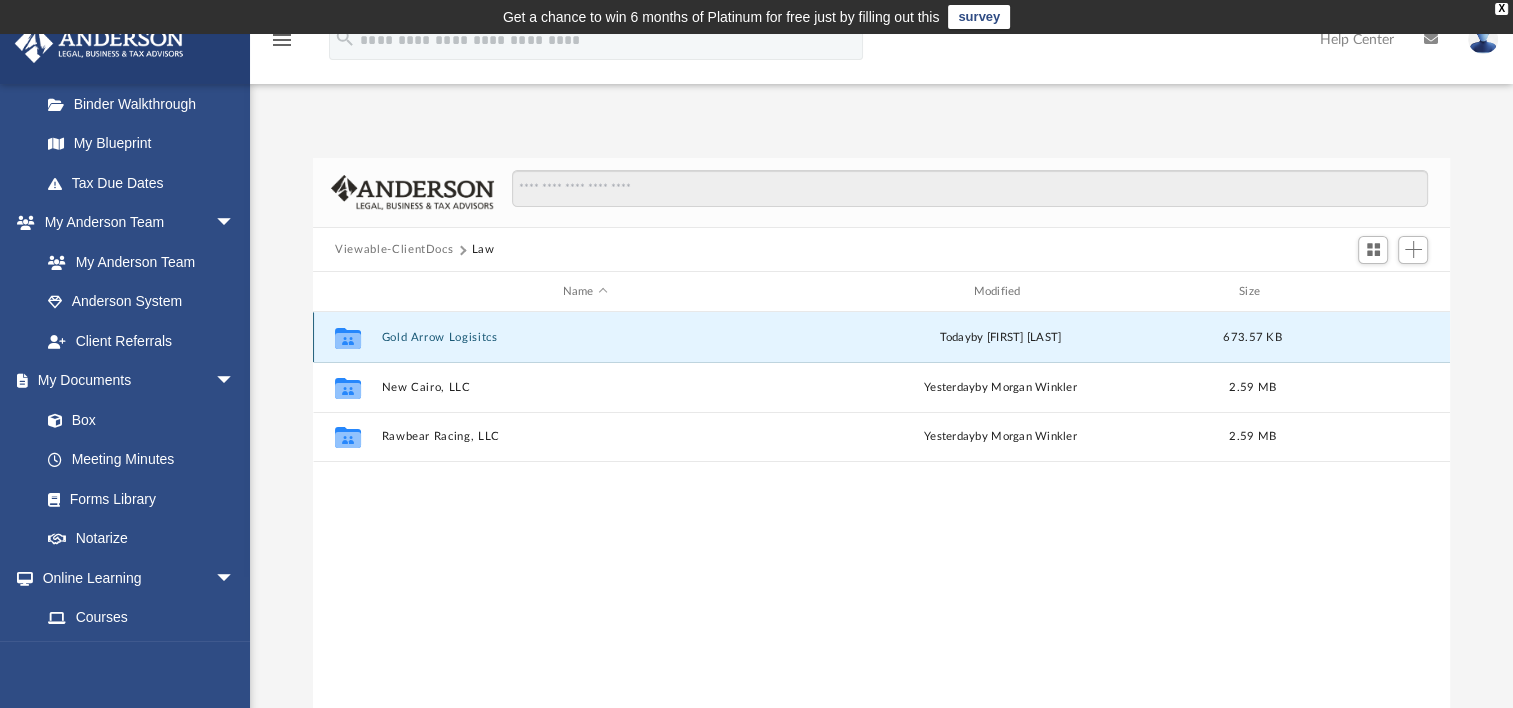 drag, startPoint x: 413, startPoint y: 340, endPoint x: 368, endPoint y: 344, distance: 45.17743 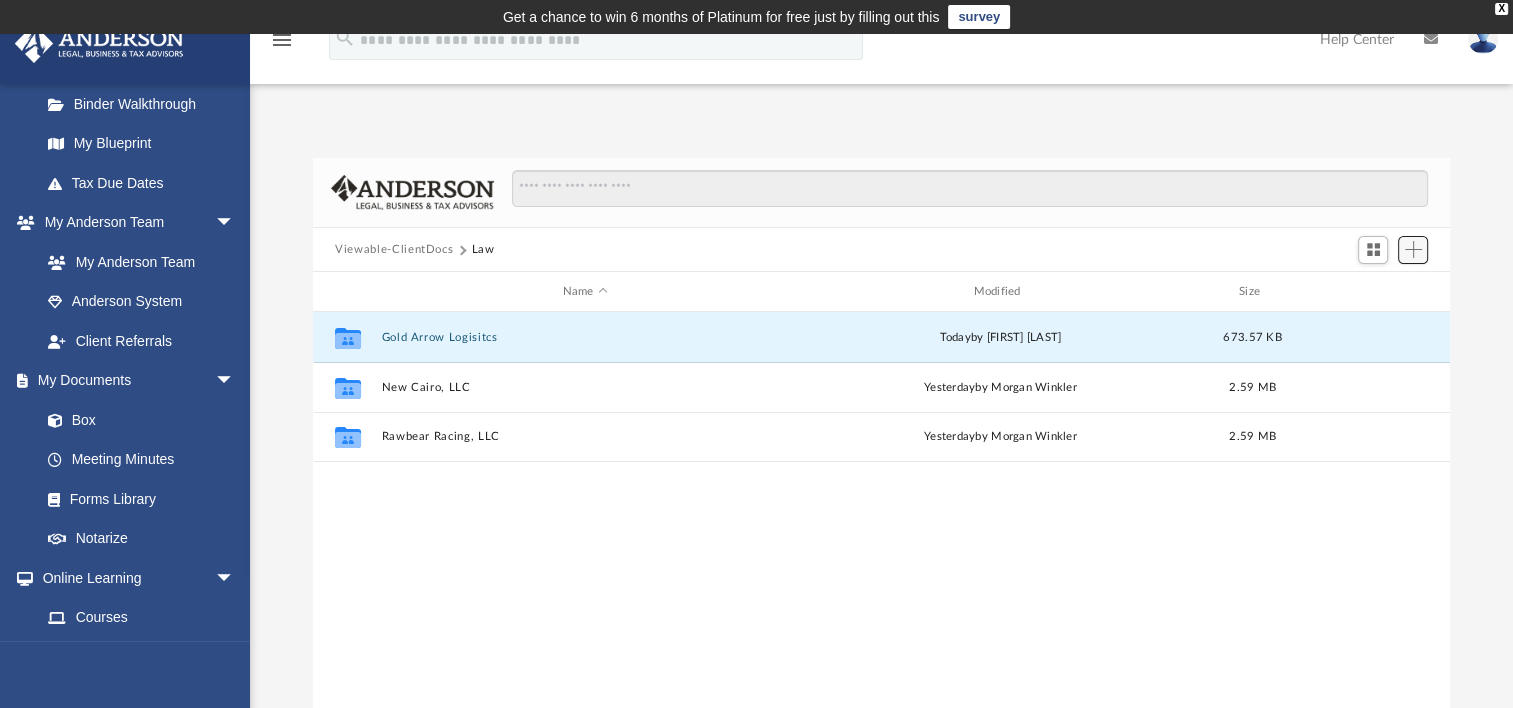 click at bounding box center (1413, 250) 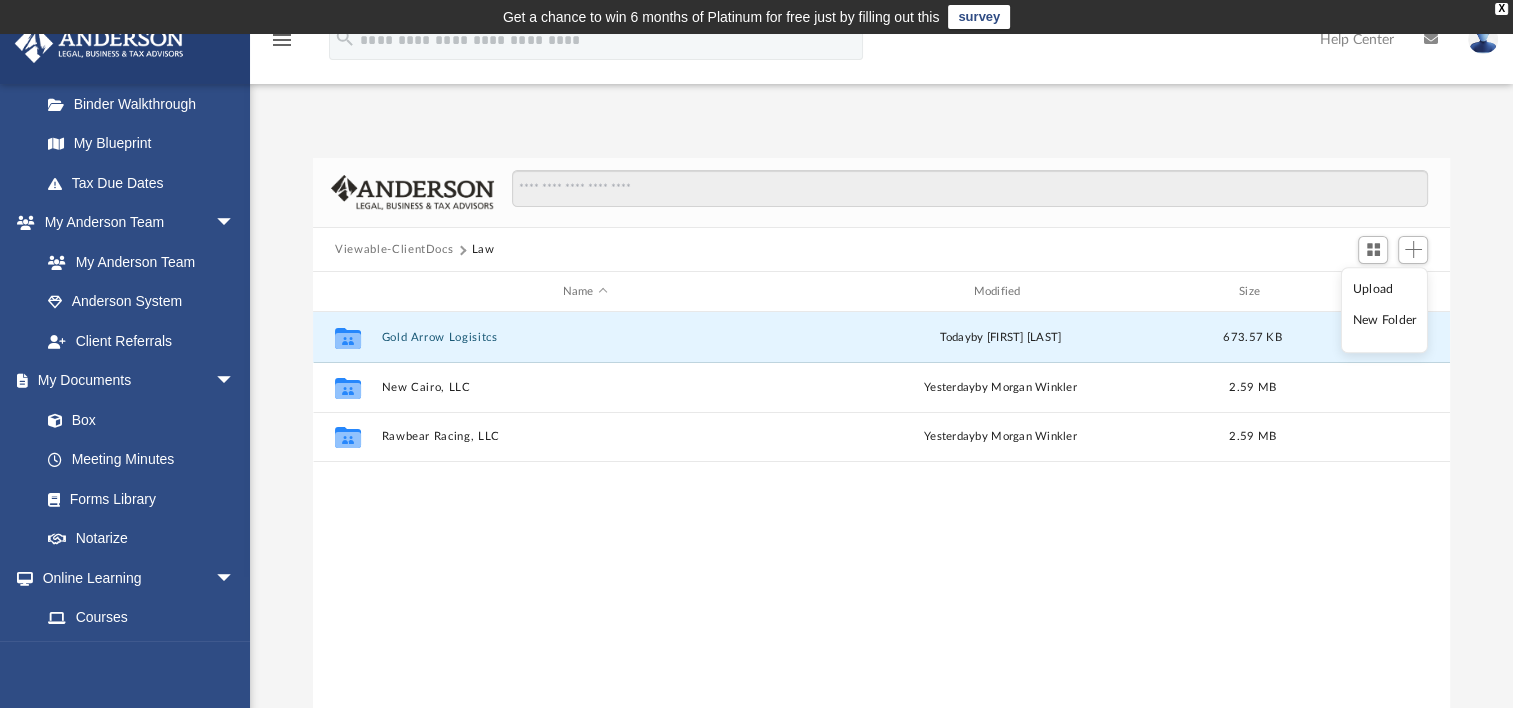 click on "New Folder" at bounding box center [1385, 321] 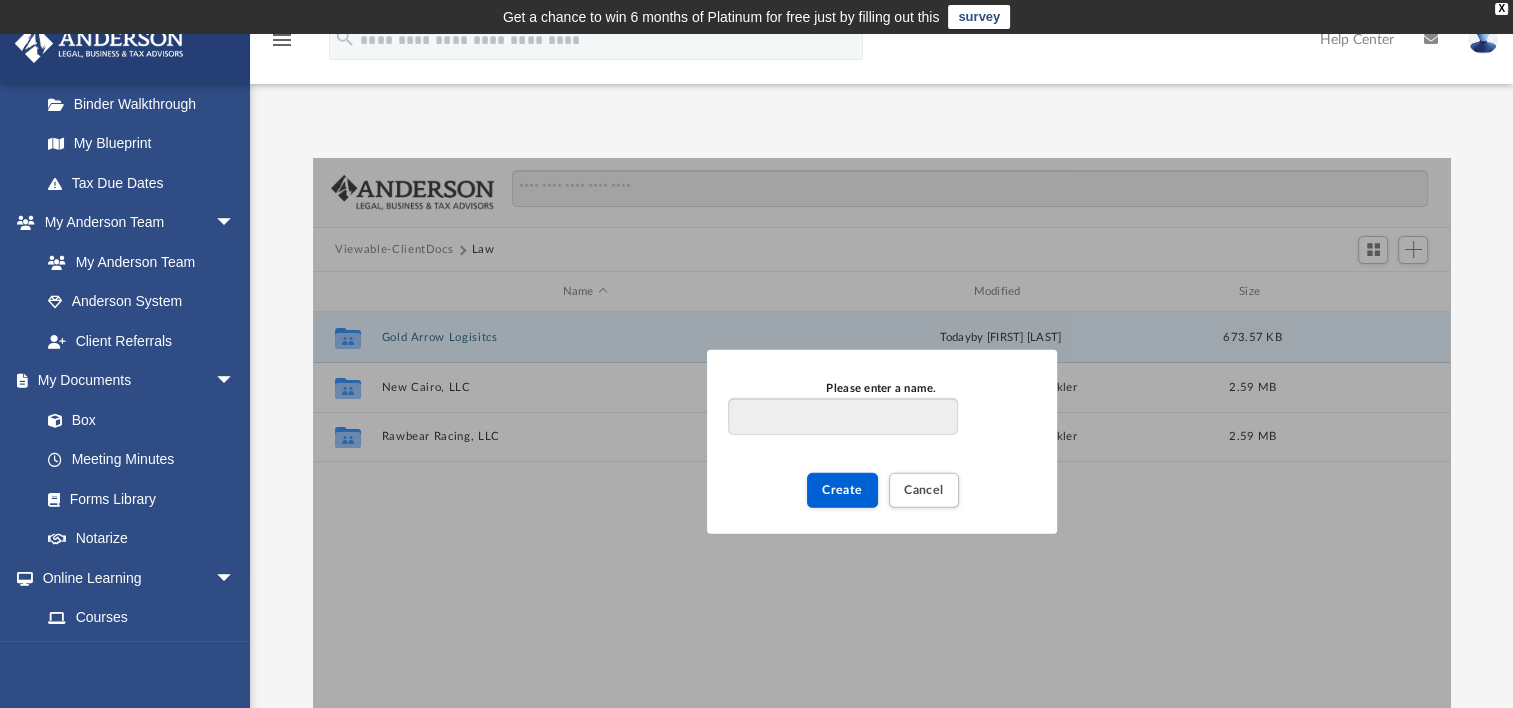 click on "Please enter a name." at bounding box center [842, 417] 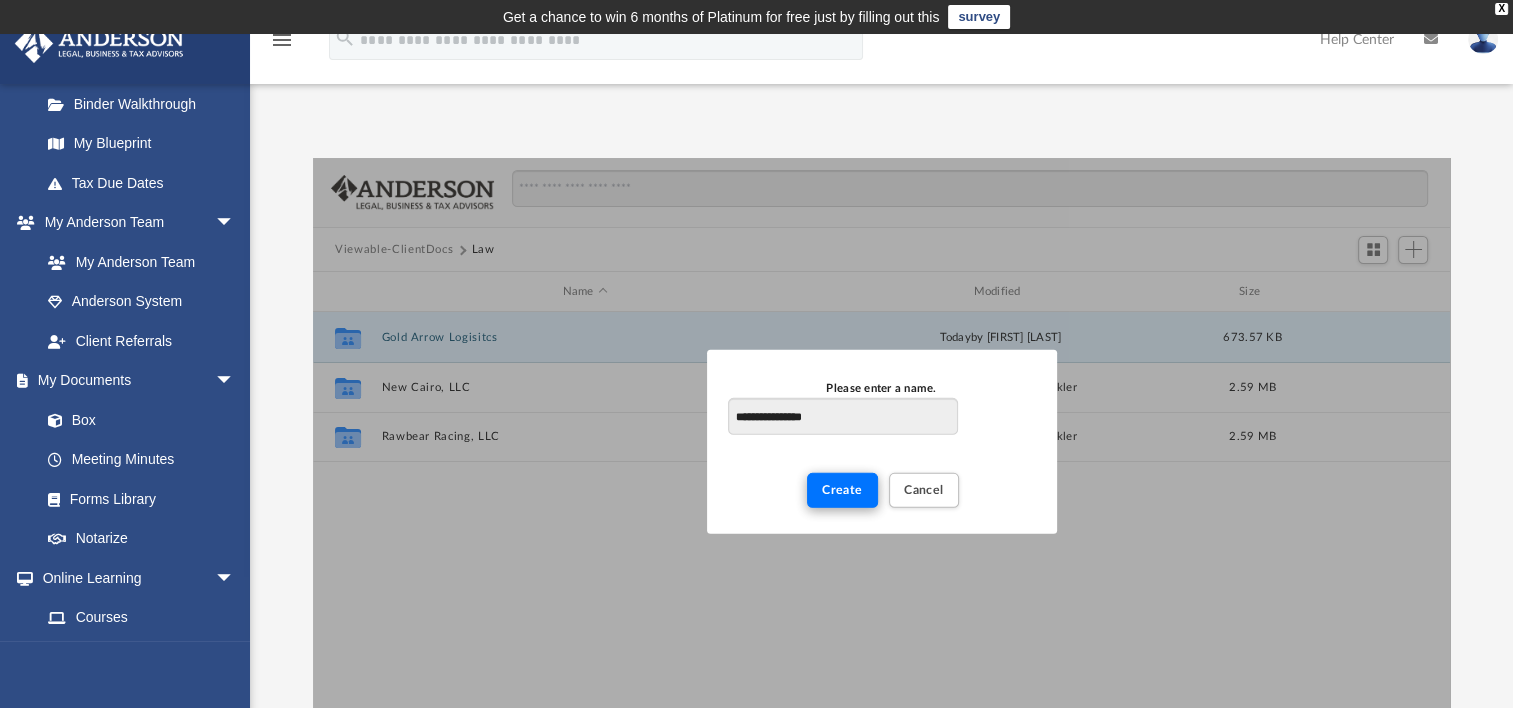 type on "**********" 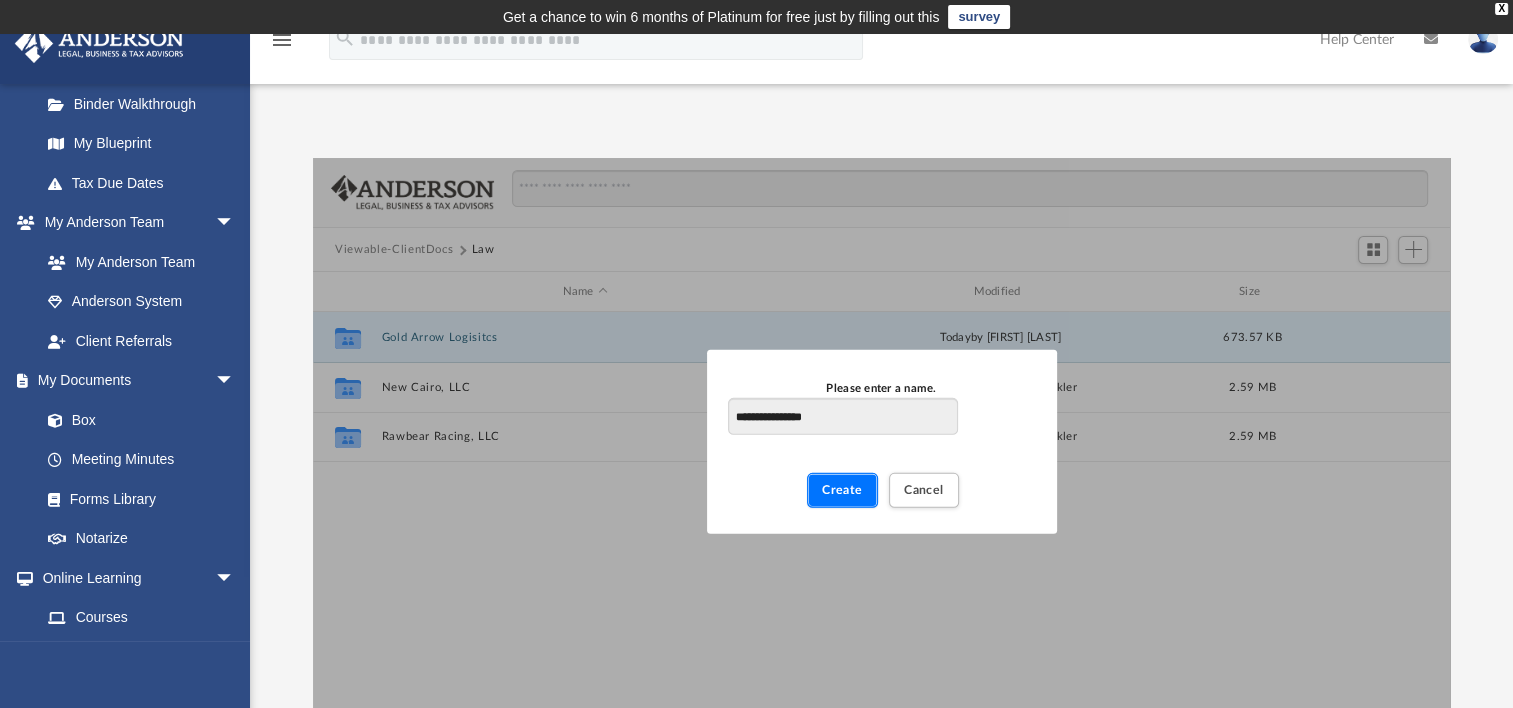 click on "Create" at bounding box center [842, 490] 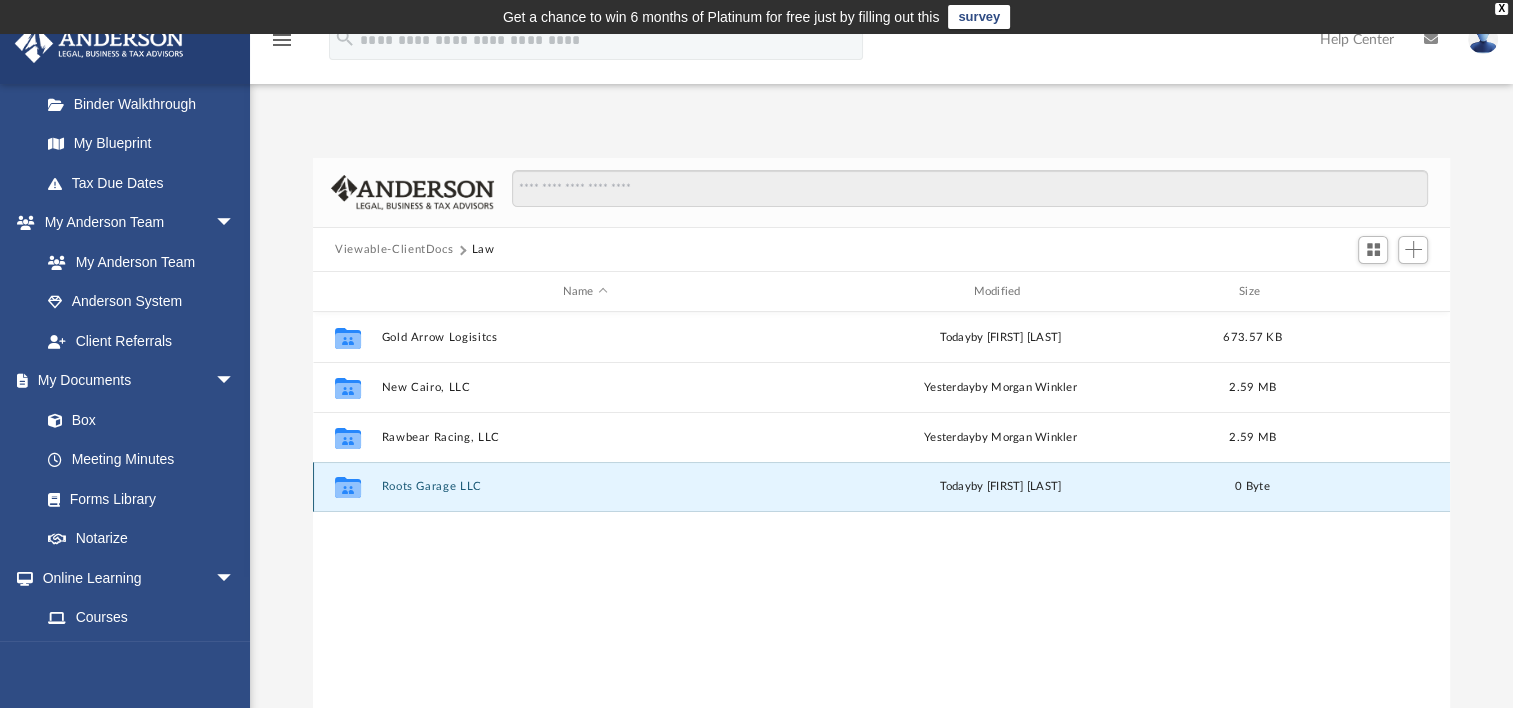 click on "Roots Garage LLC" at bounding box center [585, 486] 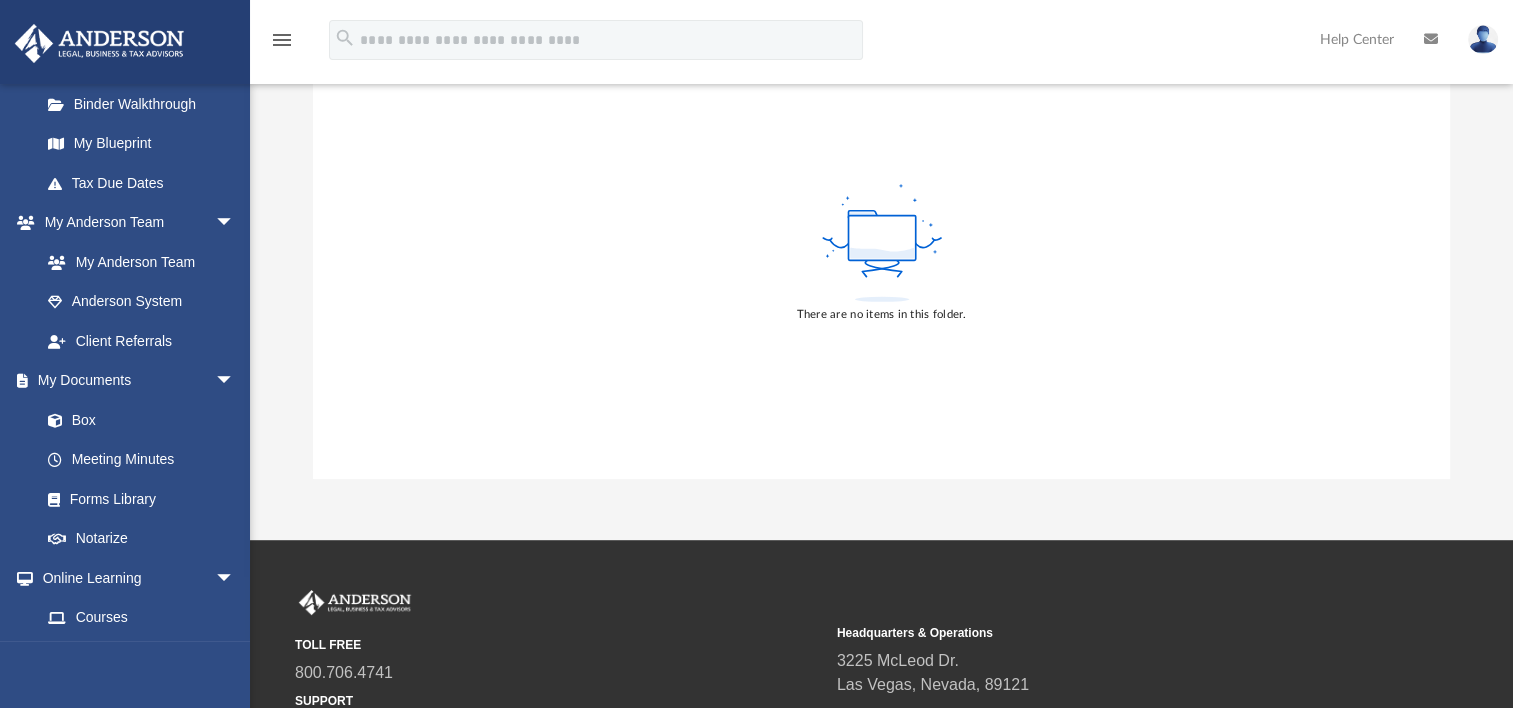 scroll, scrollTop: 0, scrollLeft: 0, axis: both 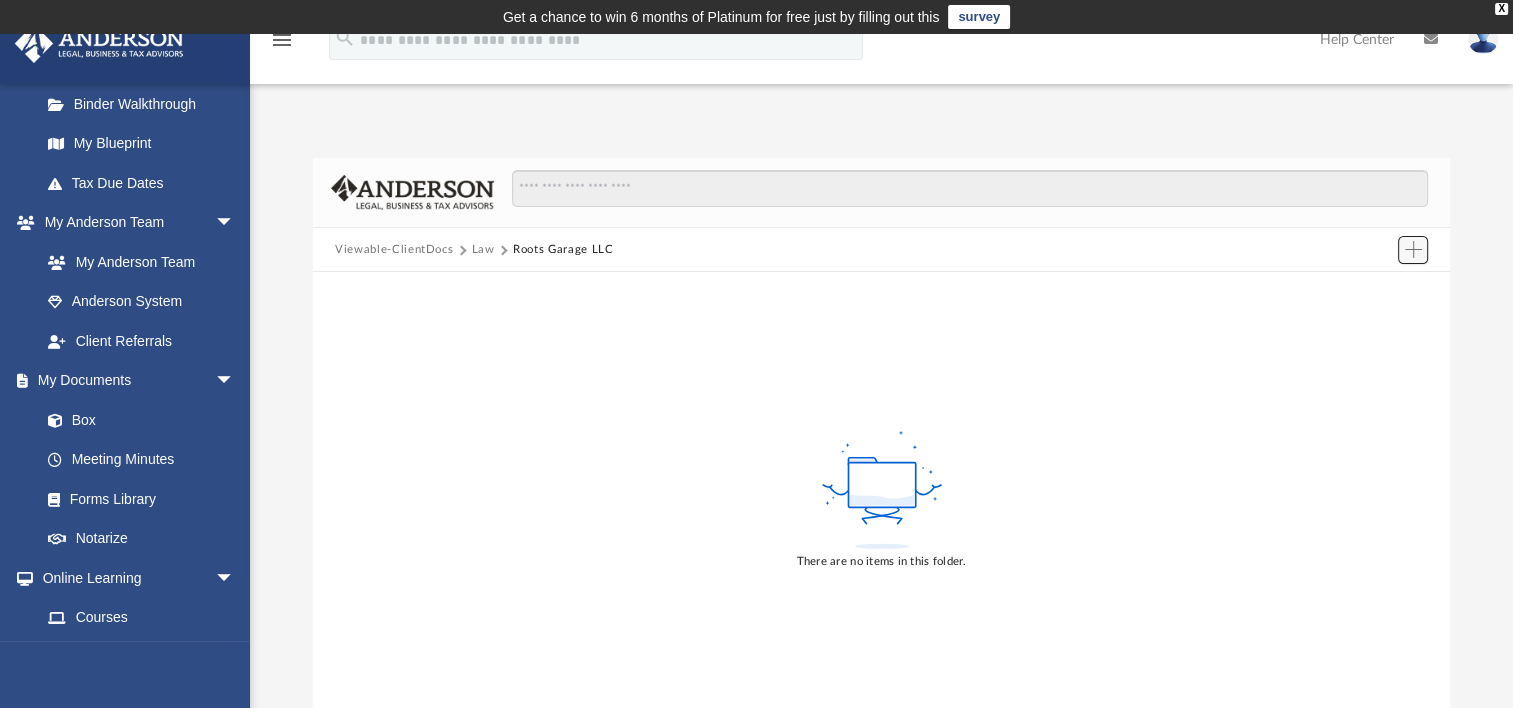 click at bounding box center (1413, 250) 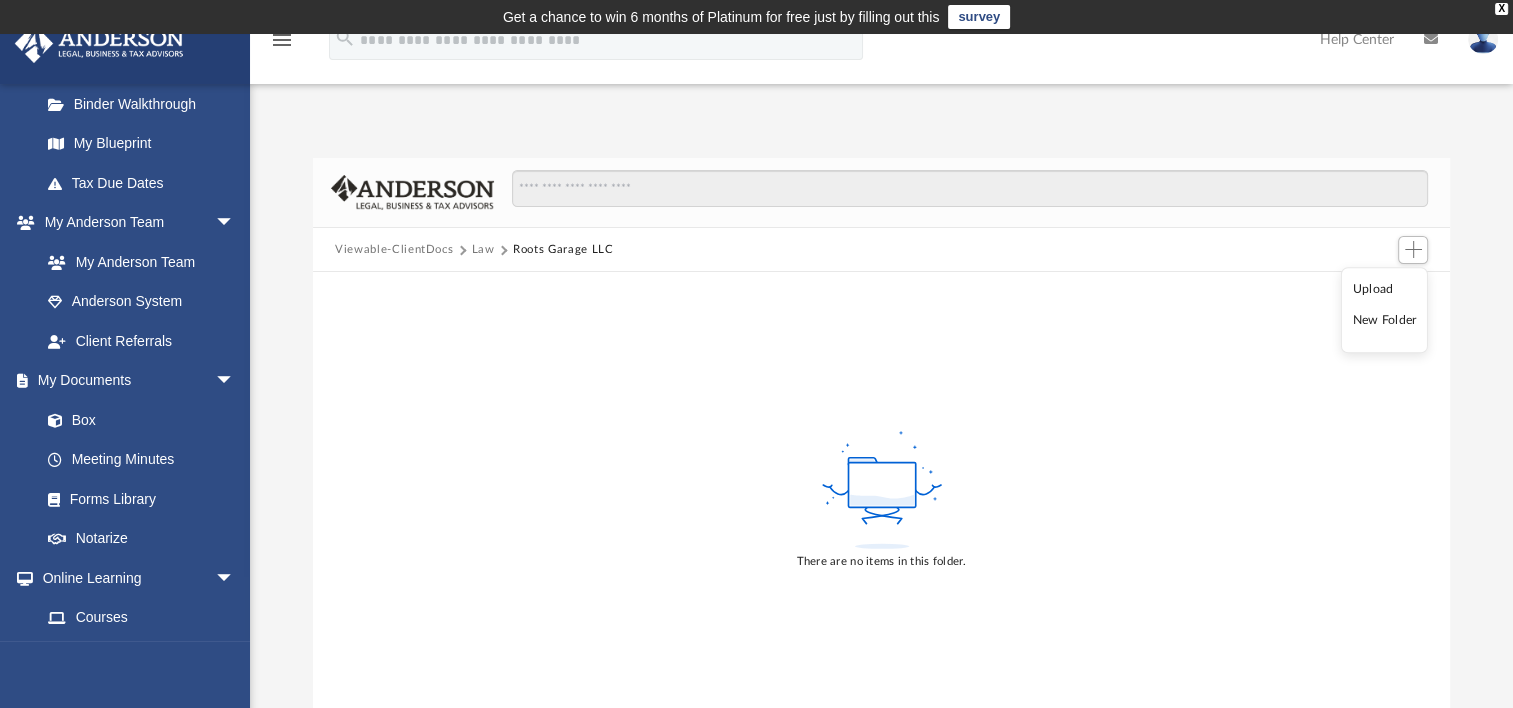 click on "Upload" at bounding box center (1385, 289) 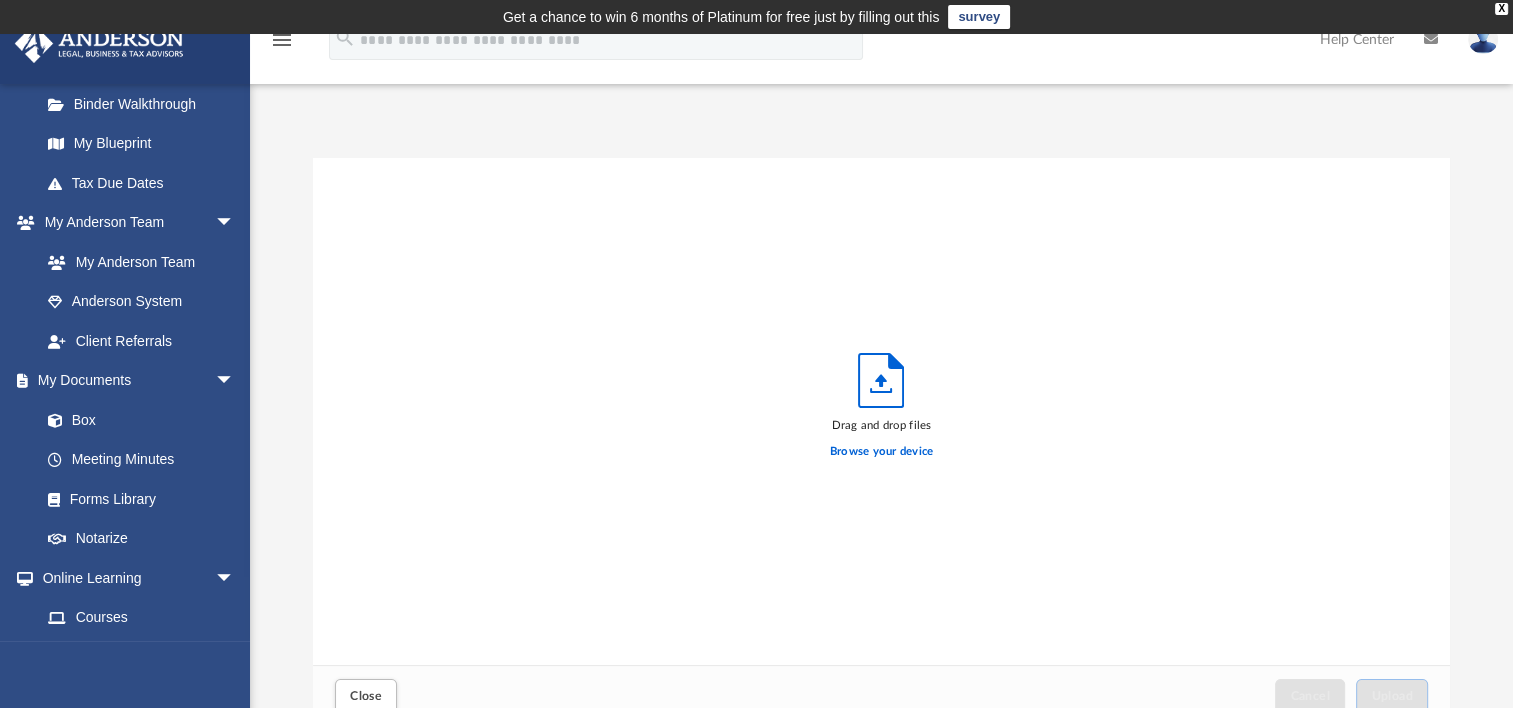 scroll, scrollTop: 16, scrollLeft: 16, axis: both 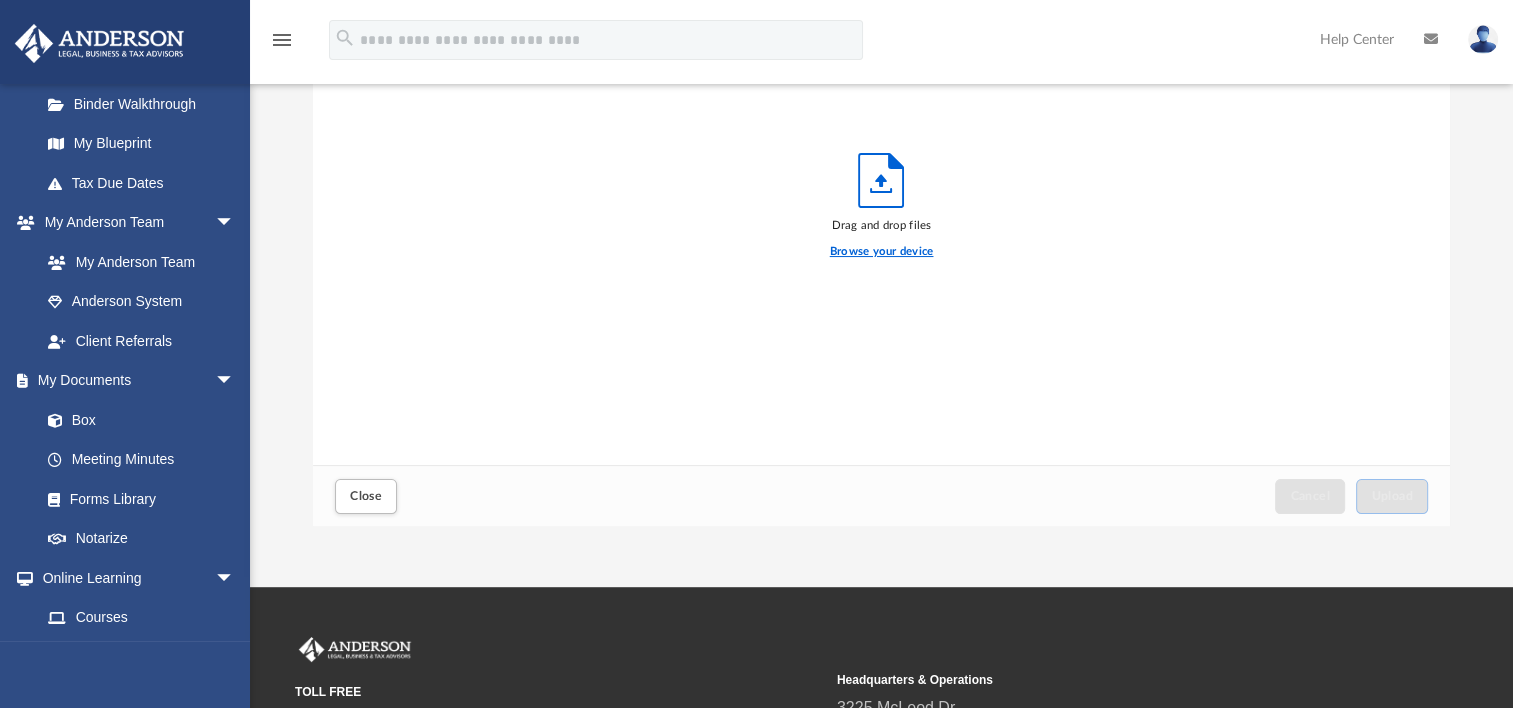 click on "Browse your device" at bounding box center [882, 252] 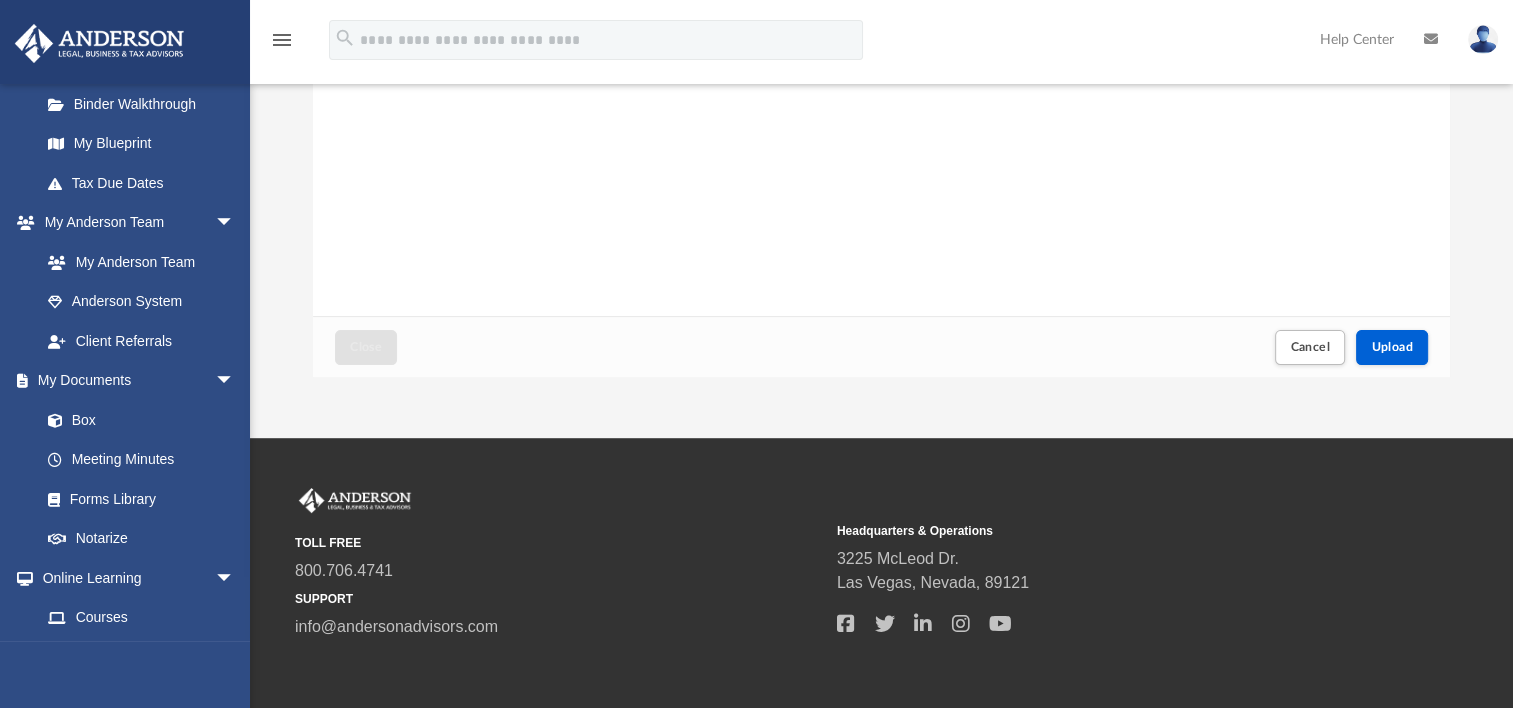 scroll, scrollTop: 400, scrollLeft: 0, axis: vertical 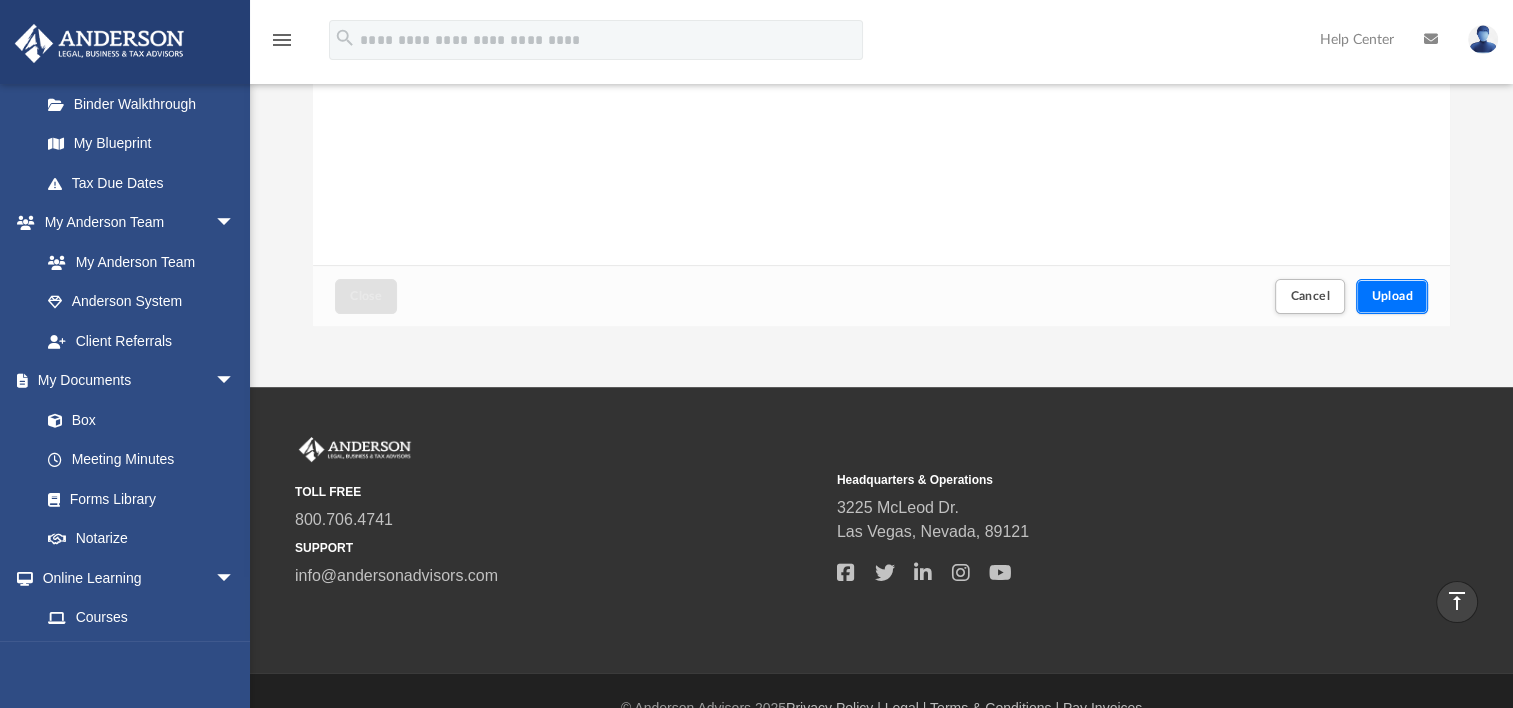 click on "Upload" at bounding box center [1392, 296] 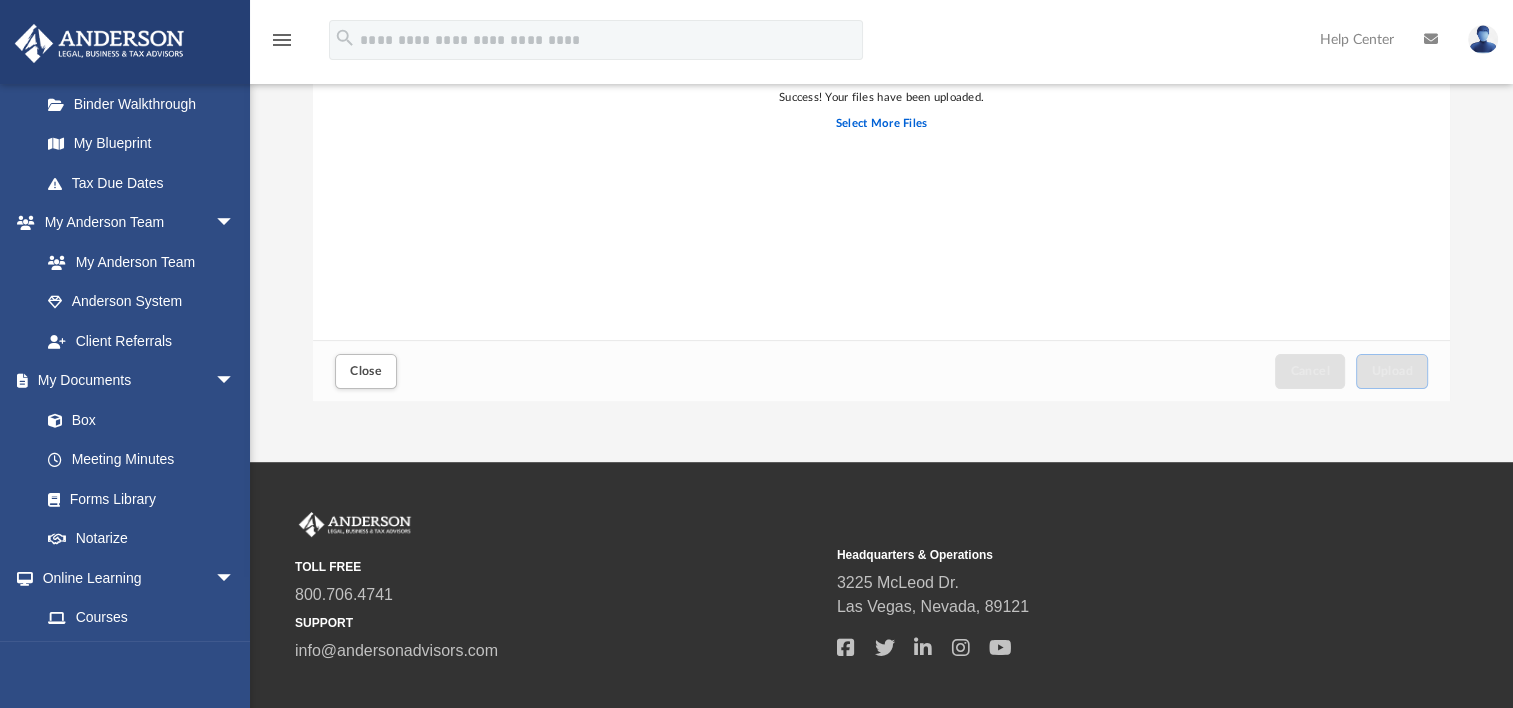 scroll, scrollTop: 400, scrollLeft: 0, axis: vertical 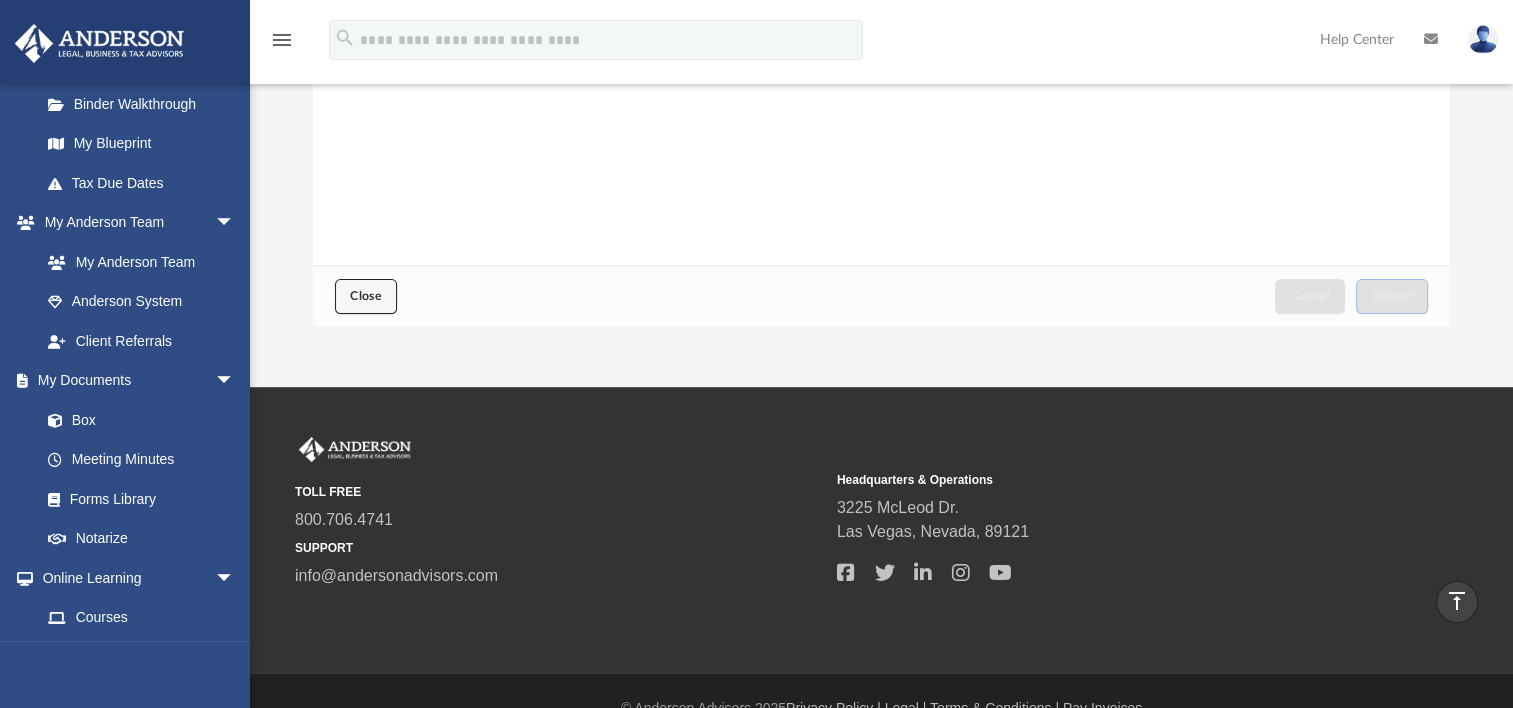 click on "Close" at bounding box center (366, 296) 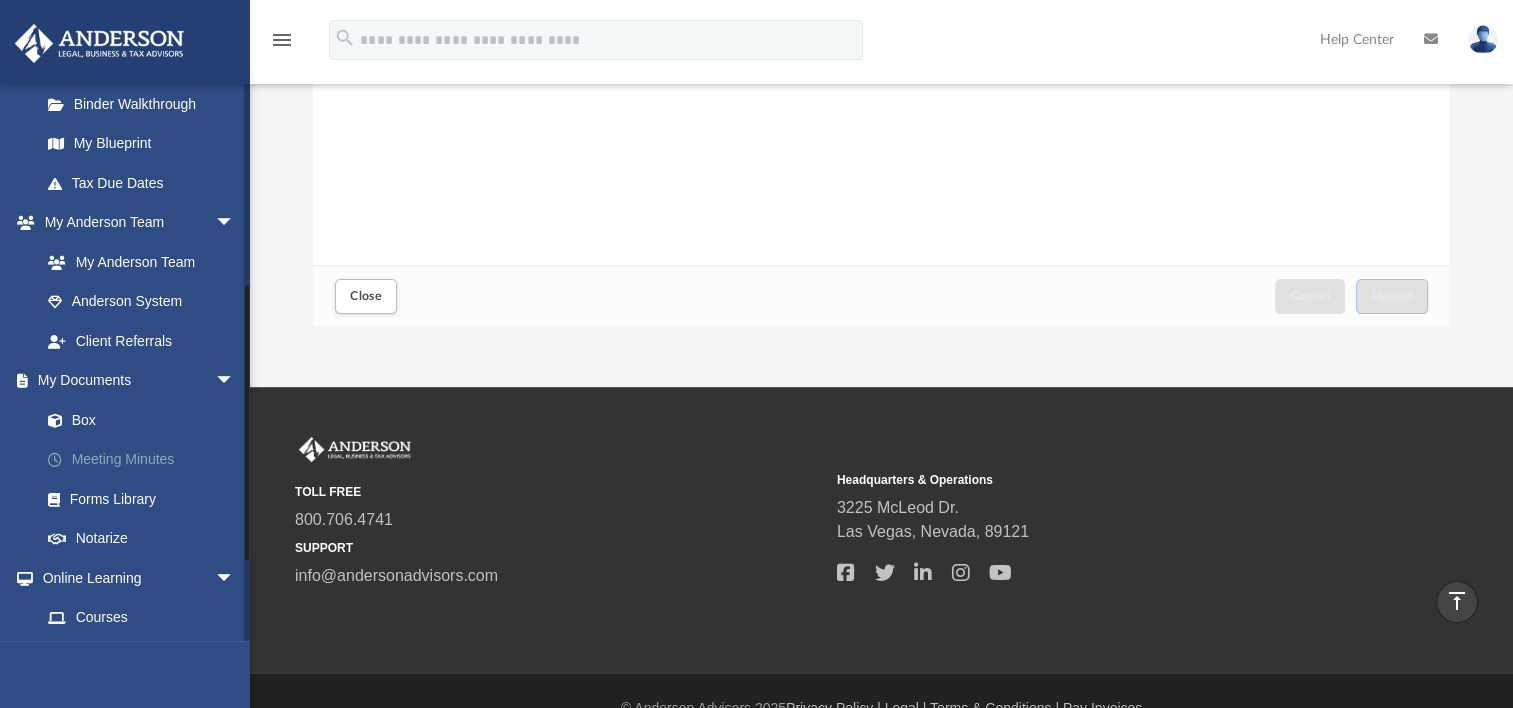 scroll, scrollTop: 0, scrollLeft: 0, axis: both 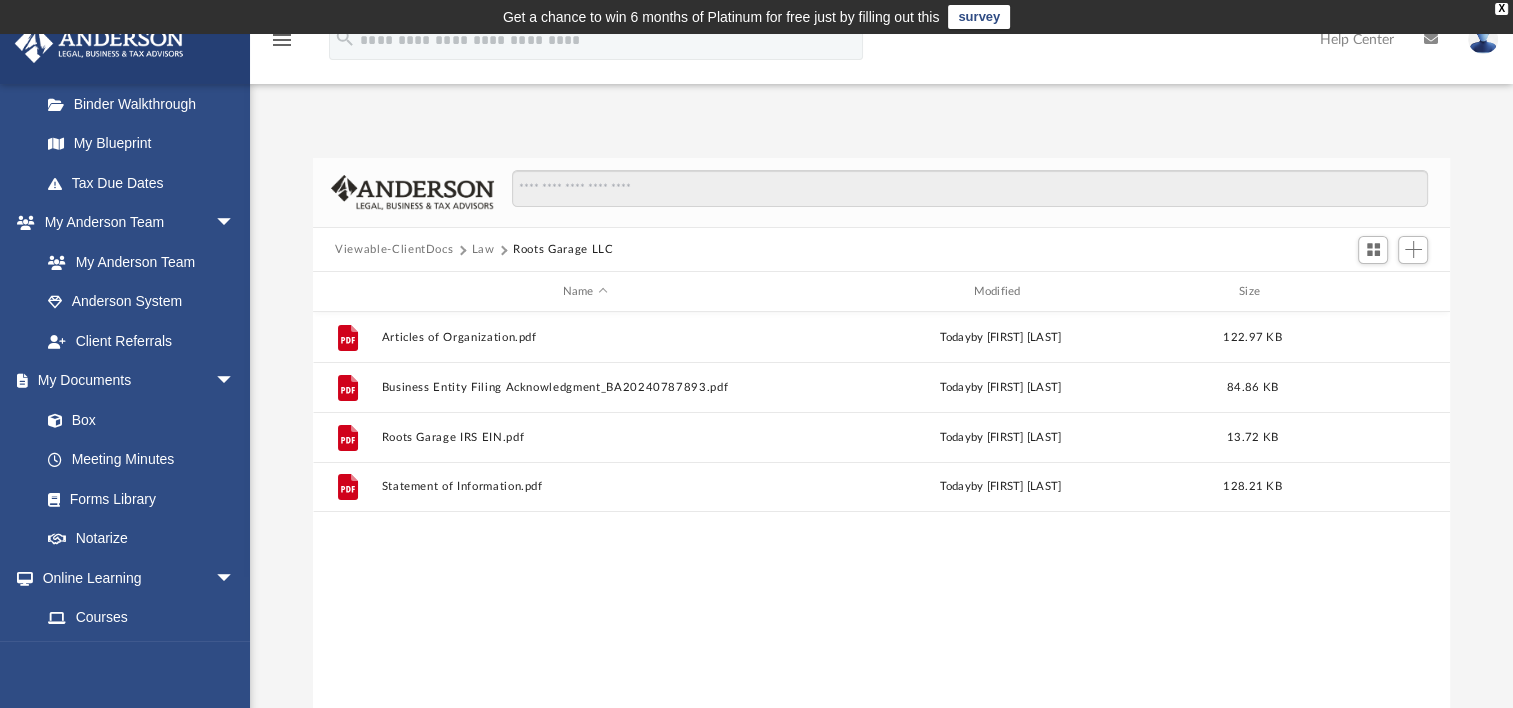 click on "Law" at bounding box center [483, 250] 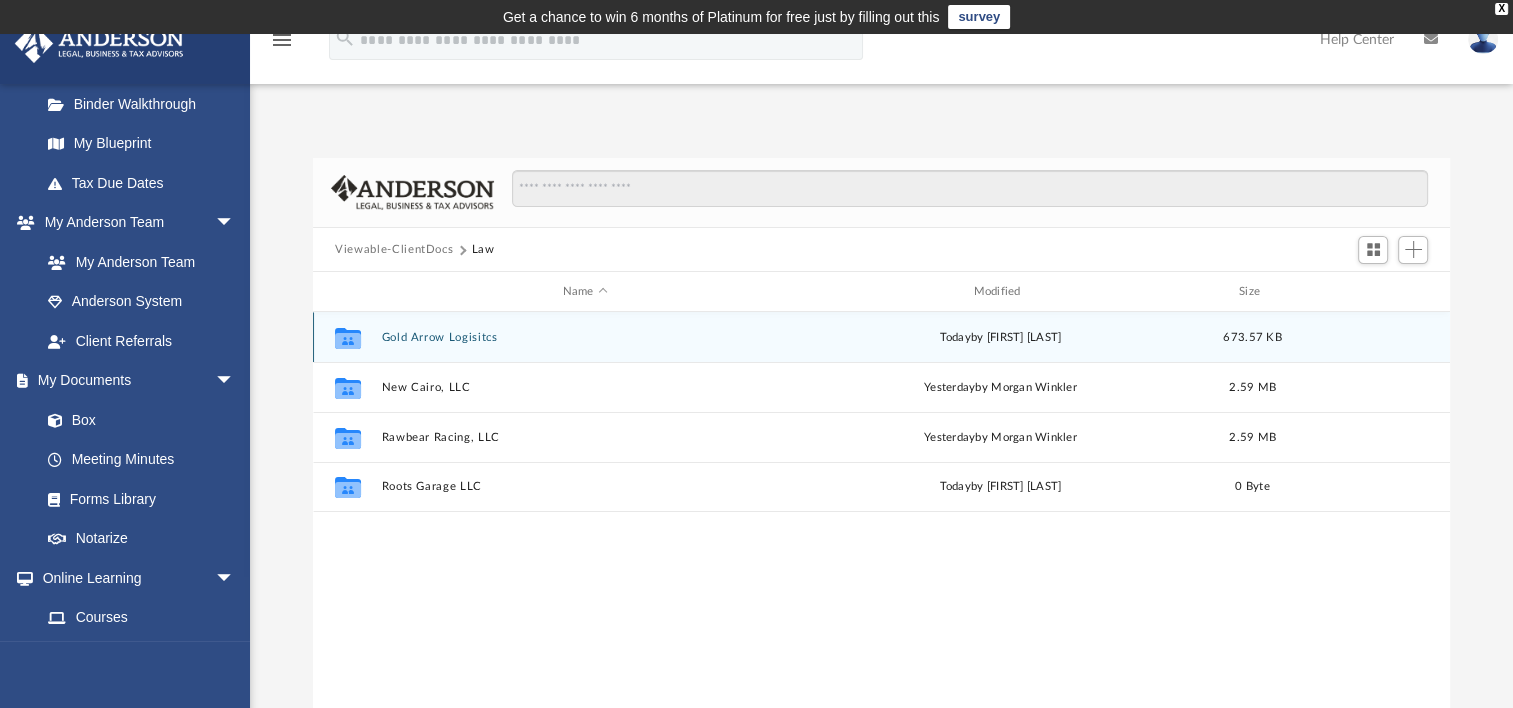 click on "Gold Arrow Logisitcs" at bounding box center (585, 337) 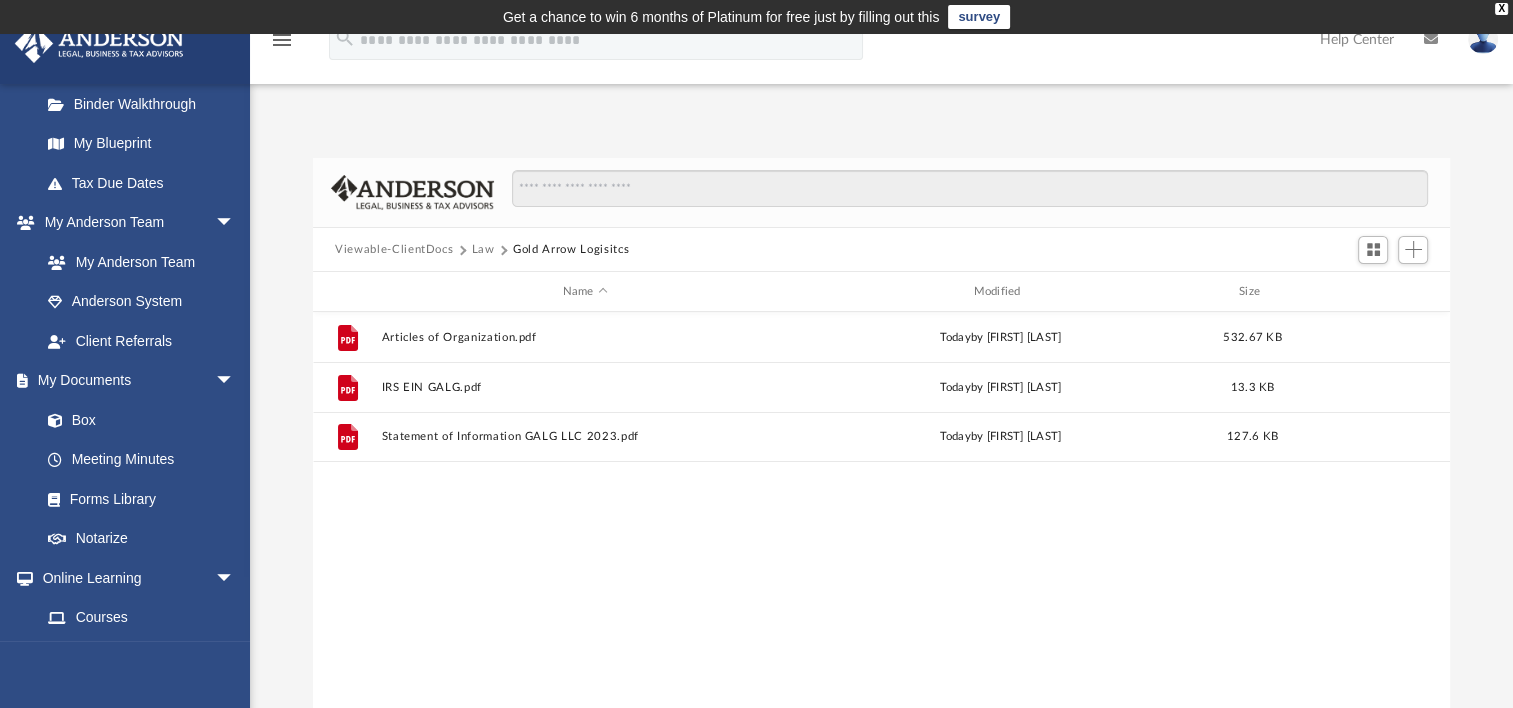 click on "Gold Arrow Logisitcs" at bounding box center [571, 250] 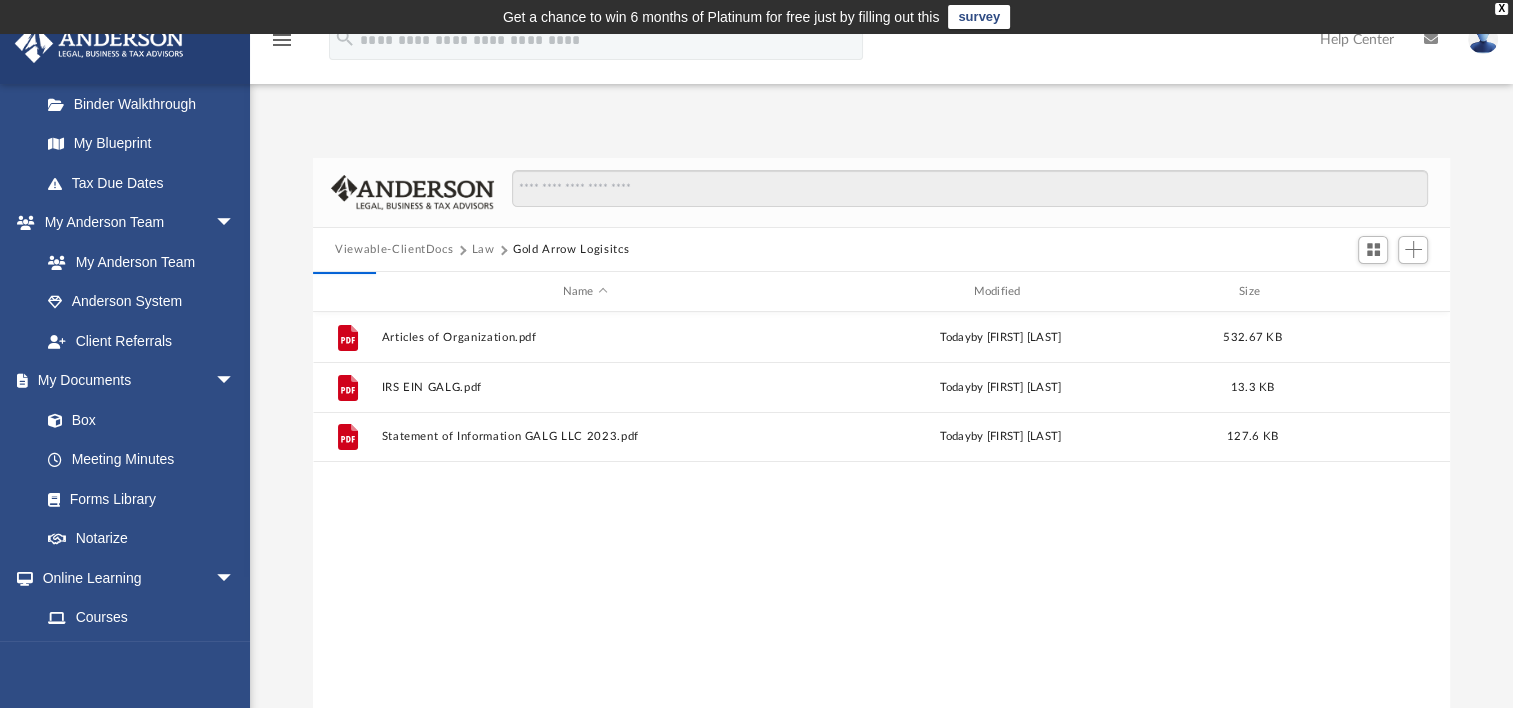 click on "Gold Arrow Logisitcs" at bounding box center (571, 250) 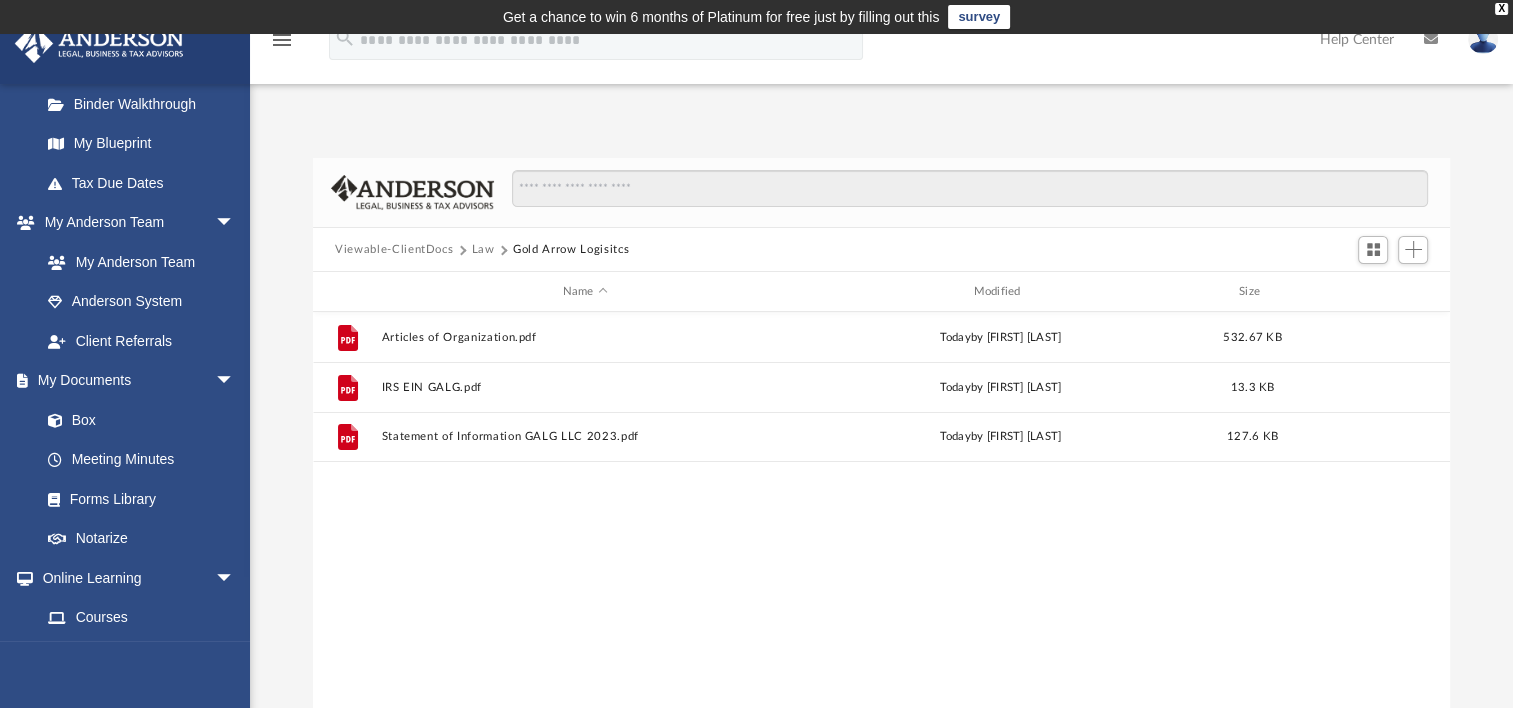 click on "Gold Arrow Logisitcs" at bounding box center (571, 250) 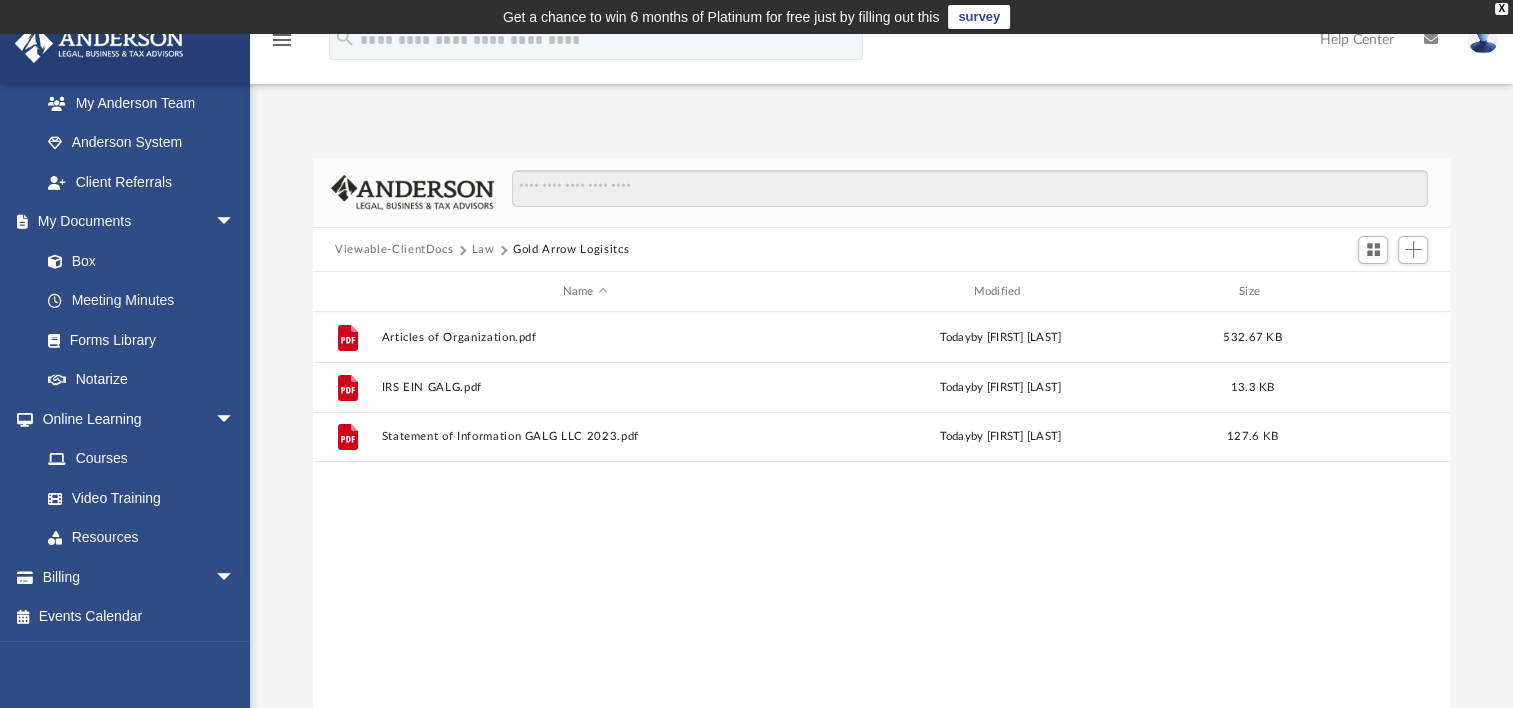 scroll, scrollTop: 16, scrollLeft: 16, axis: both 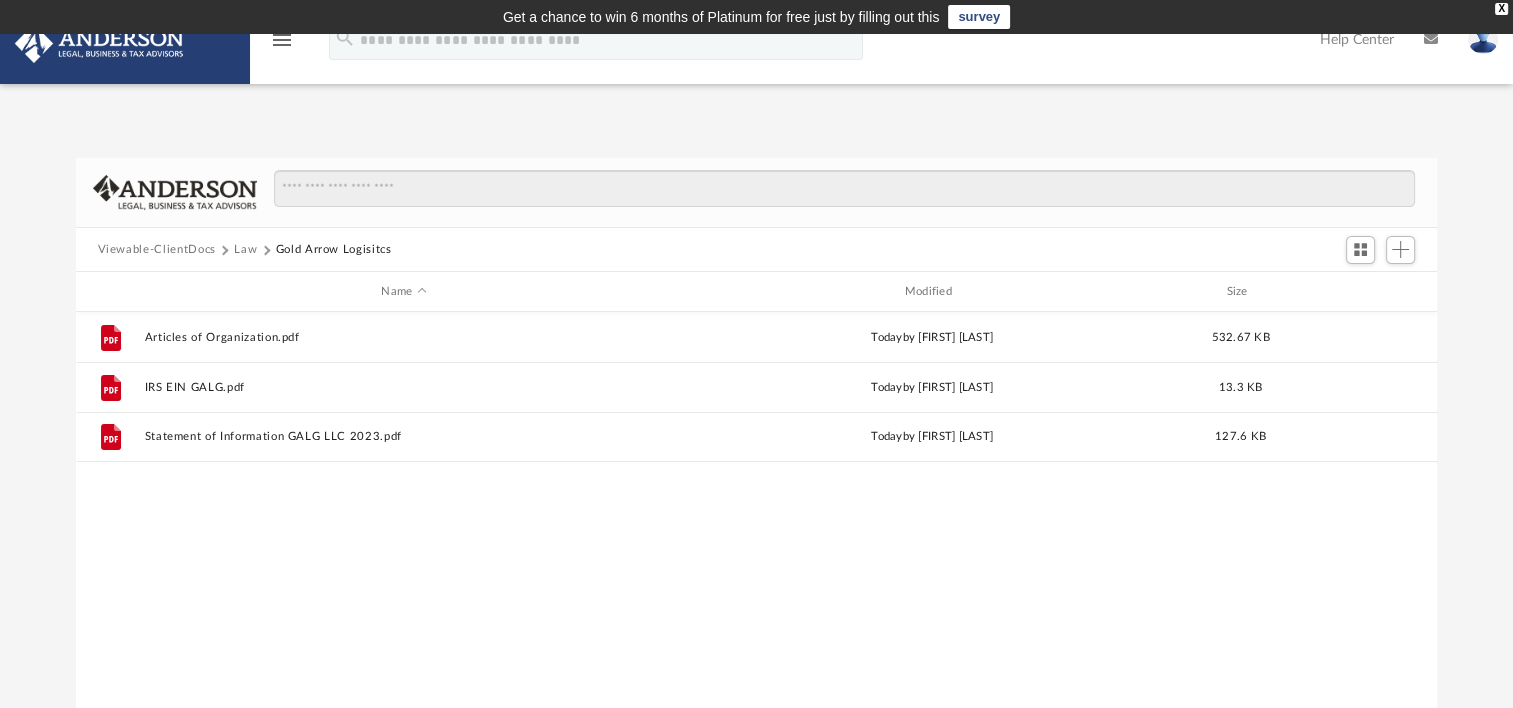 click on "menu" at bounding box center (282, 40) 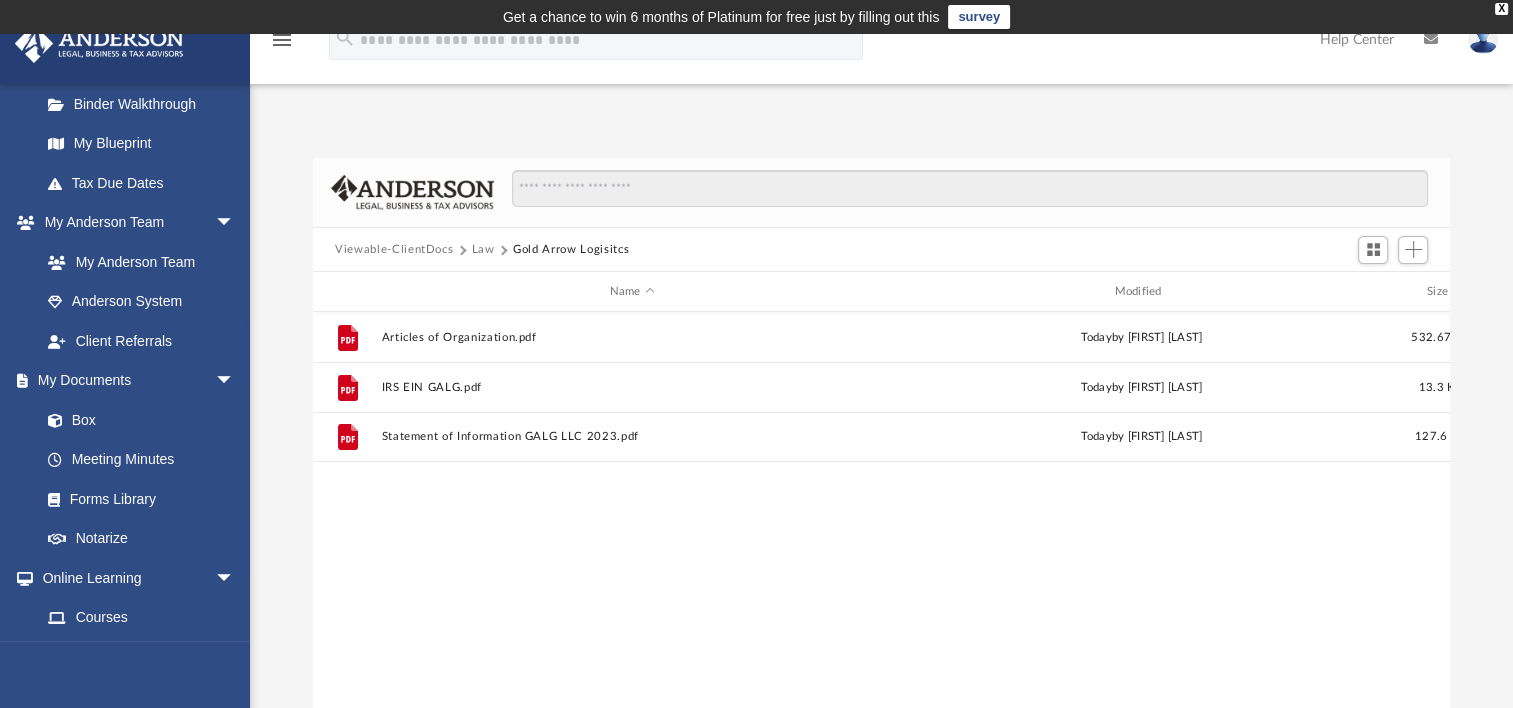 scroll, scrollTop: 16, scrollLeft: 16, axis: both 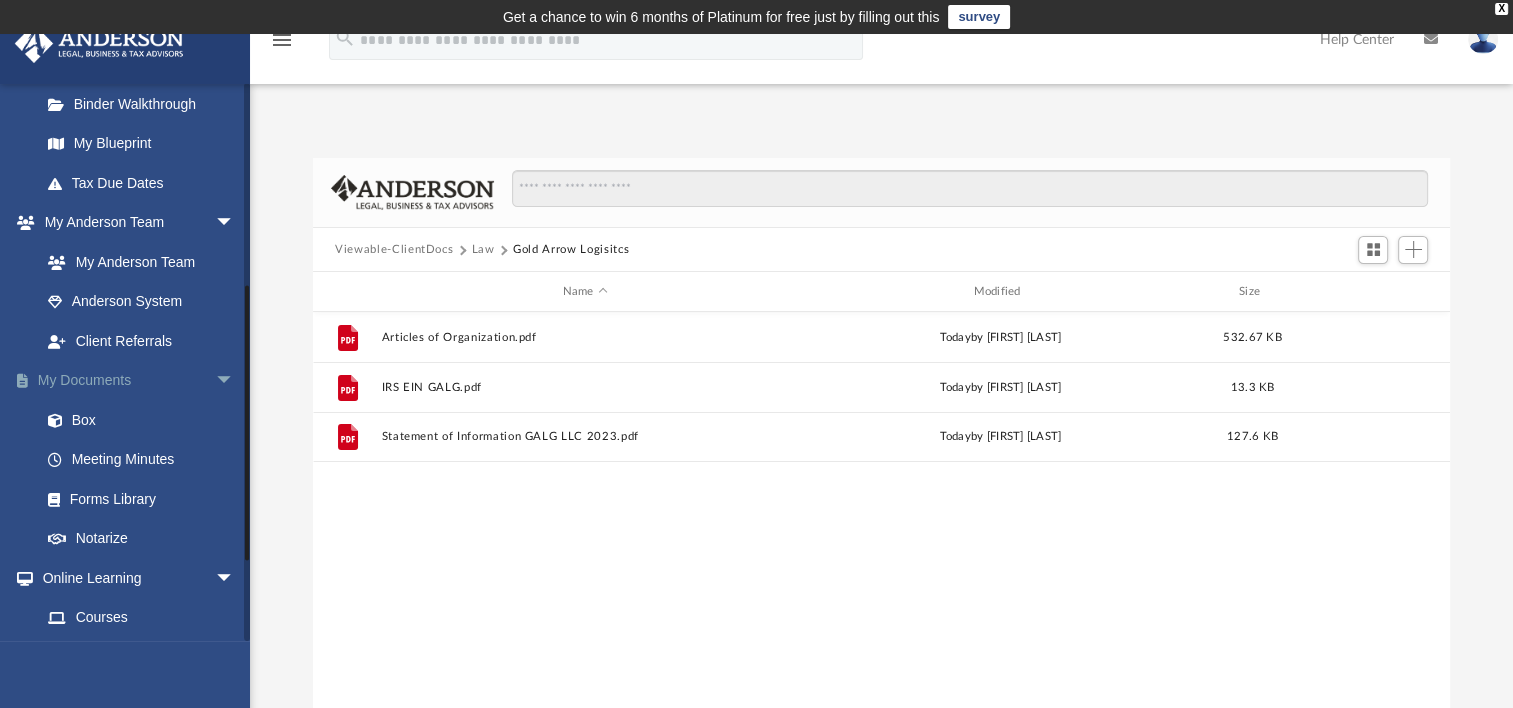 click on "arrow_drop_down" at bounding box center (235, 381) 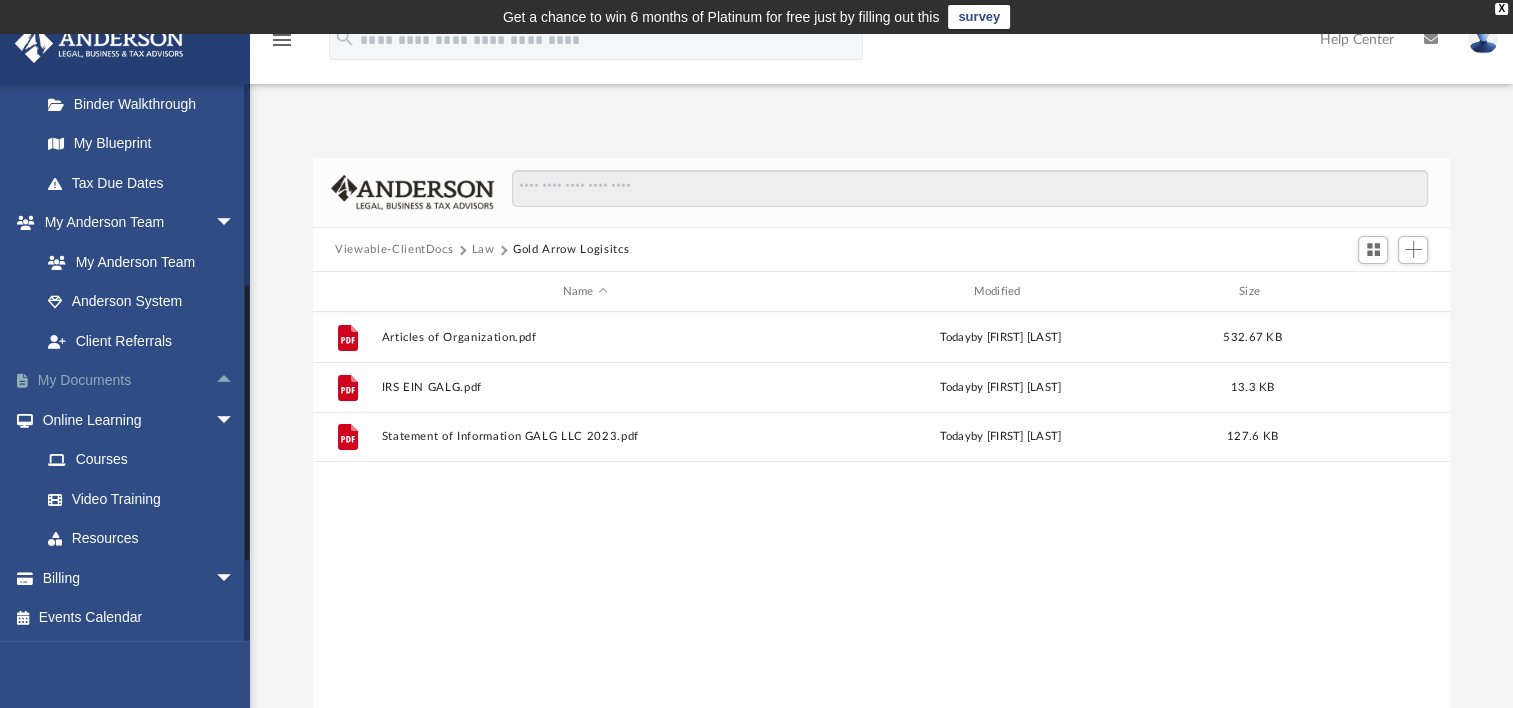 click on "arrow_drop_up" at bounding box center [235, 381] 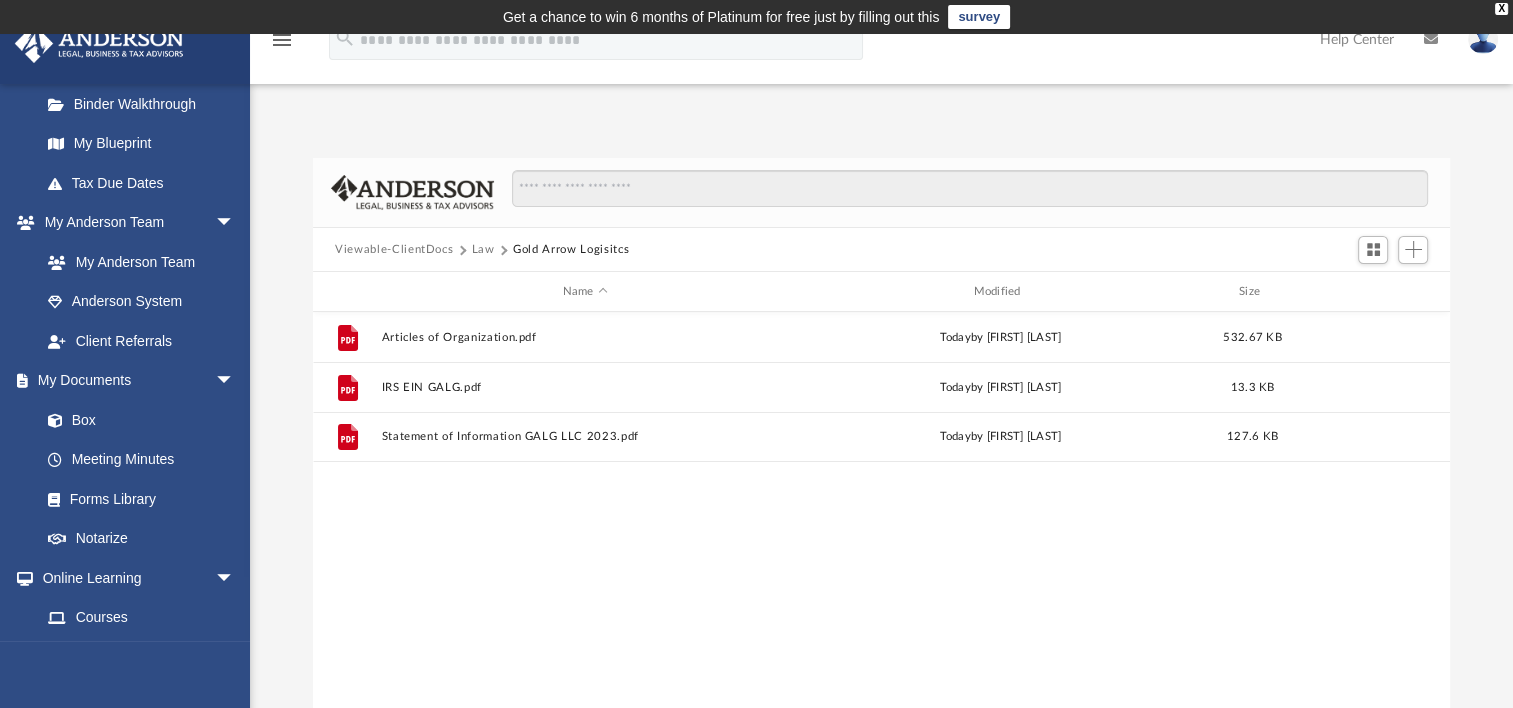 click on "Gold Arrow Logisitcs" at bounding box center (571, 250) 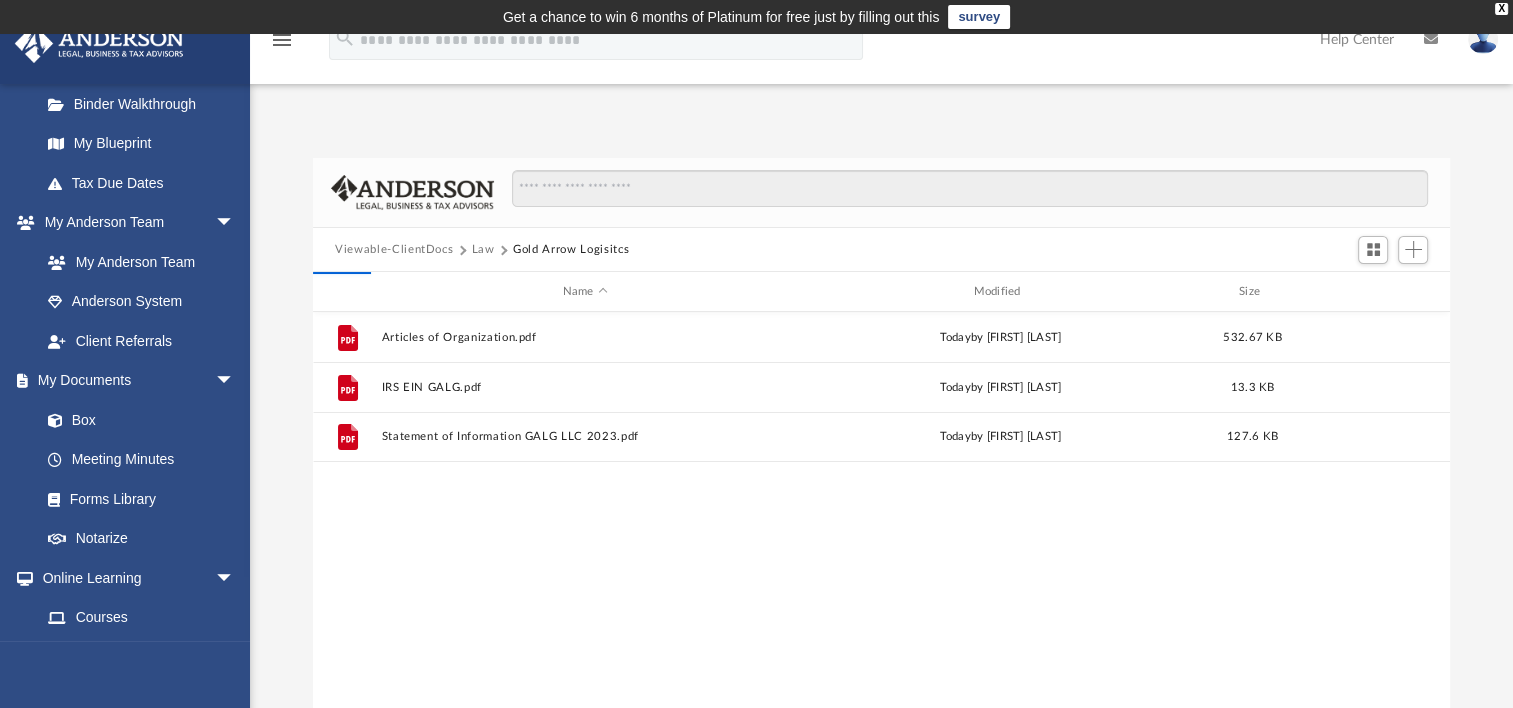click on "Viewable-ClientDocs" at bounding box center [403, 250] 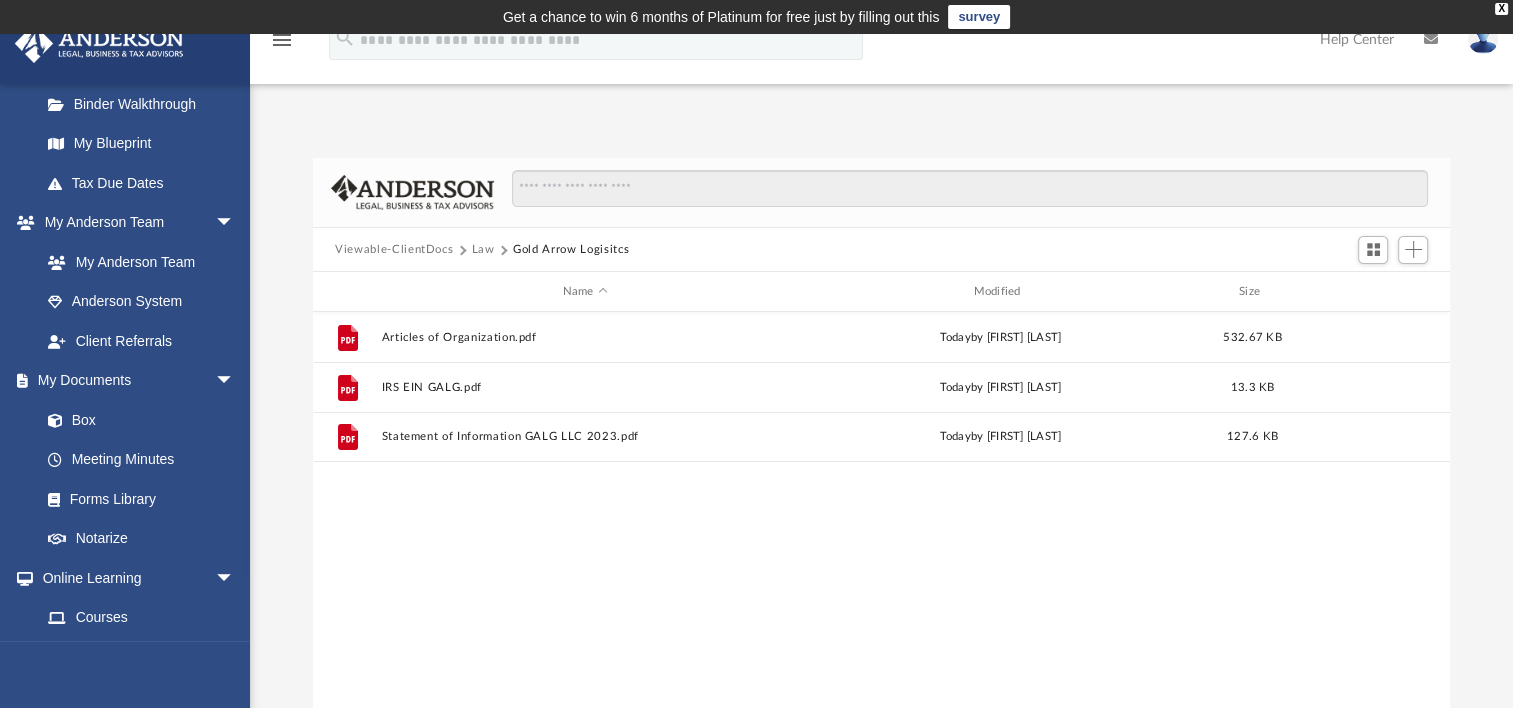 click on "Law" at bounding box center [483, 250] 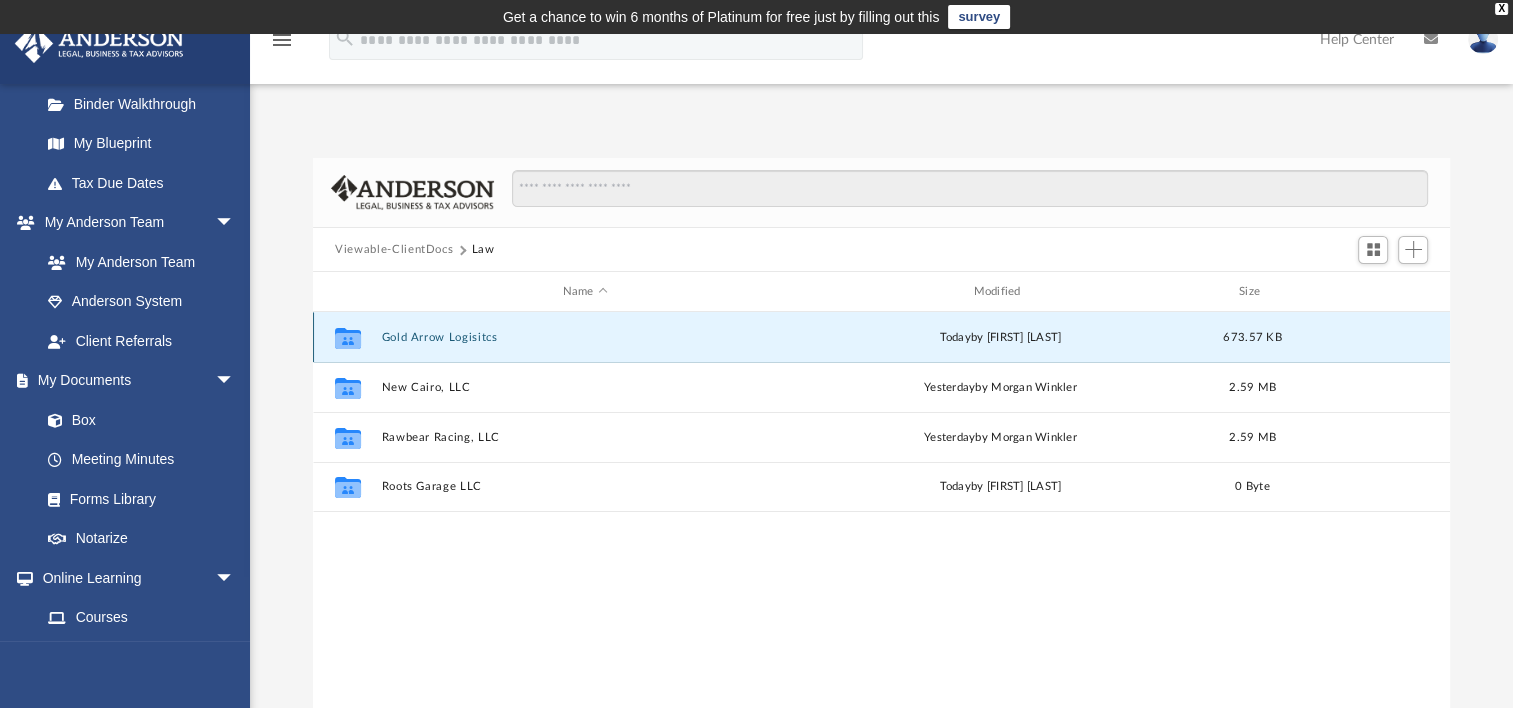 click on "Gold Arrow Logisitcs" at bounding box center (585, 337) 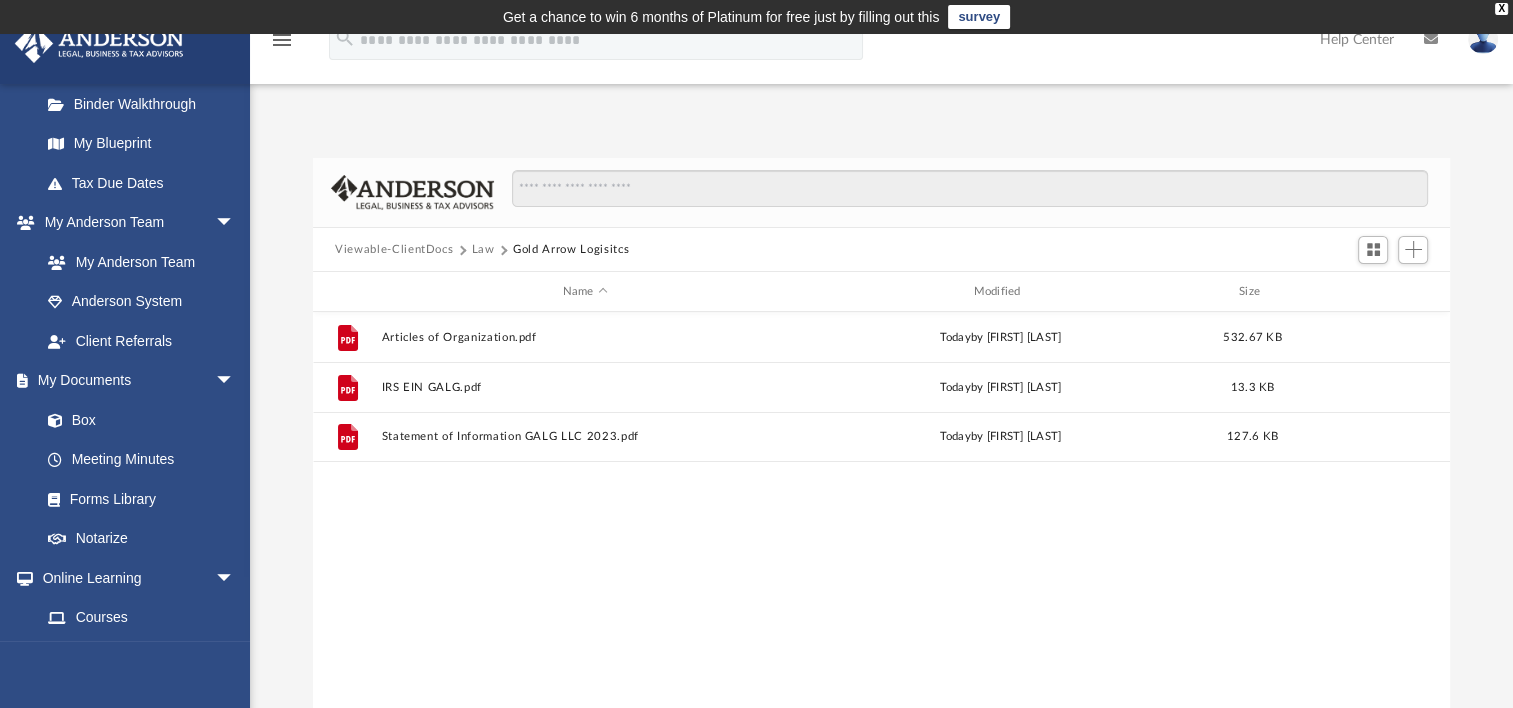 click on "Viewable-ClientDocs" at bounding box center (394, 250) 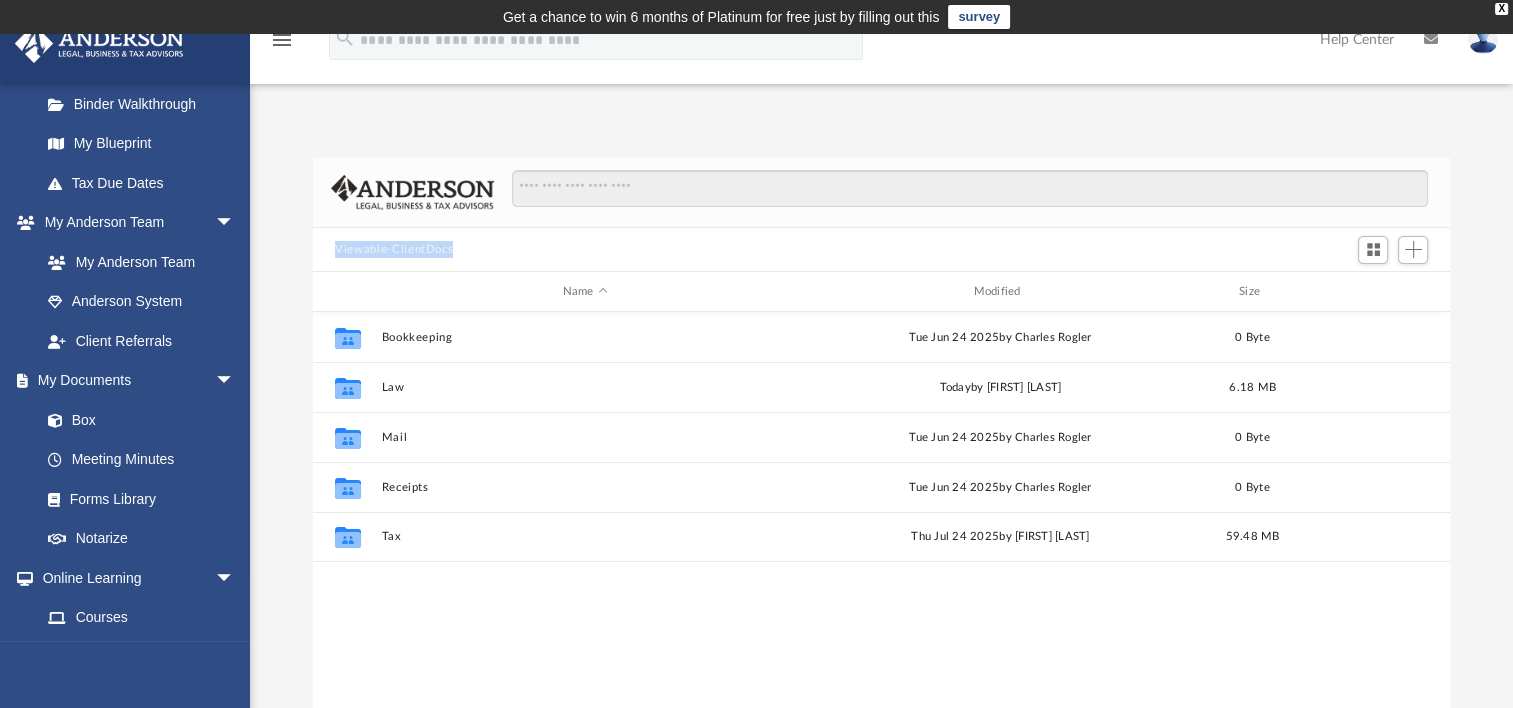 drag, startPoint x: 496, startPoint y: 259, endPoint x: 323, endPoint y: 257, distance: 173.01157 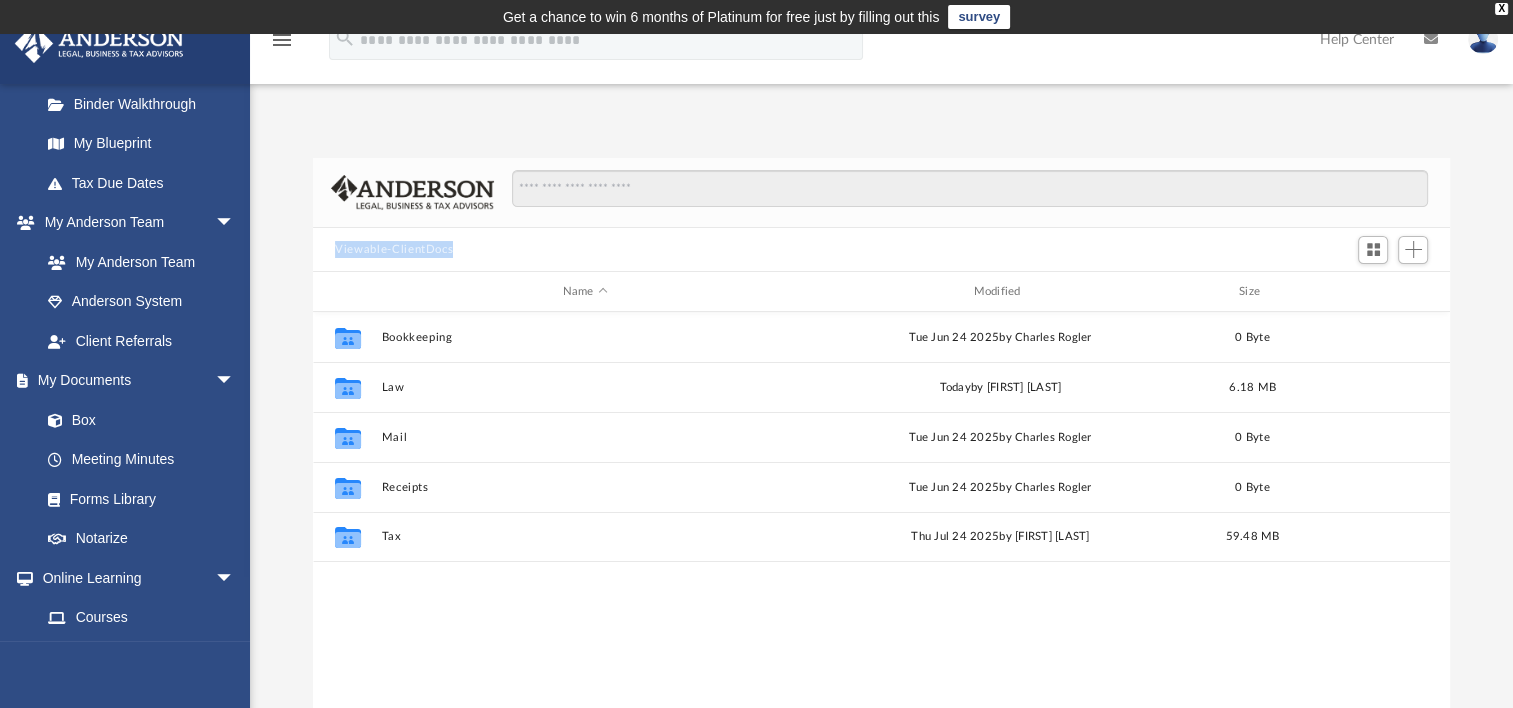 click on "Viewable-ClientDocs" at bounding box center [881, 250] 